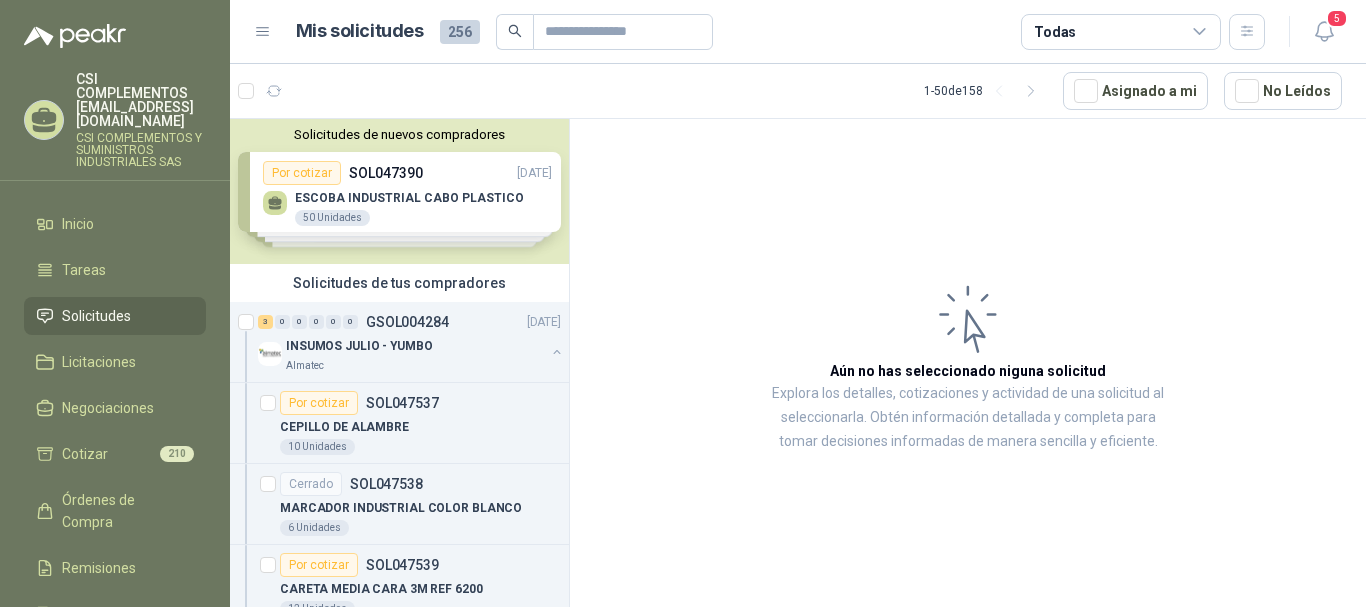 scroll, scrollTop: 0, scrollLeft: 0, axis: both 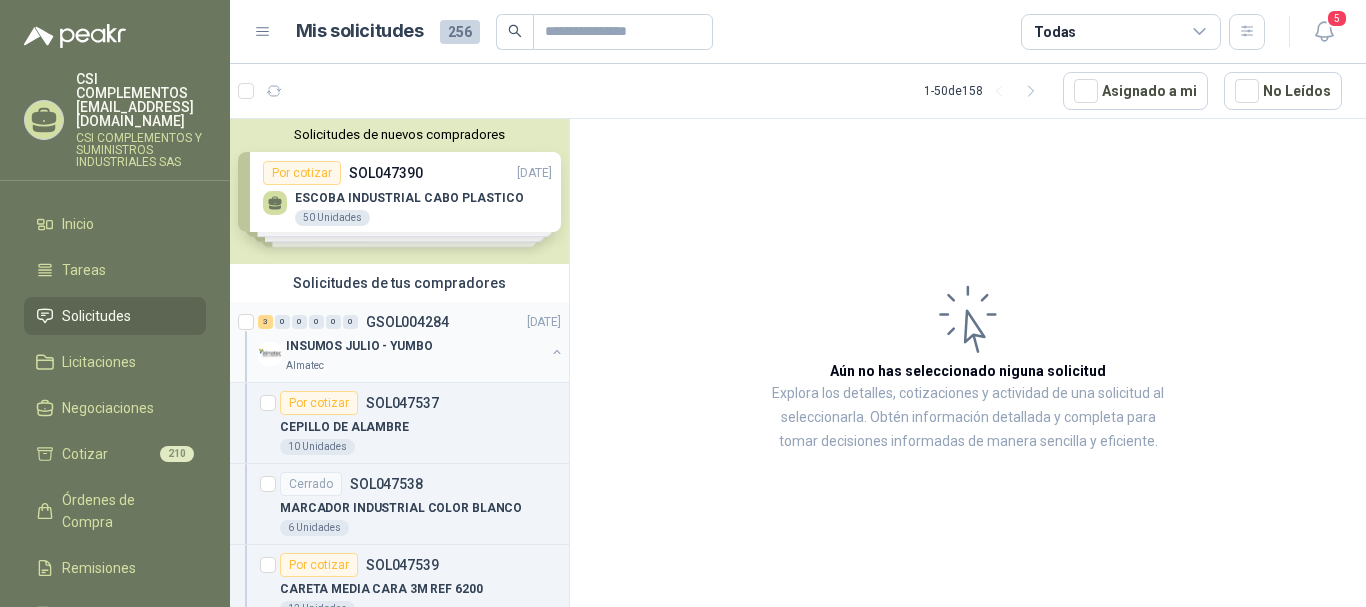 click on "INSUMOS JULIO - YUMBO" at bounding box center (359, 346) 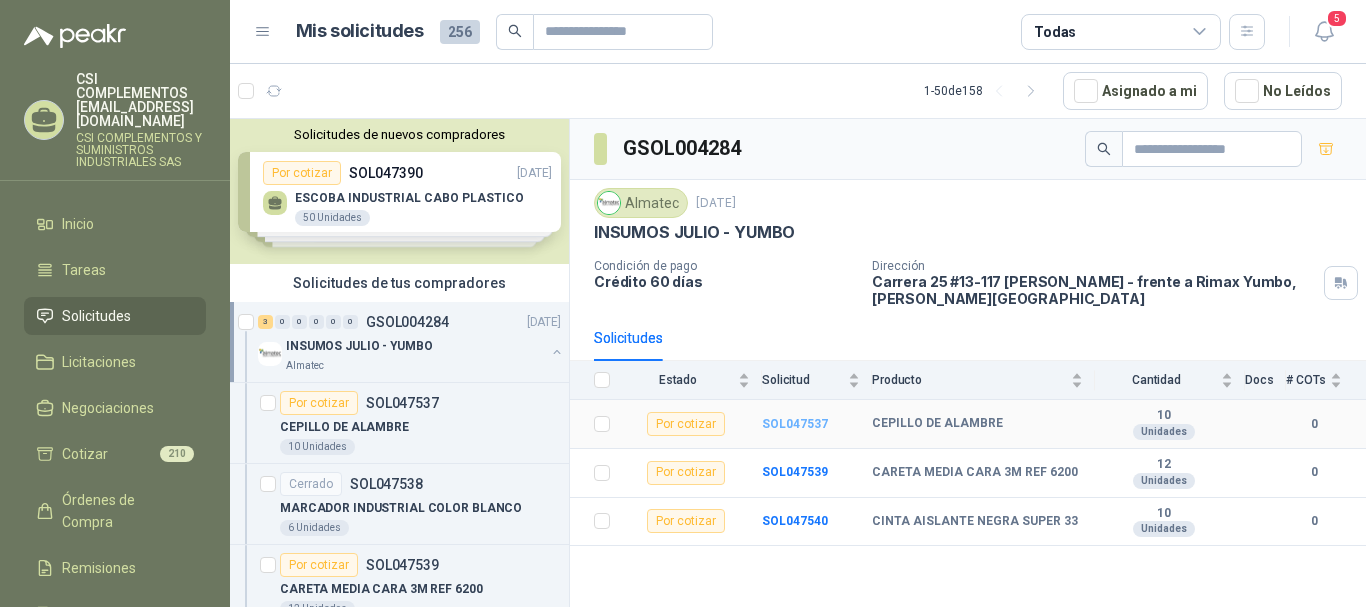 click on "SOL047537" at bounding box center (795, 424) 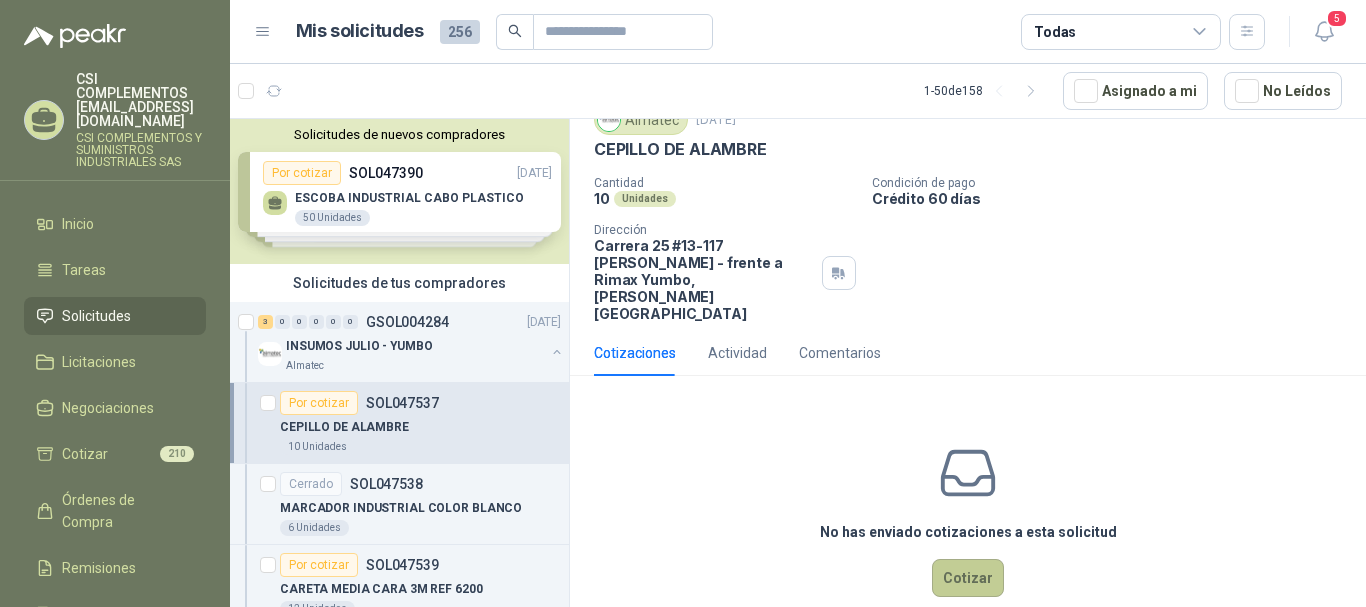 click on "Cotizar" at bounding box center [968, 578] 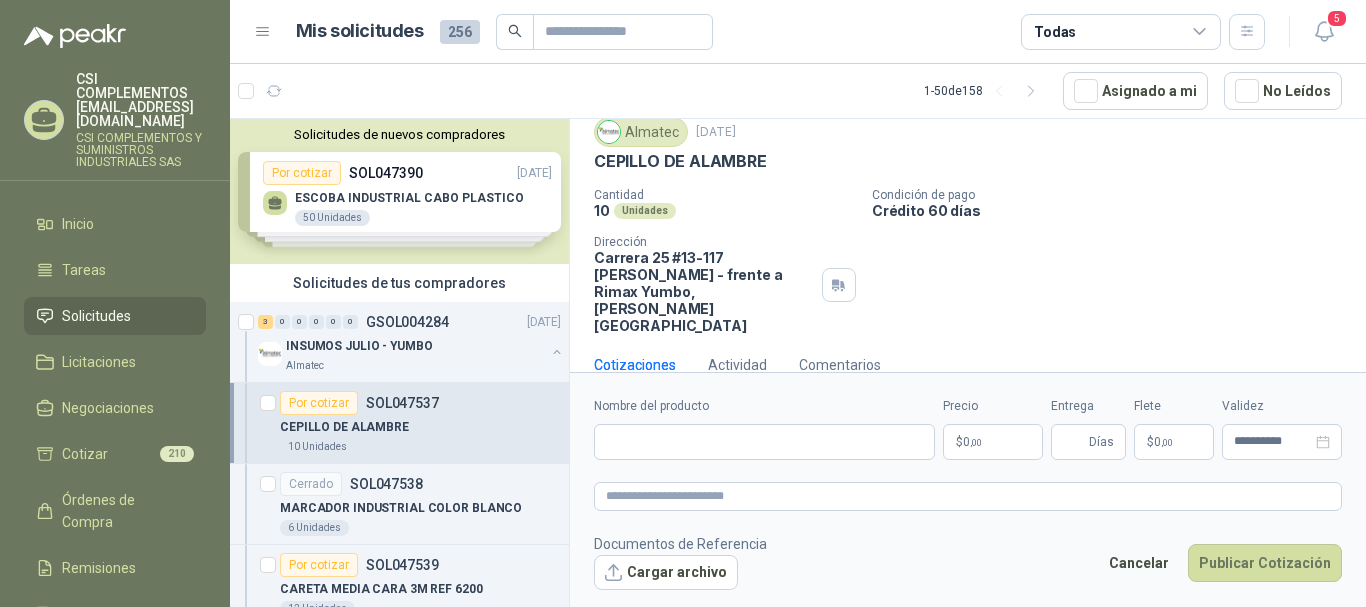 scroll, scrollTop: 65, scrollLeft: 0, axis: vertical 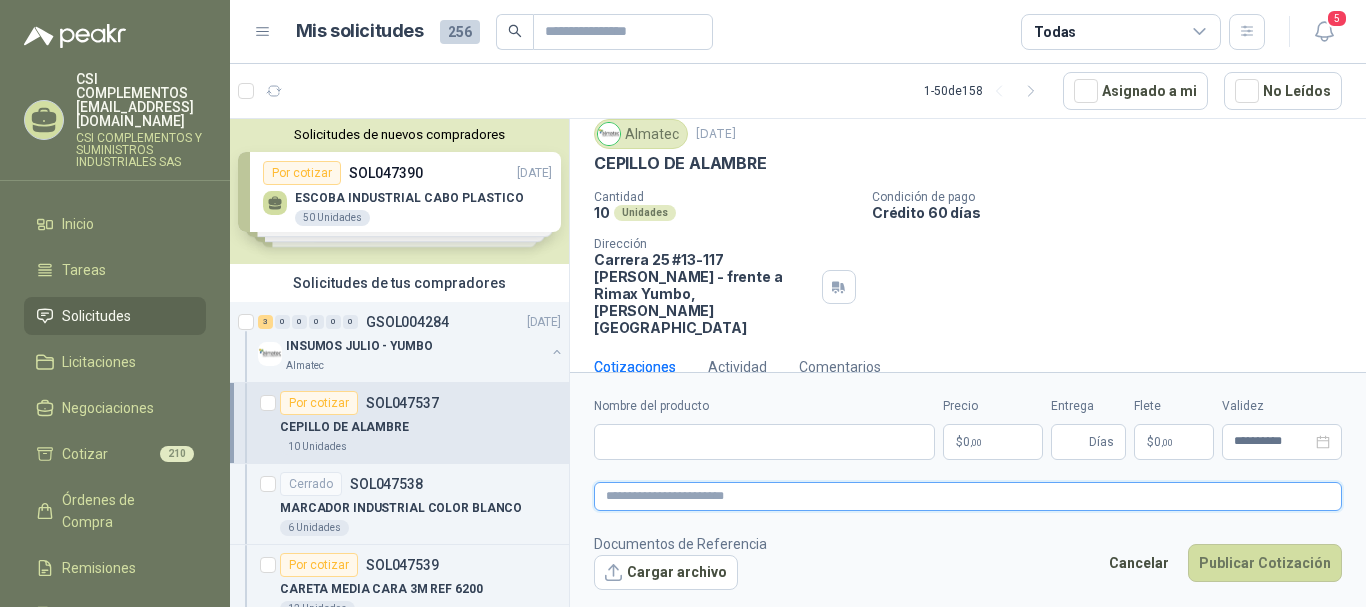 click at bounding box center [968, 496] 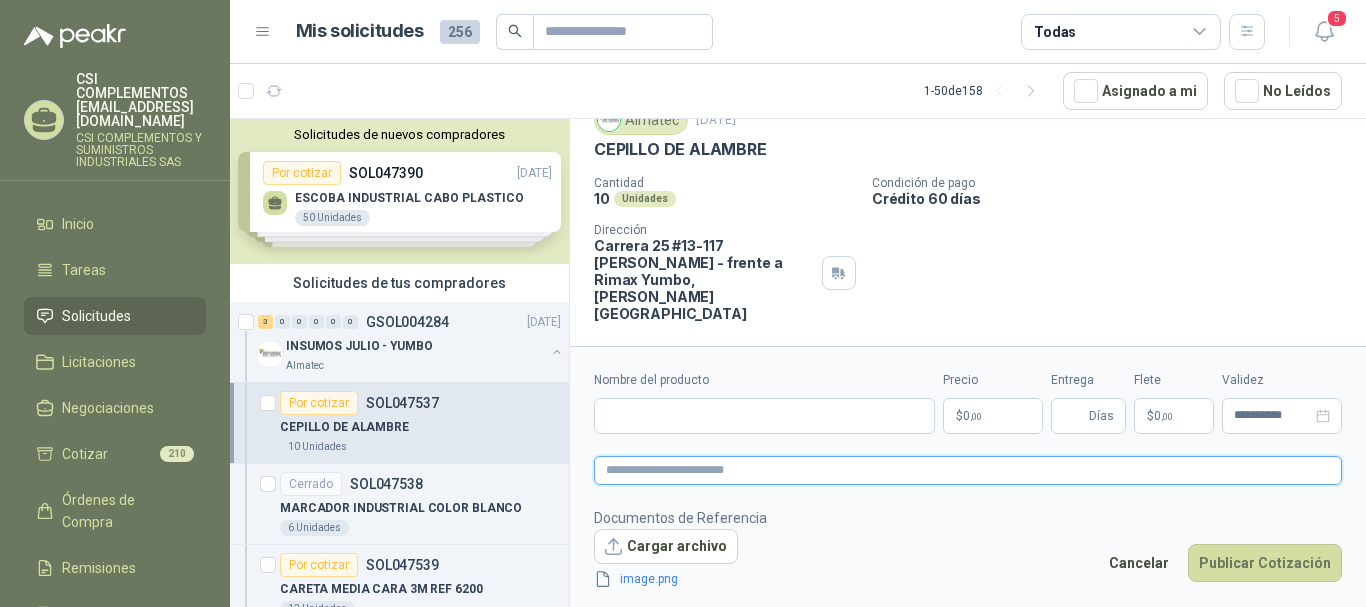 click at bounding box center (968, 470) 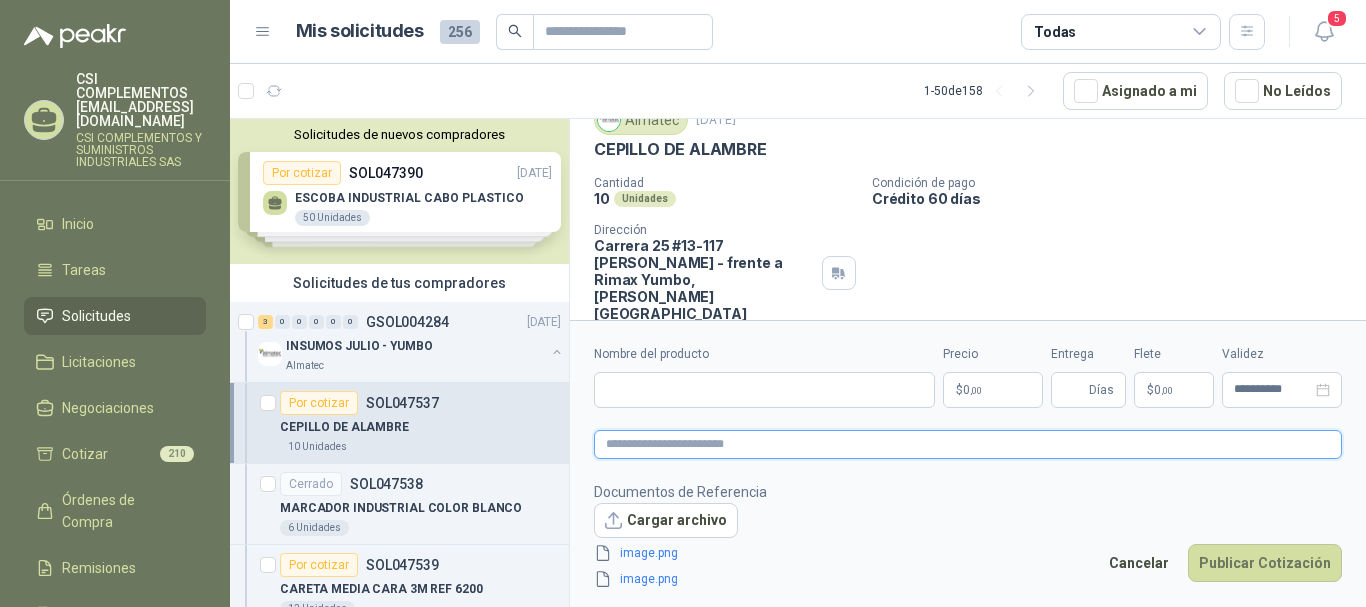 click at bounding box center [968, 444] 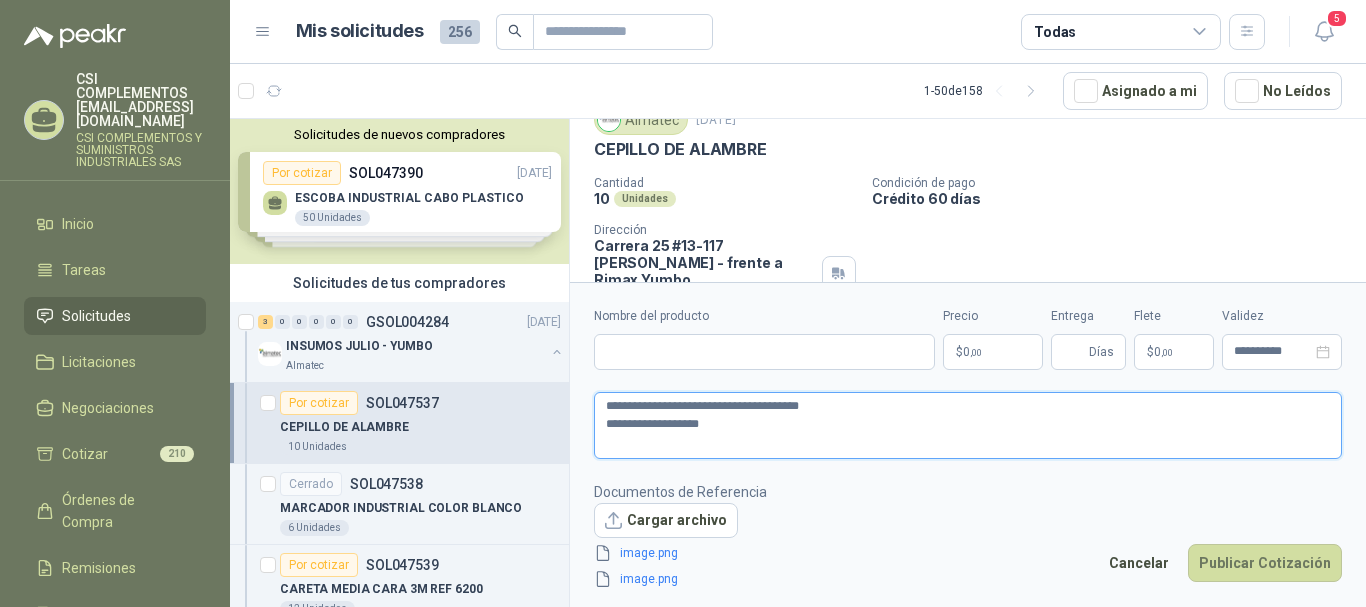 click on "**********" at bounding box center [968, 425] 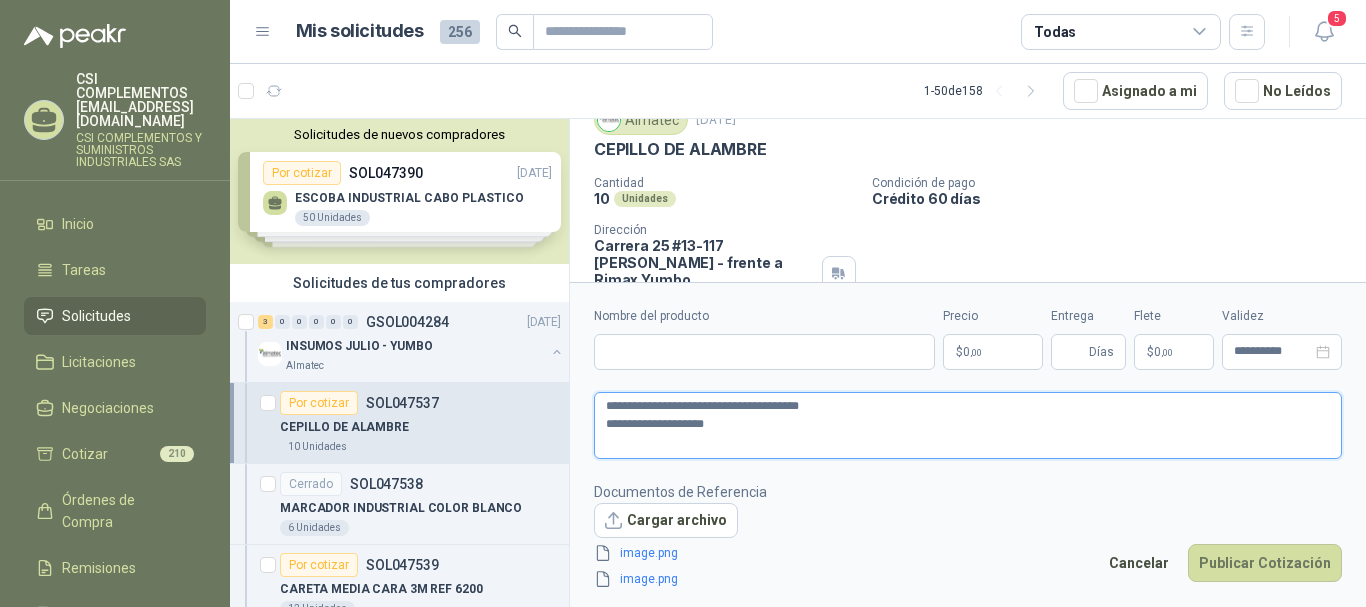 type 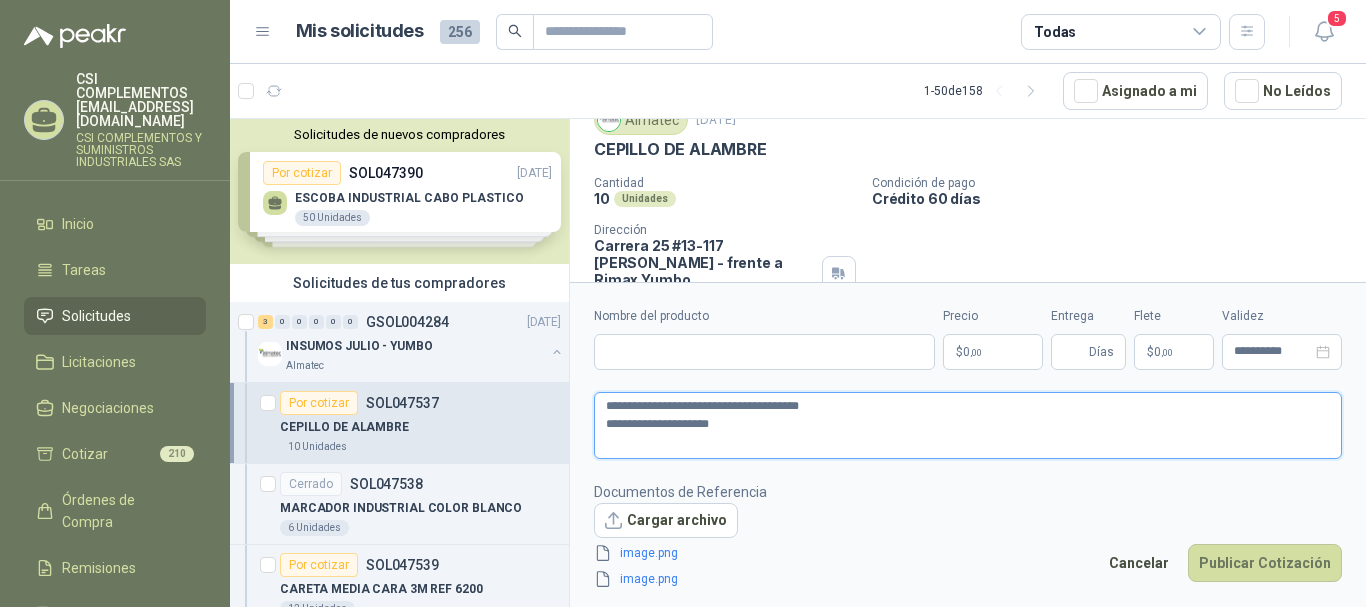type 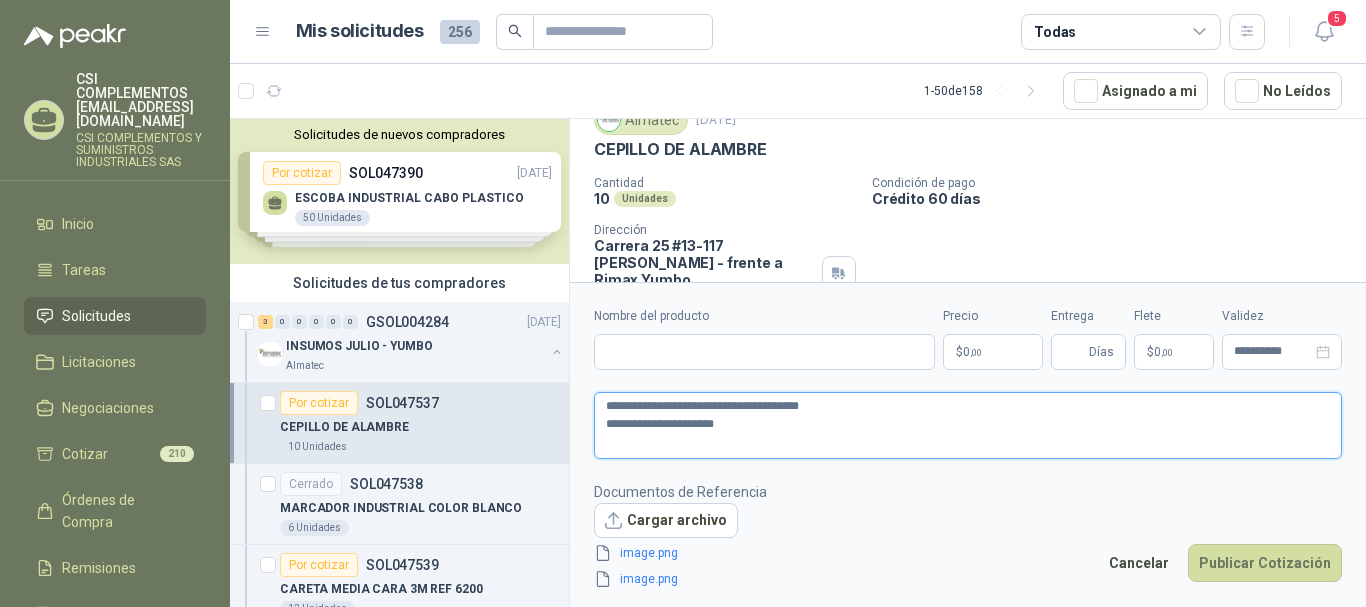 type 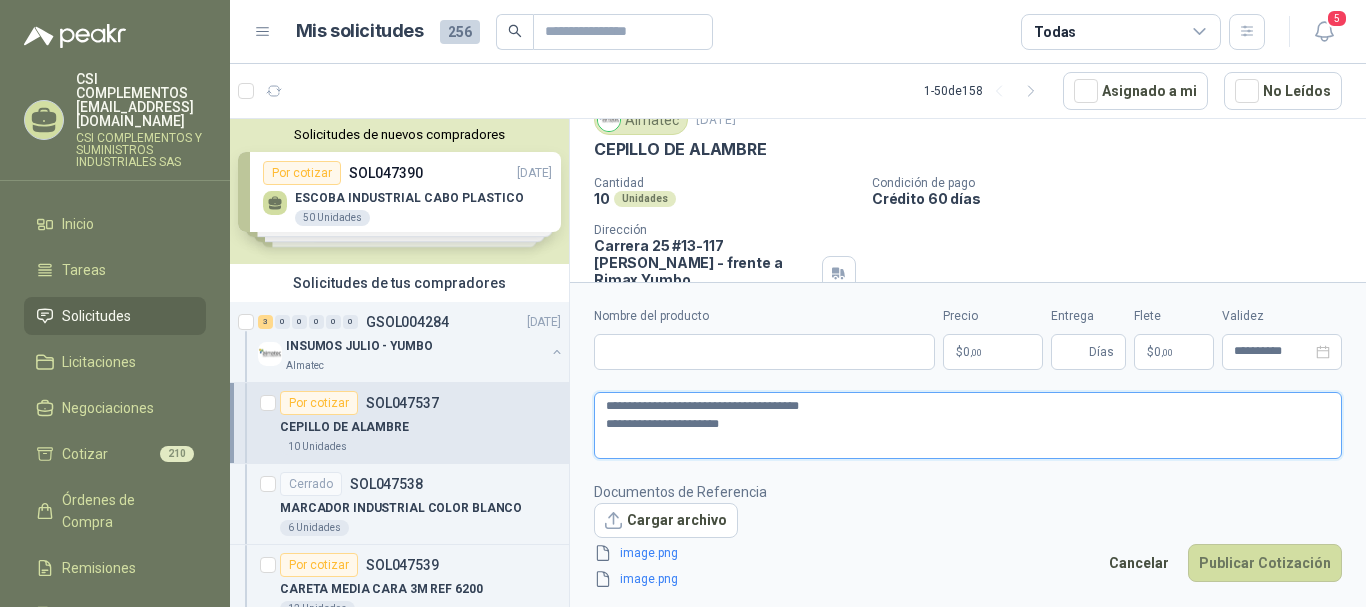 type 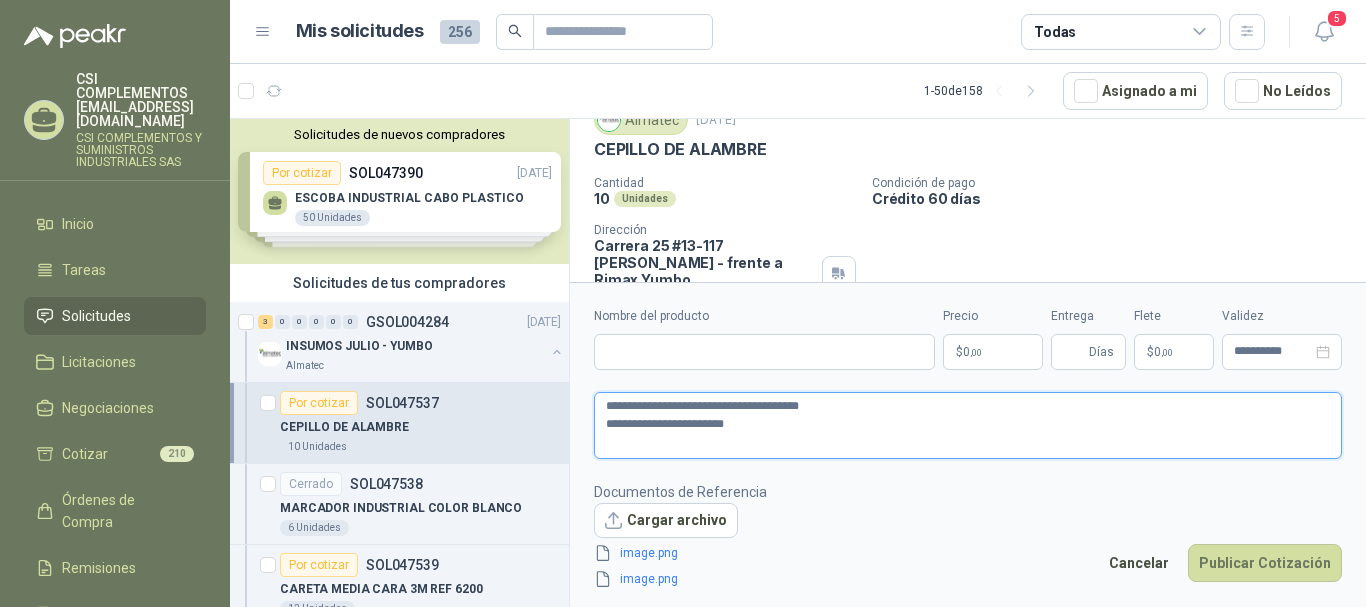 type 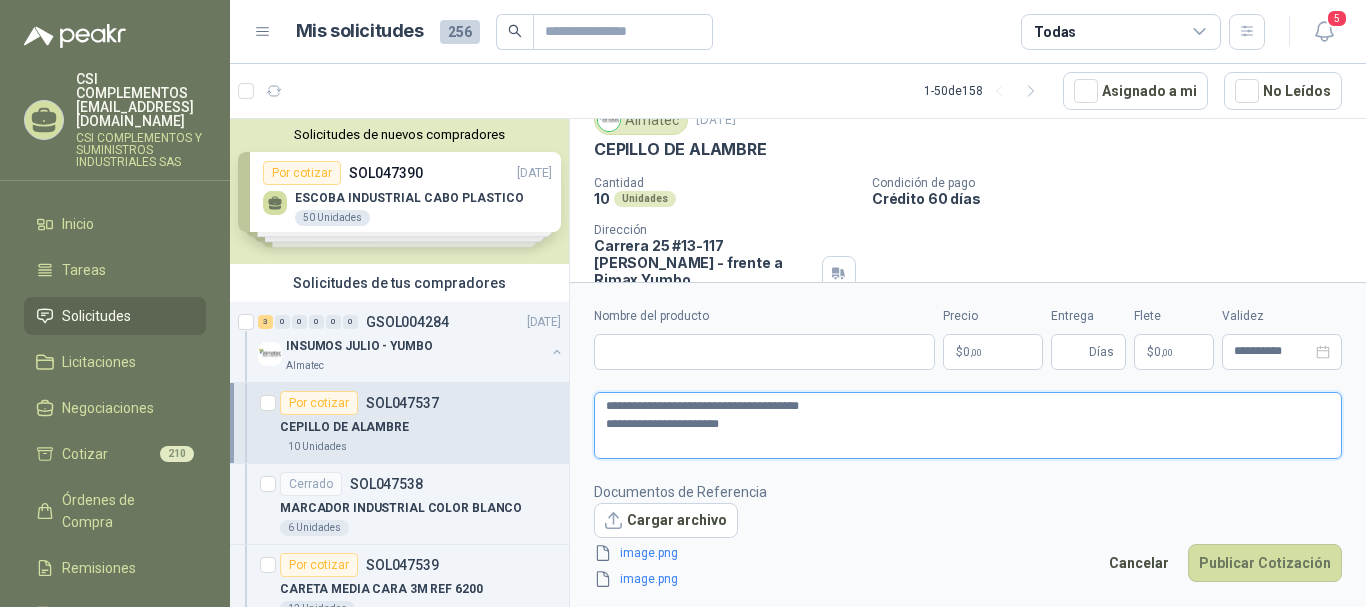type 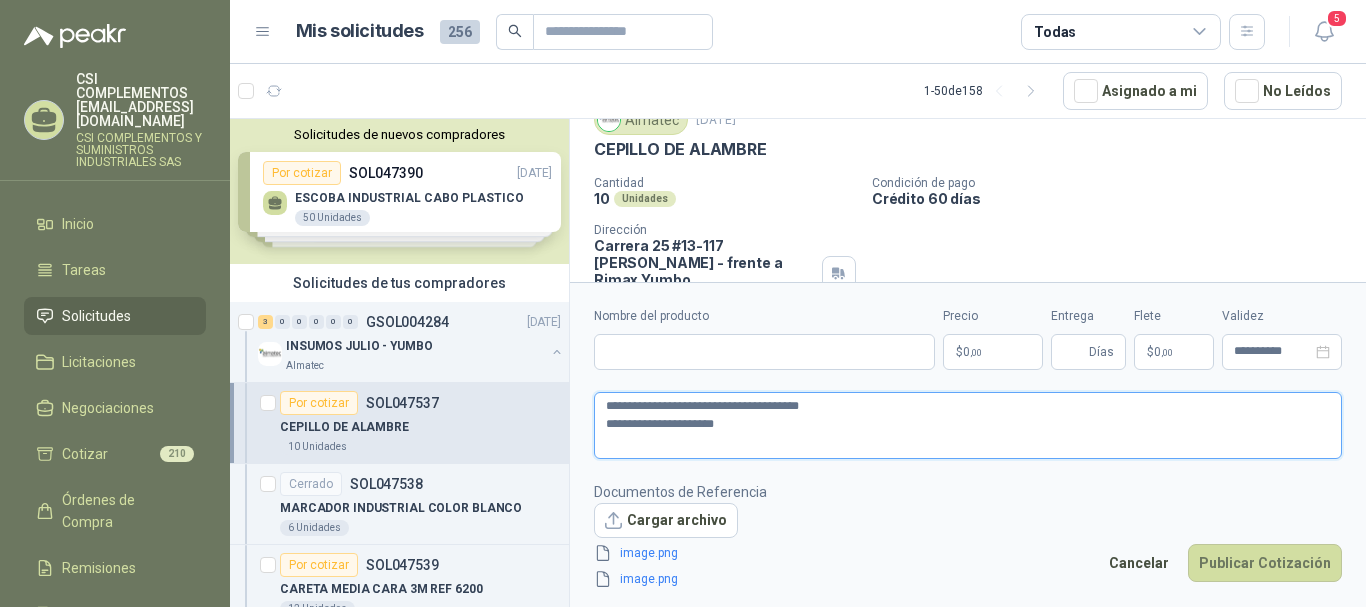 type 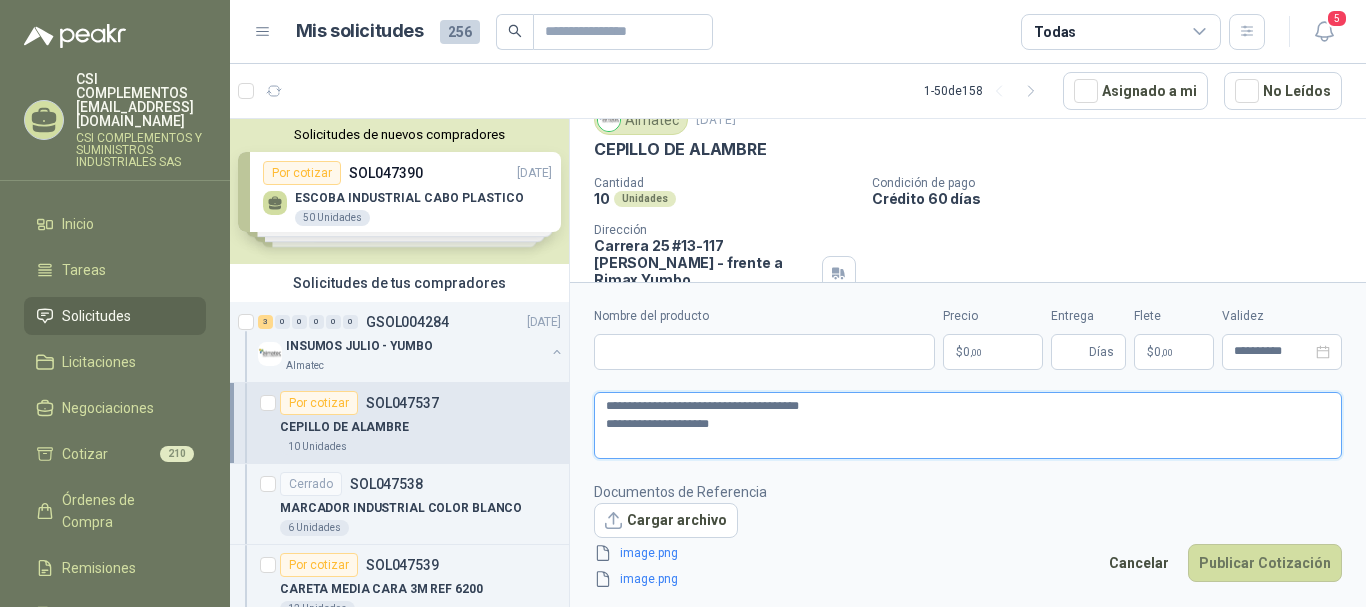 type 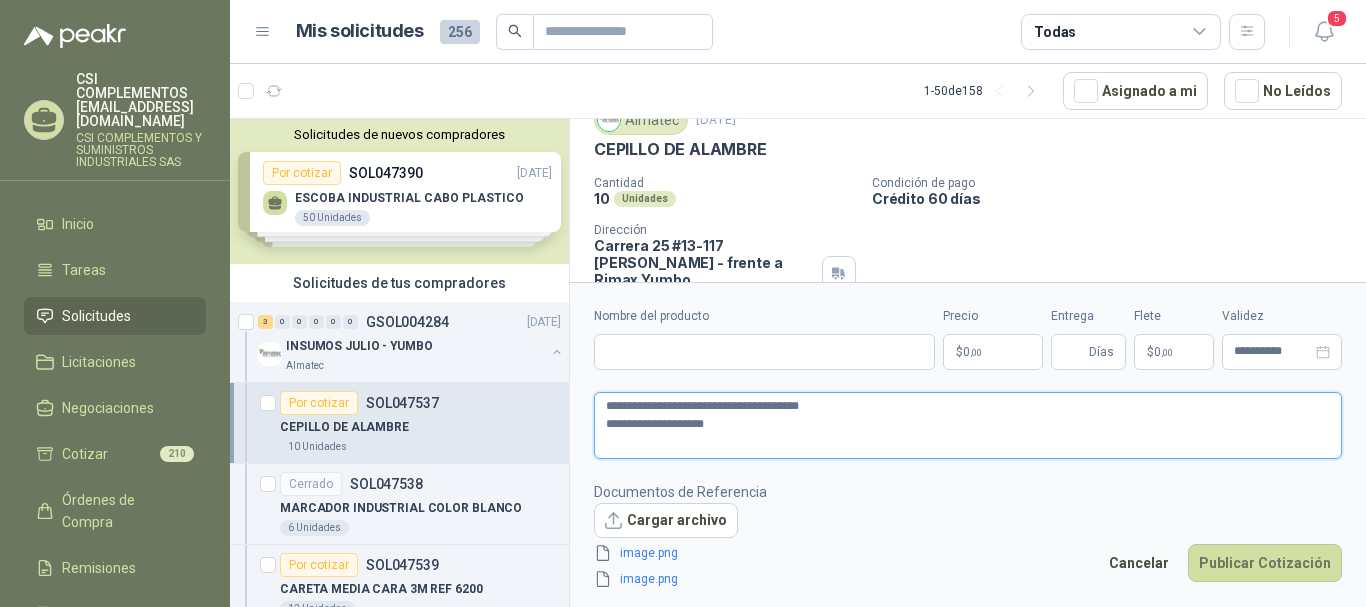 type 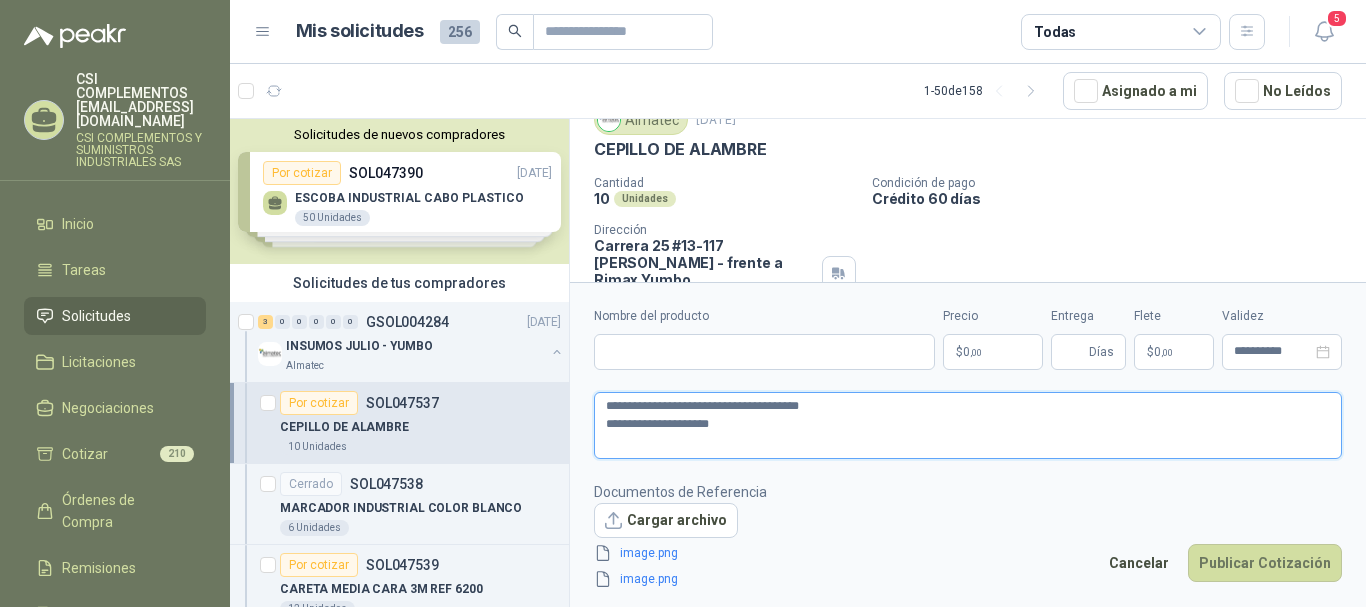 type 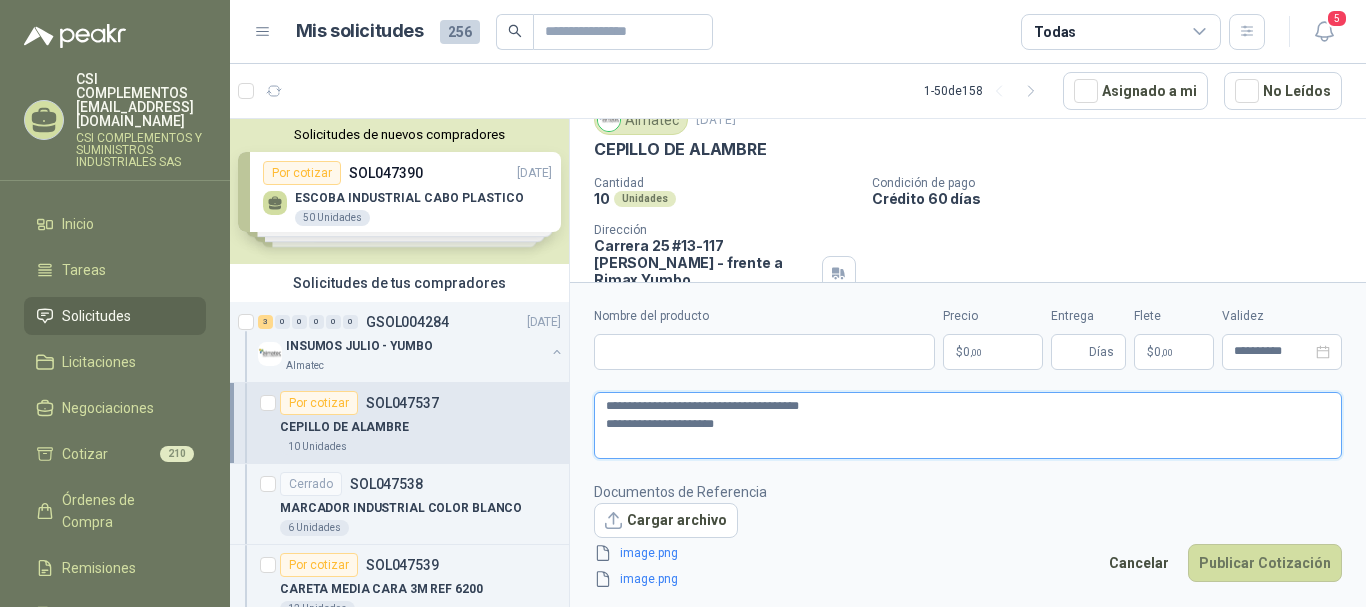 type 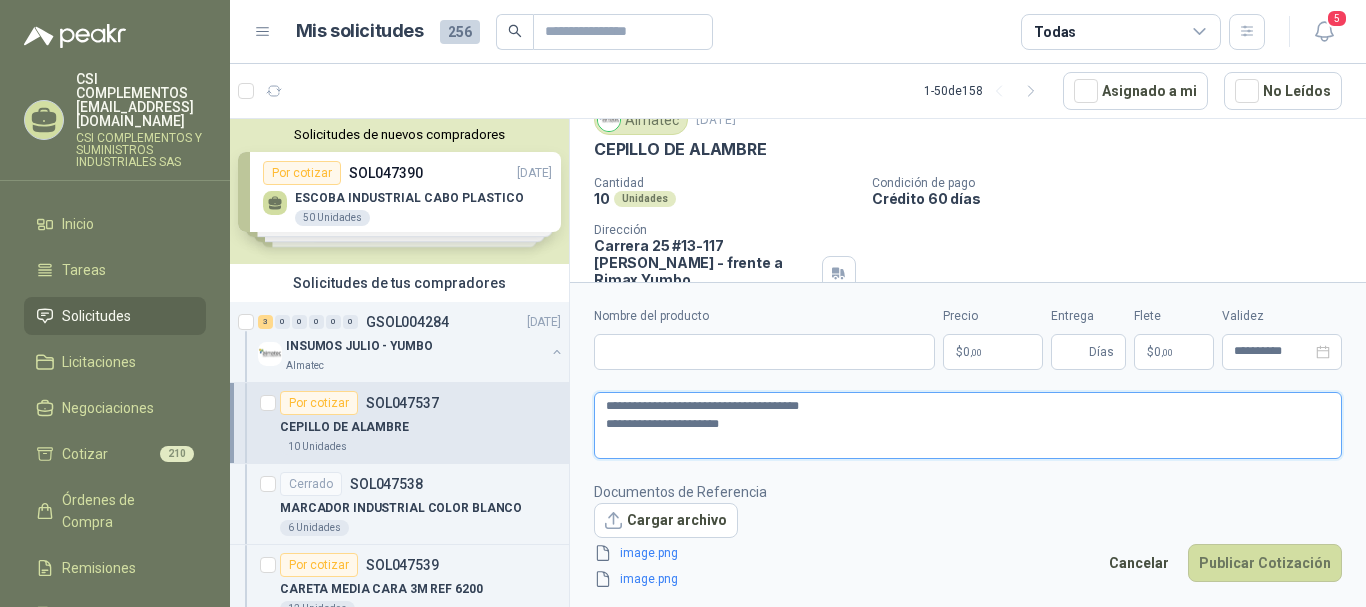 type 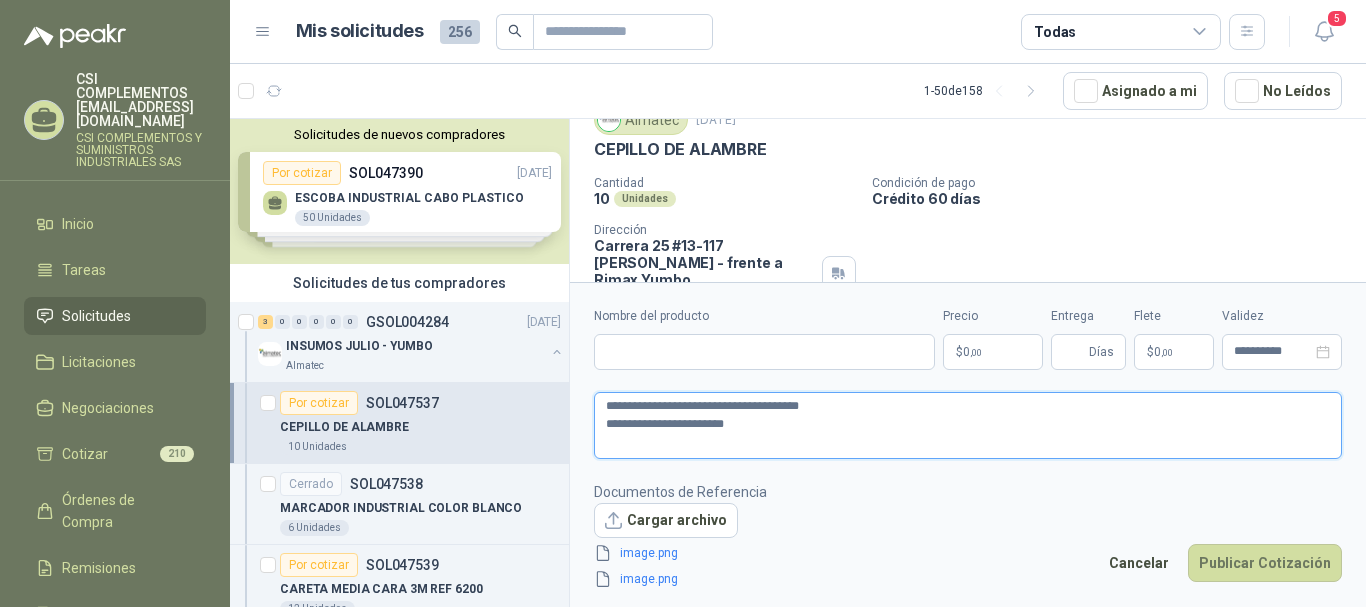 type 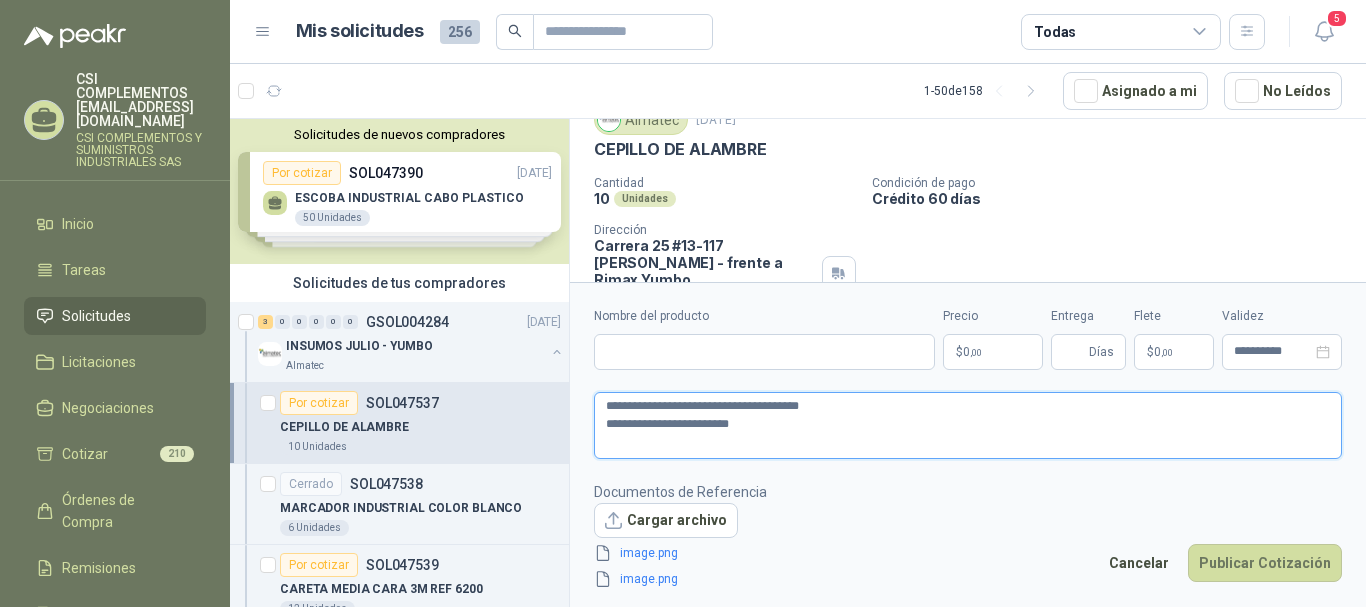 type 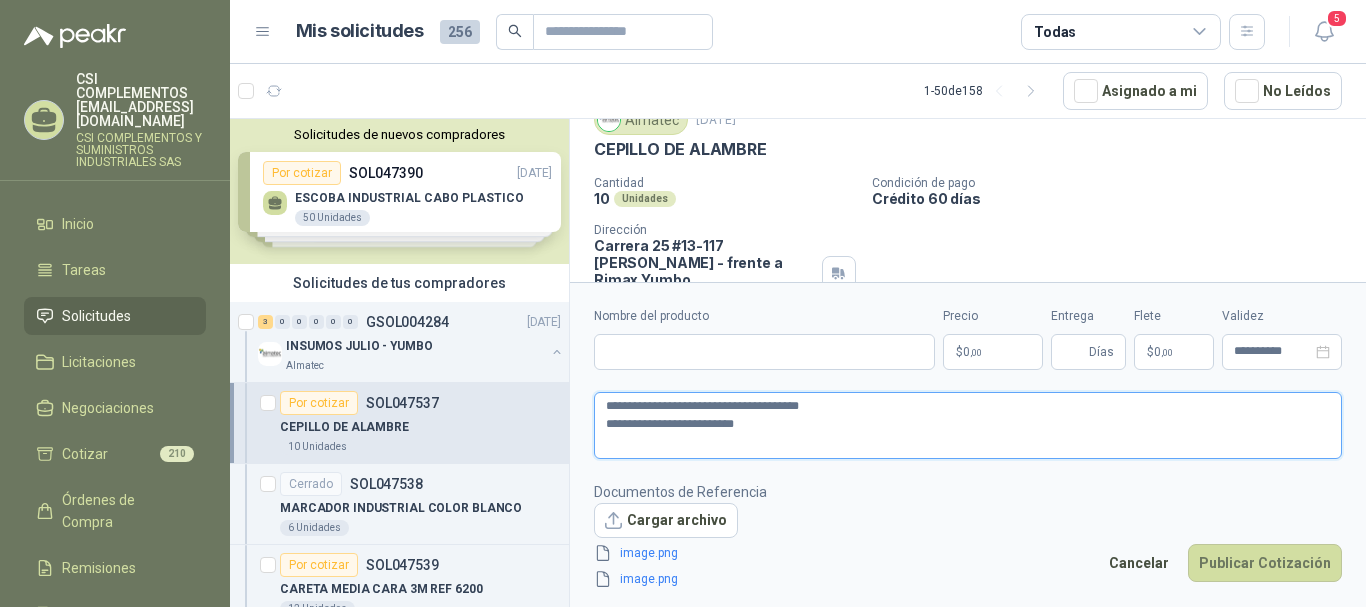 type 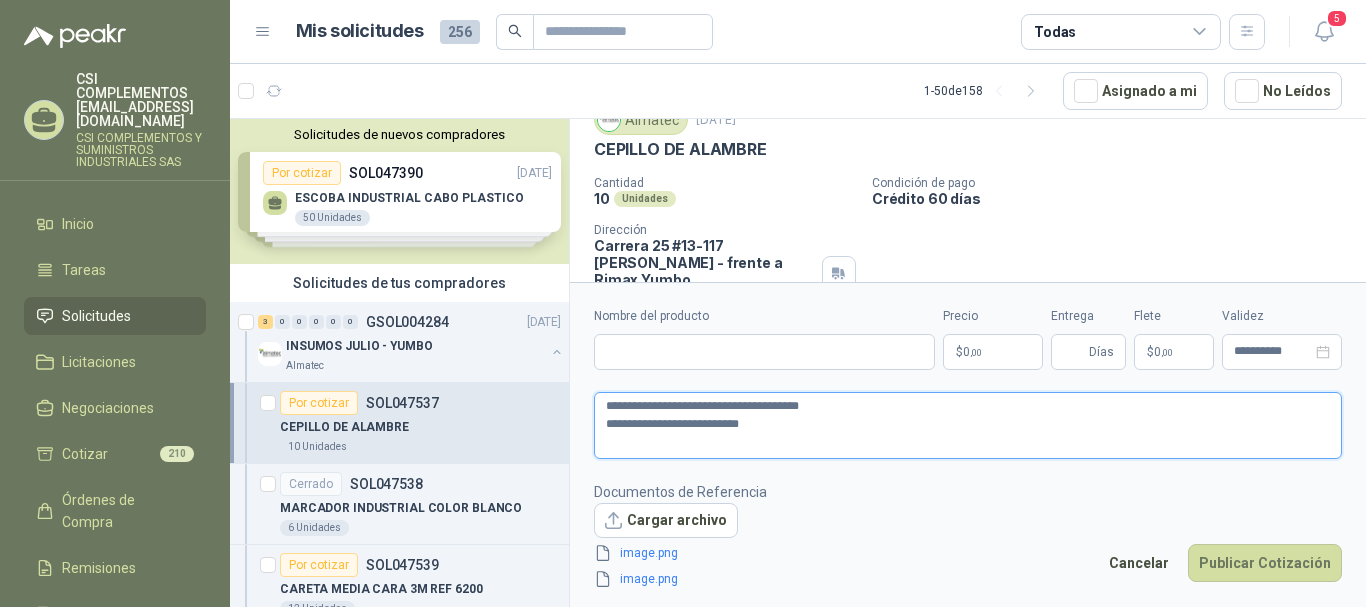 type 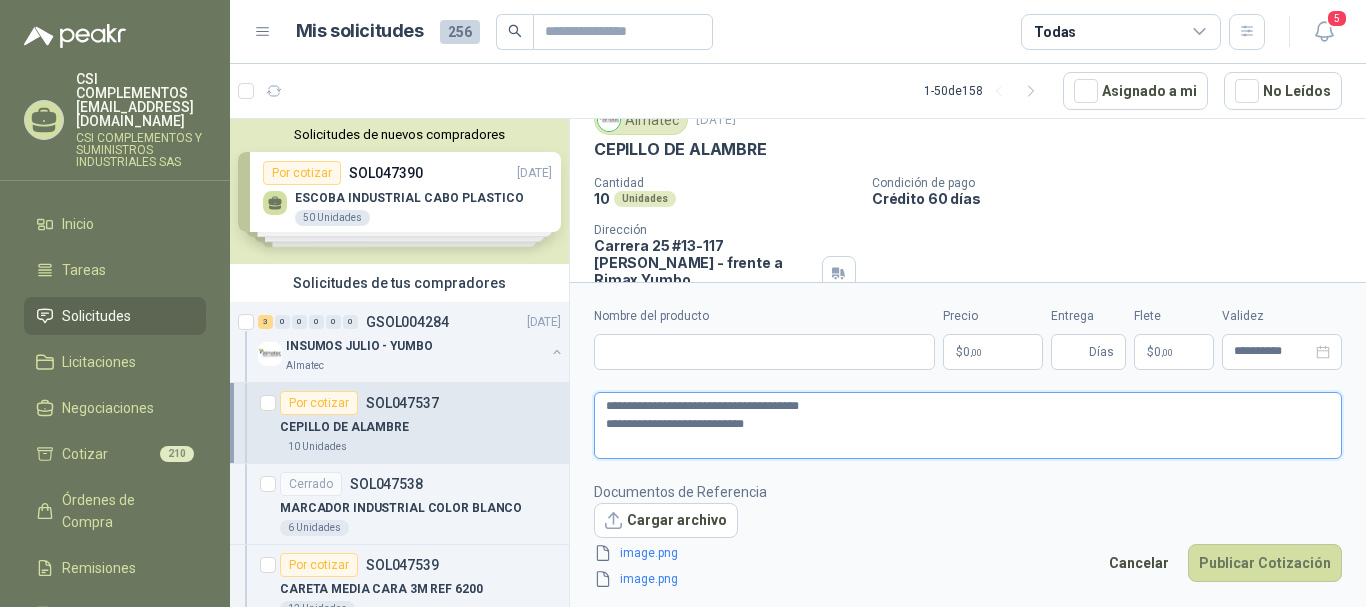 type 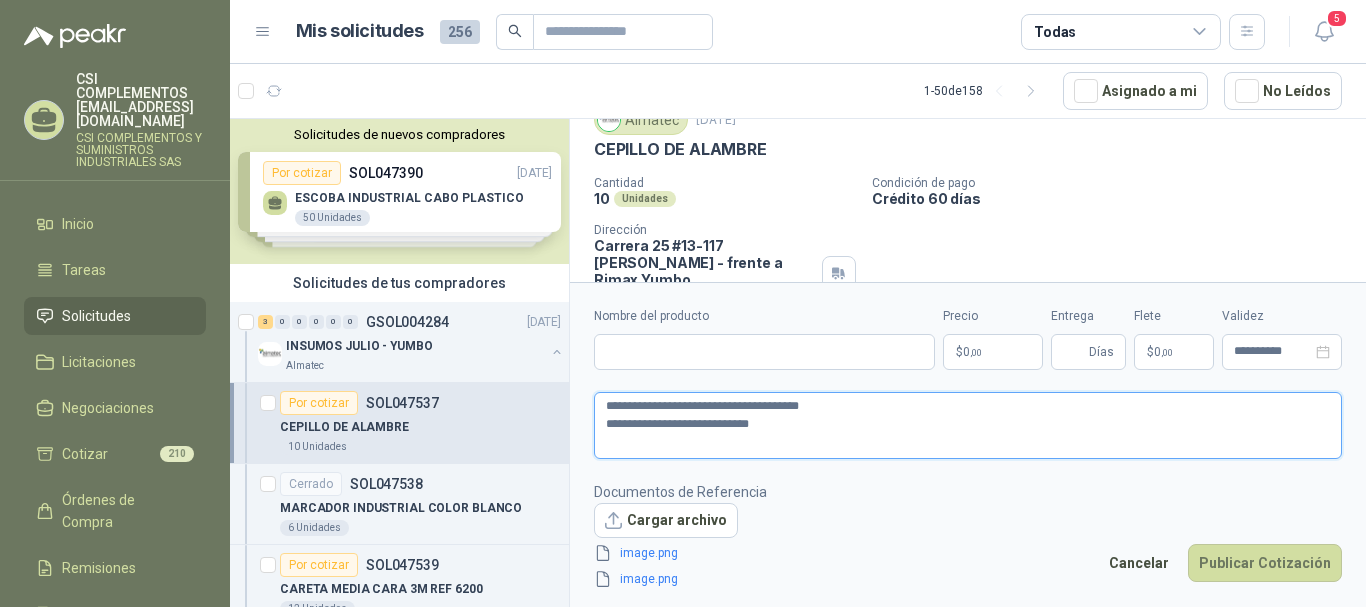 type 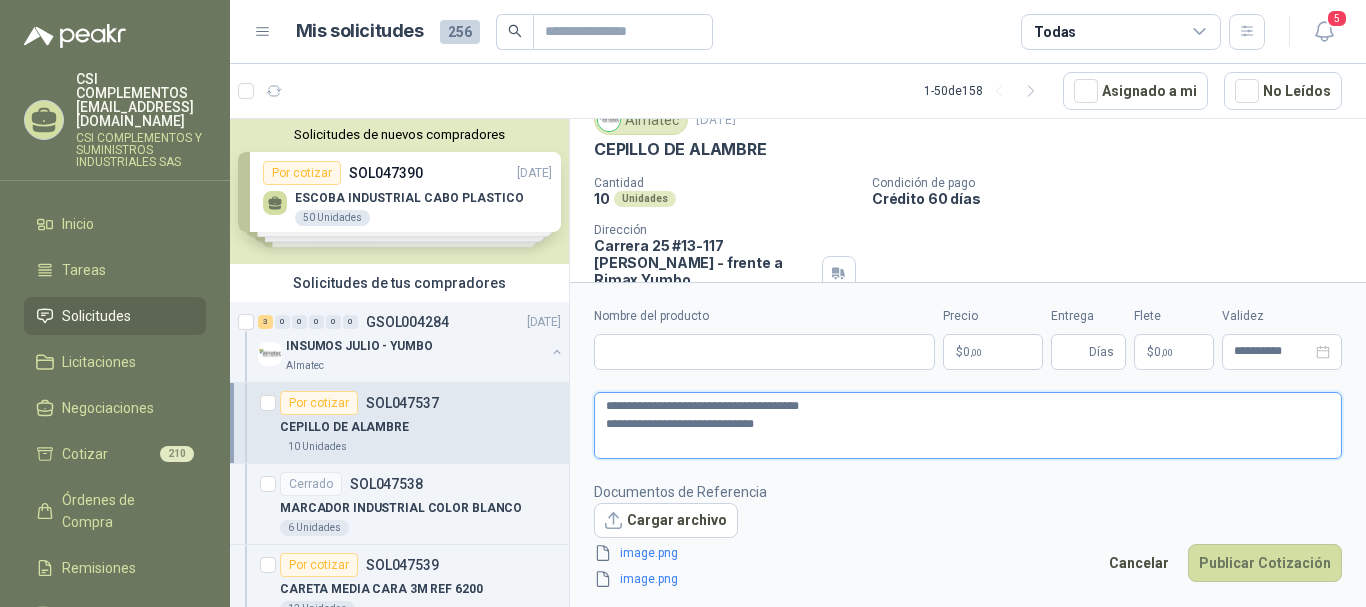 type 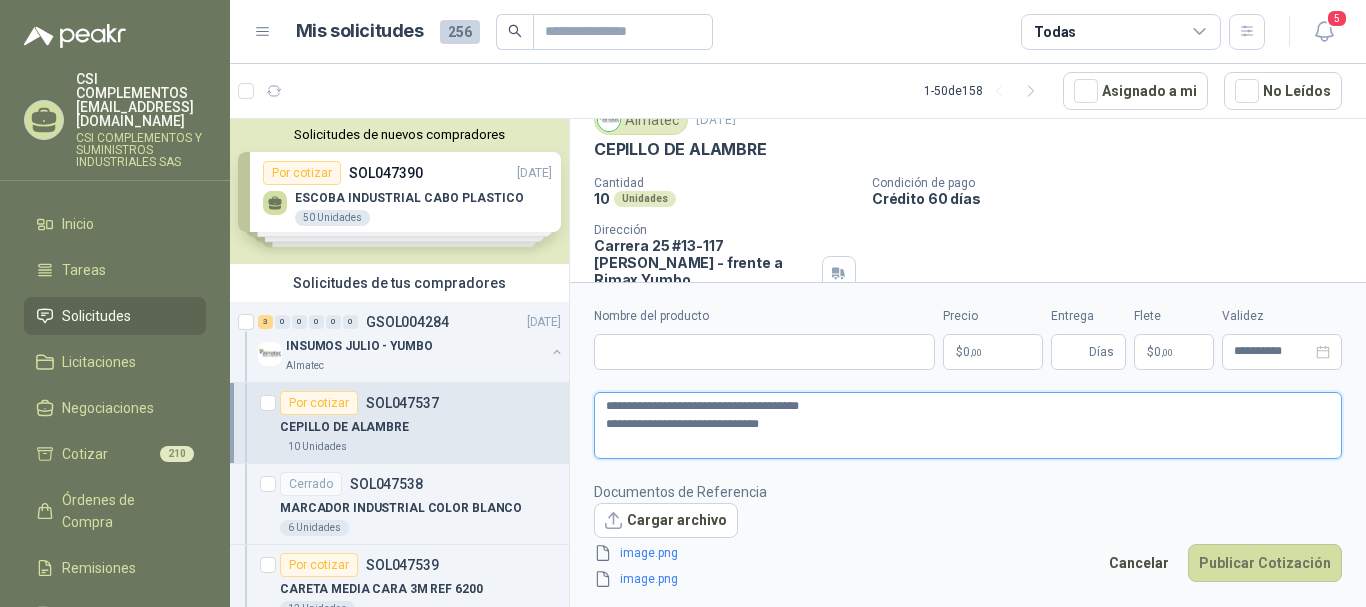 type 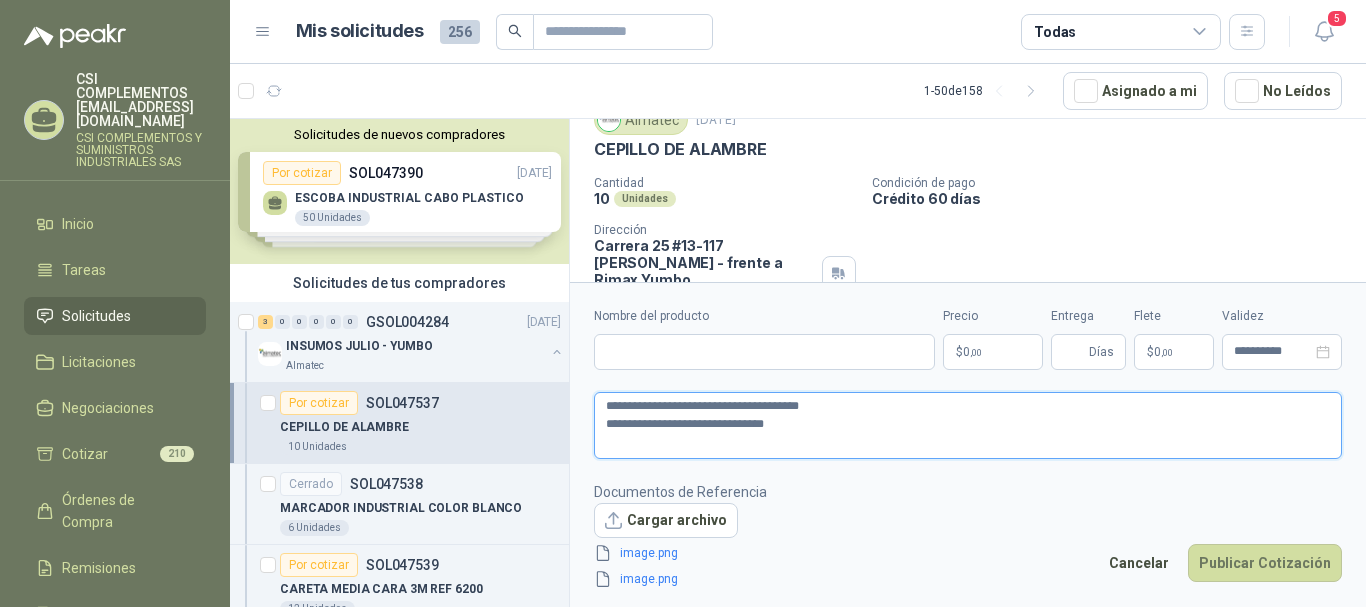 type 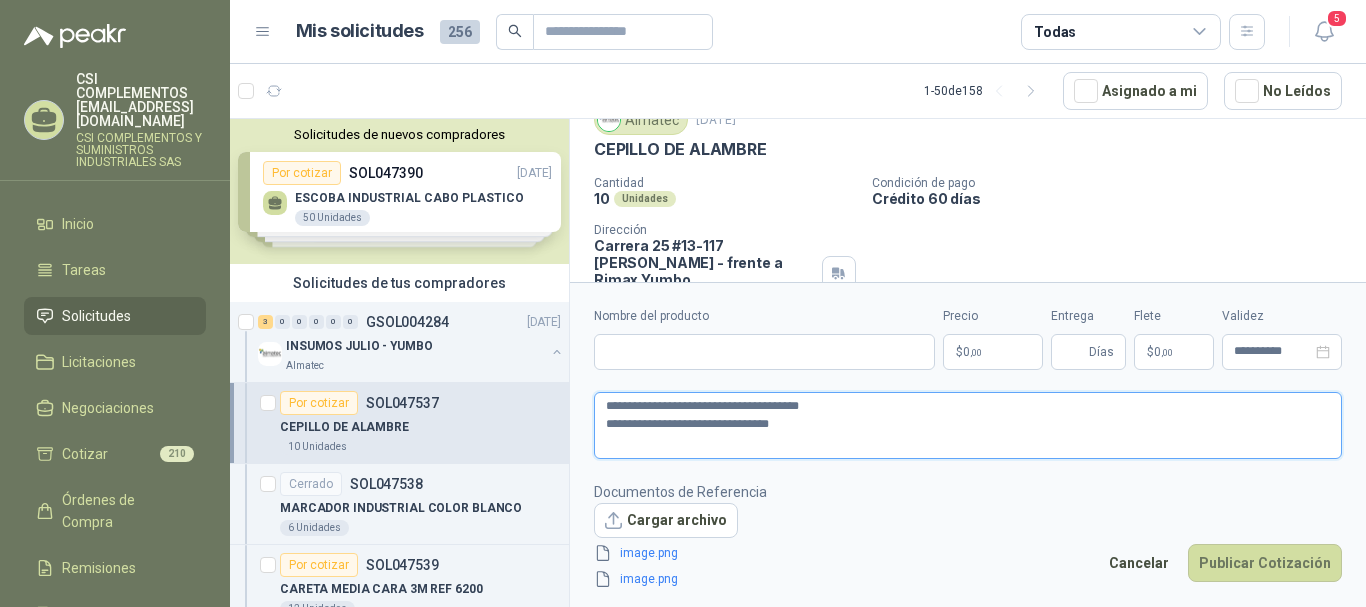 type 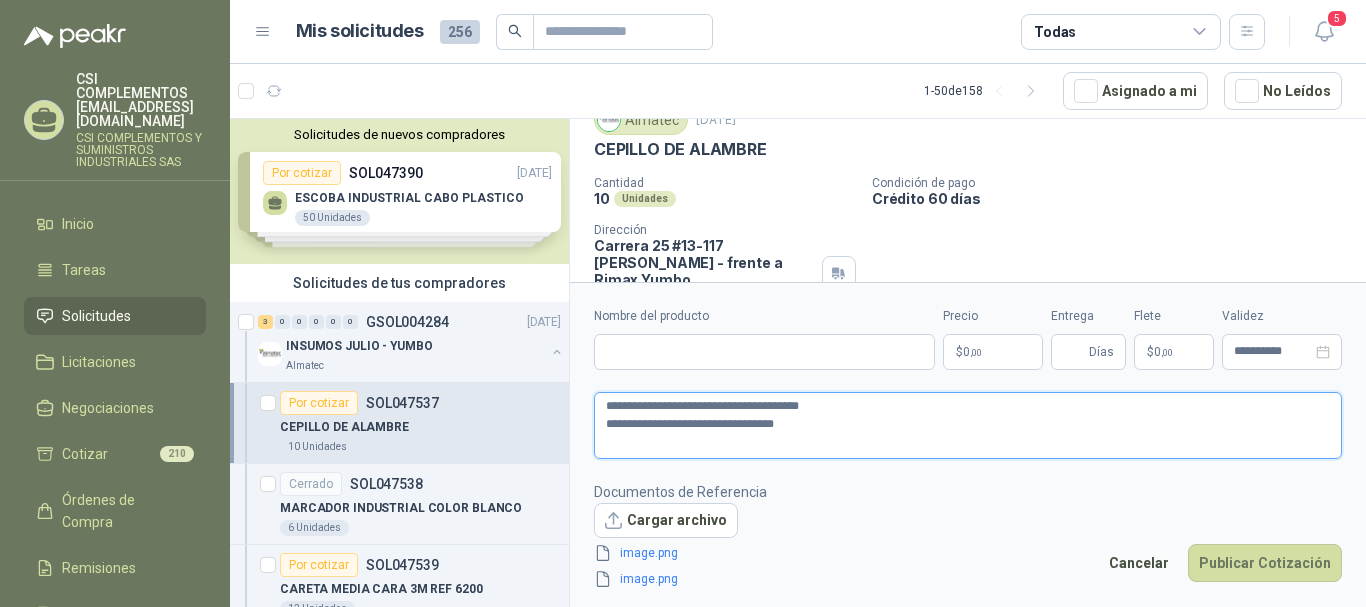 type 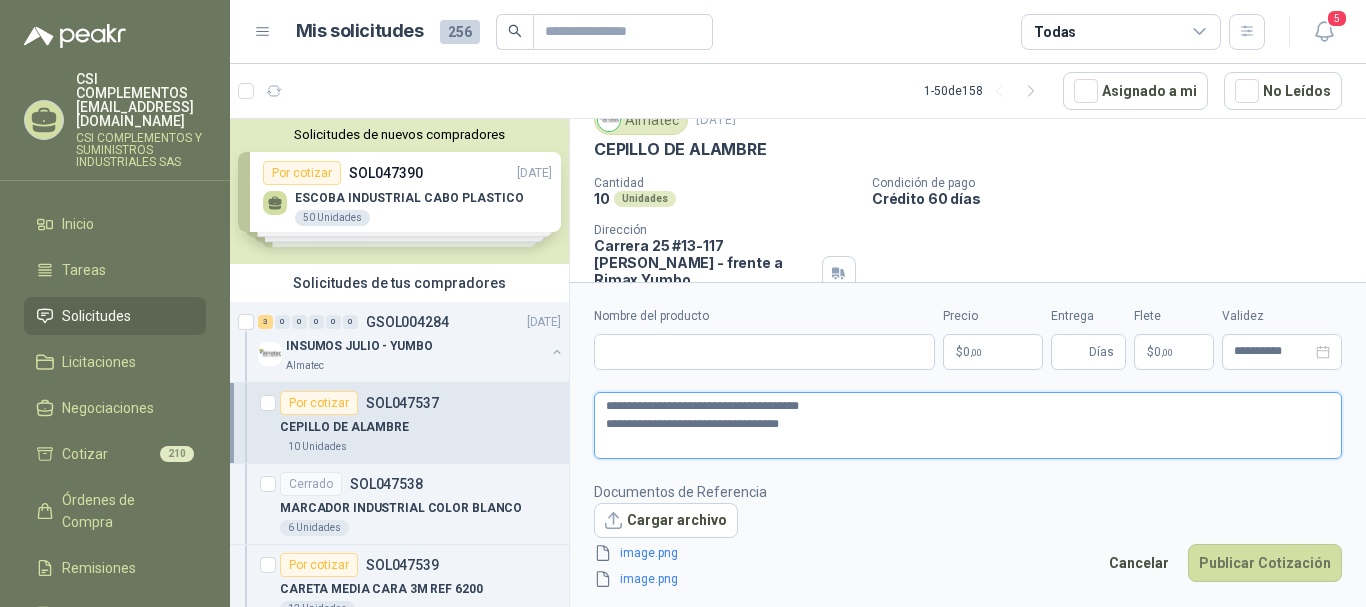 type 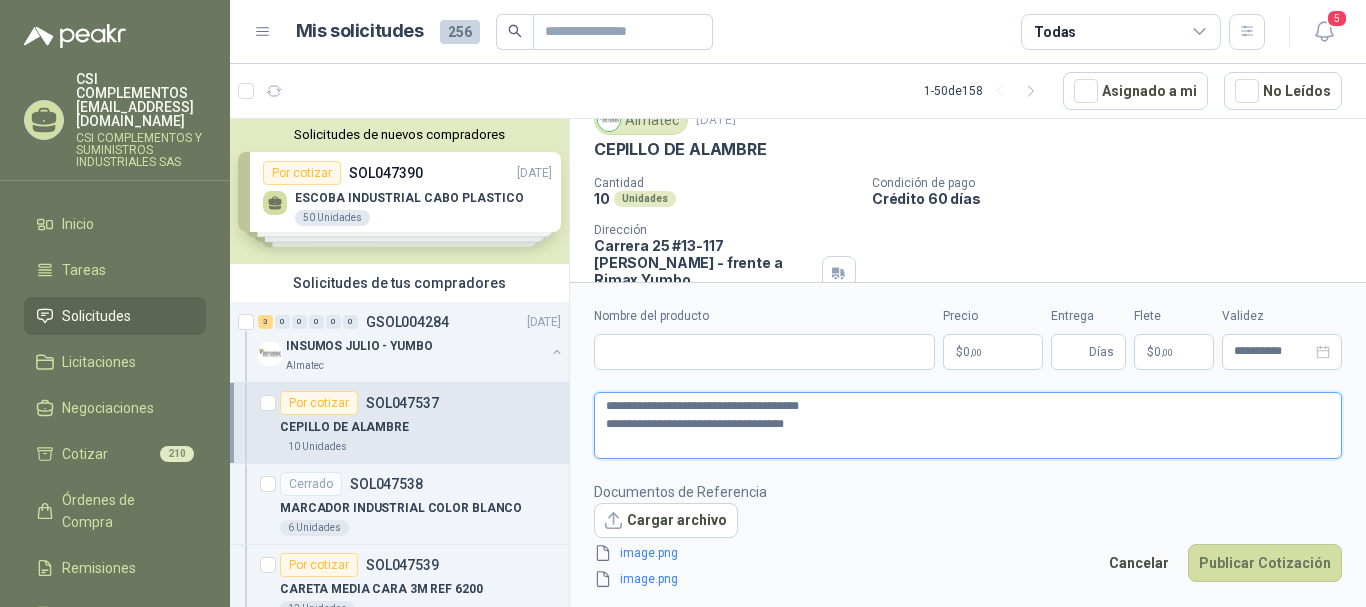 type 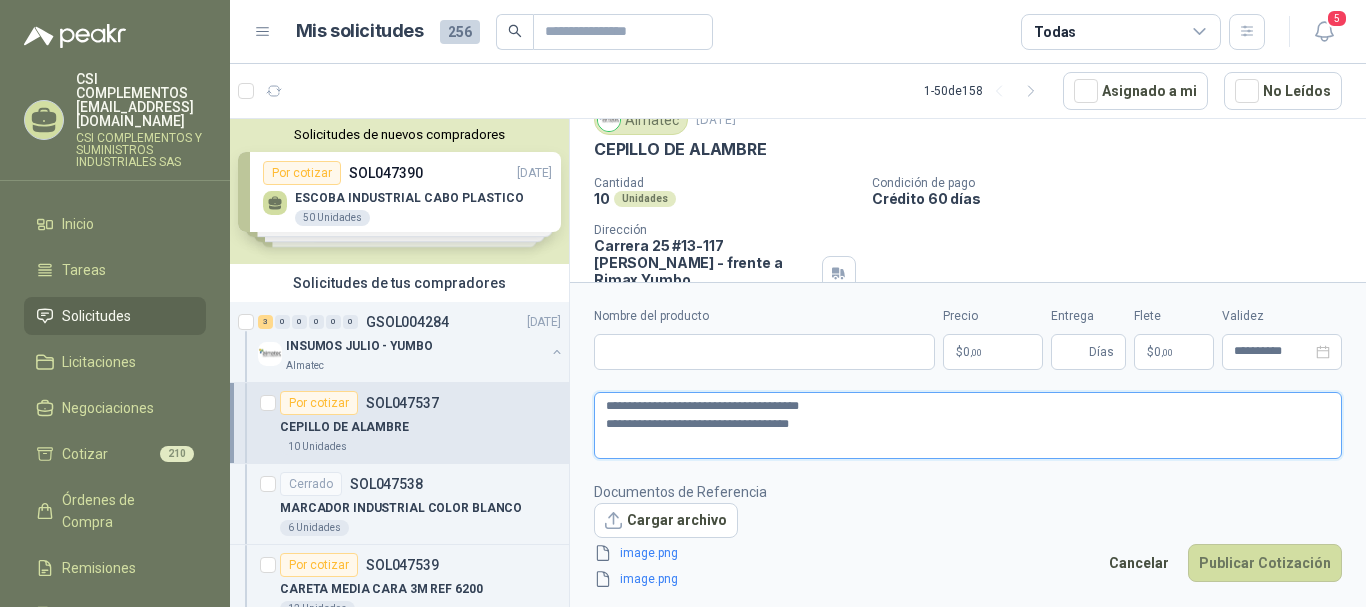type 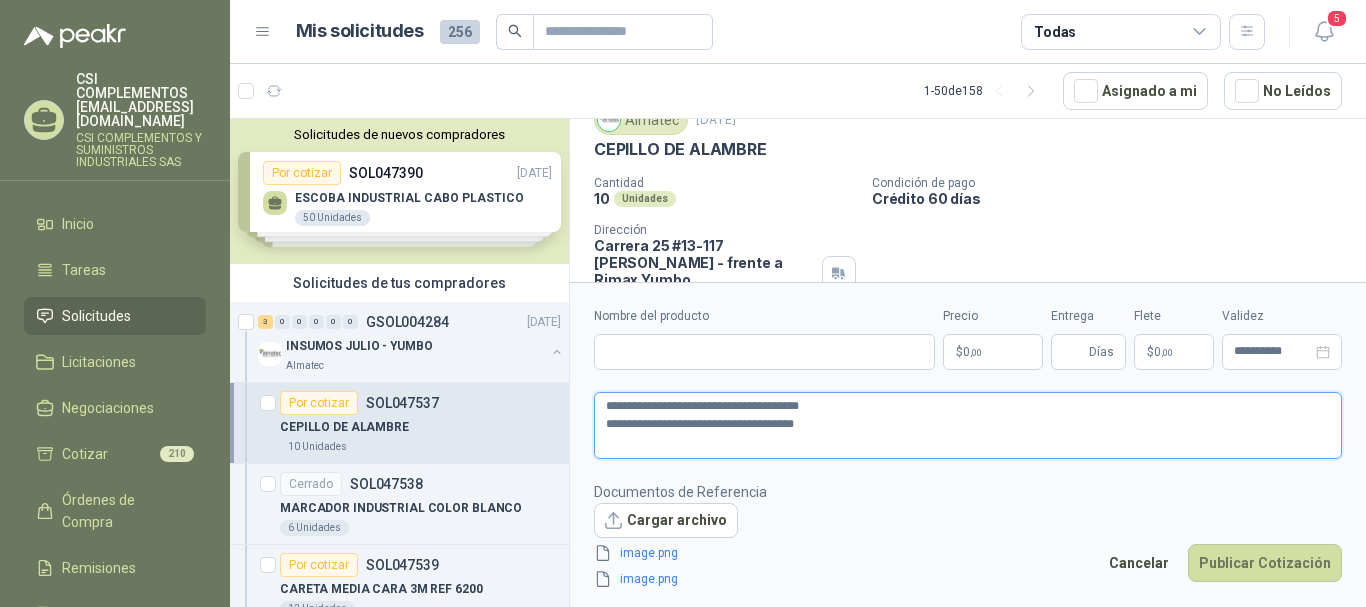 type 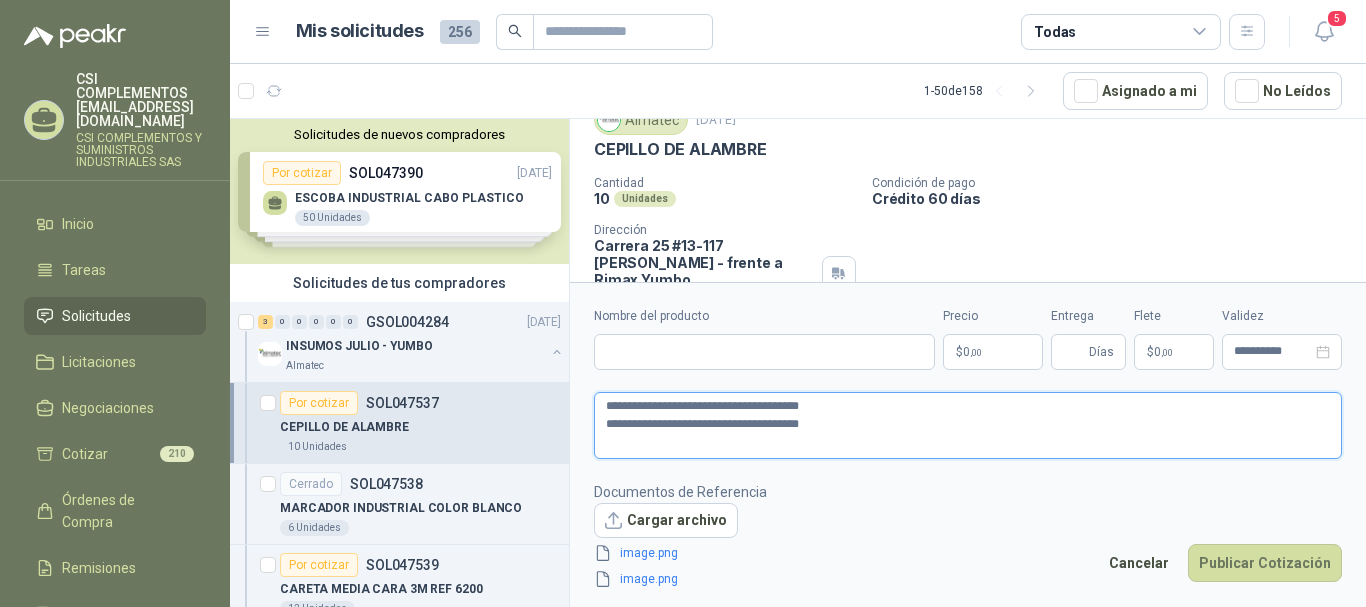 type 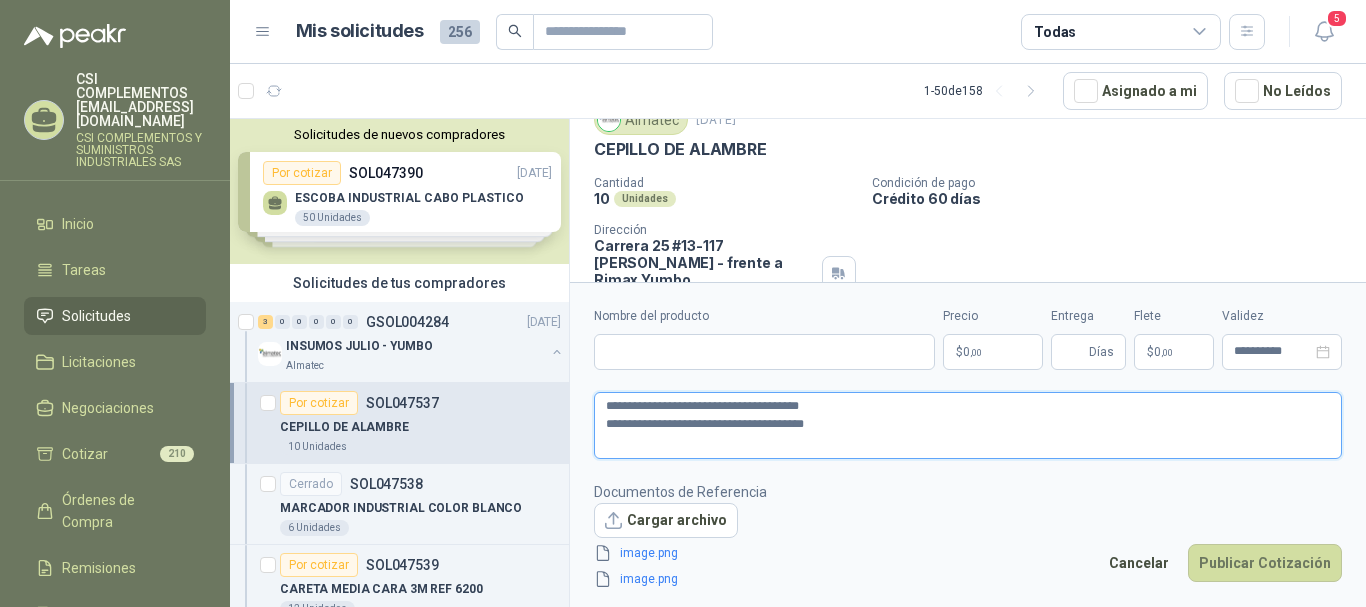 type 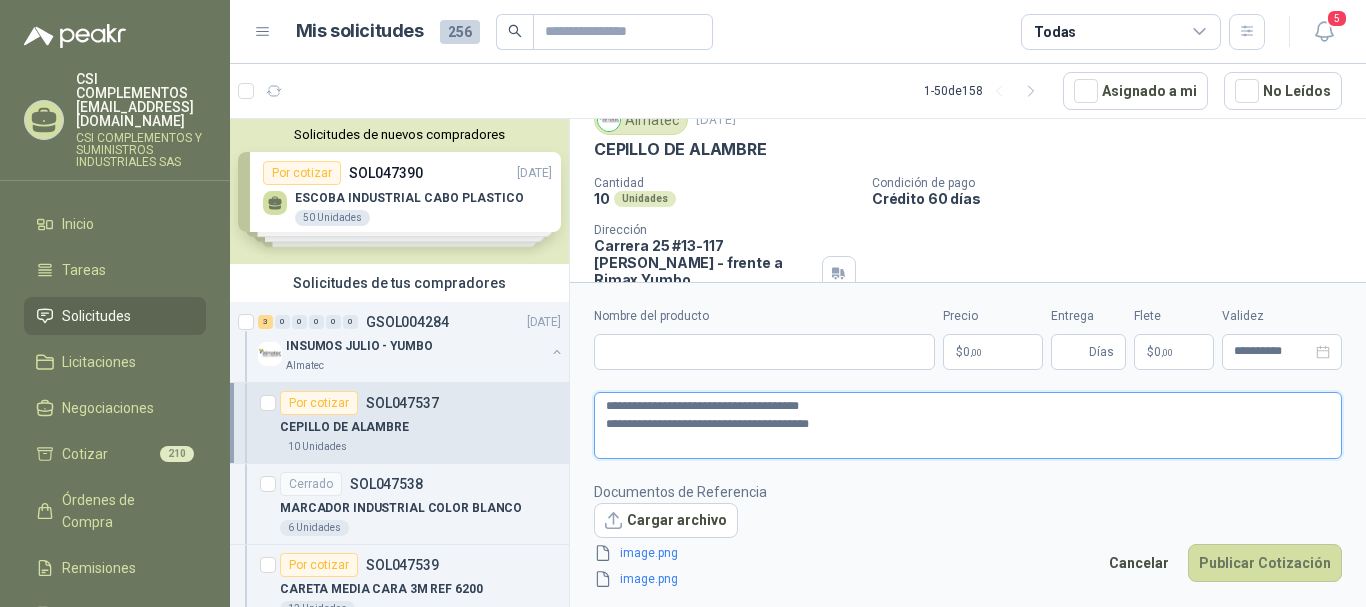 type 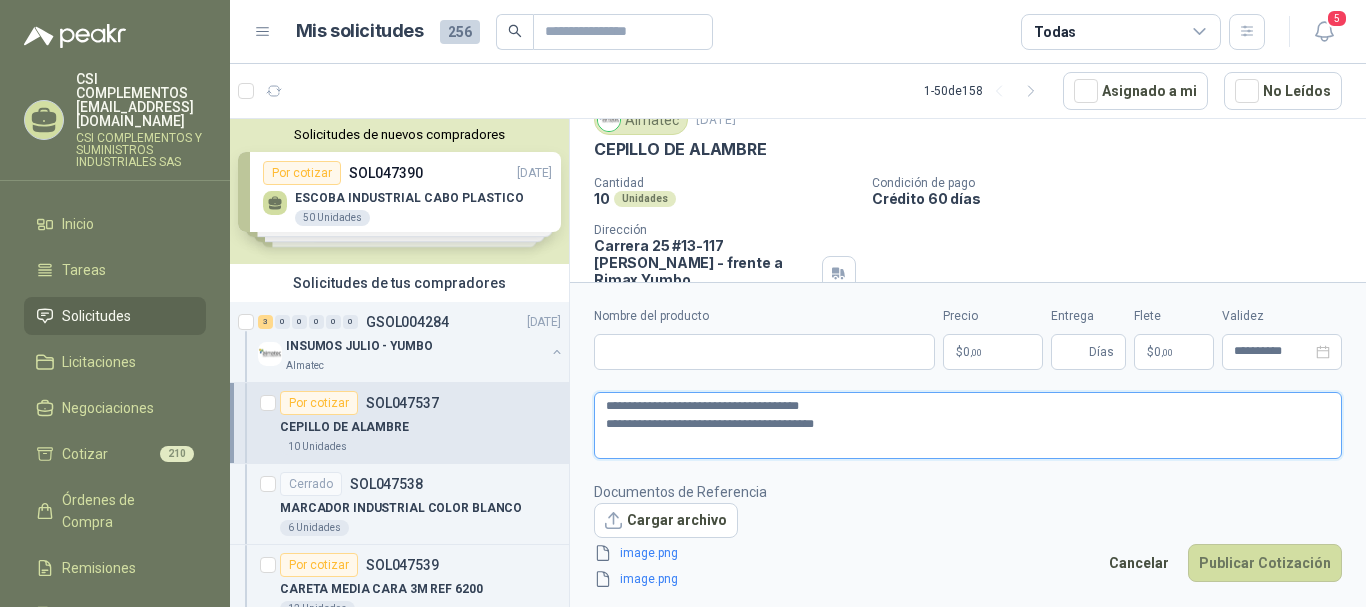 type 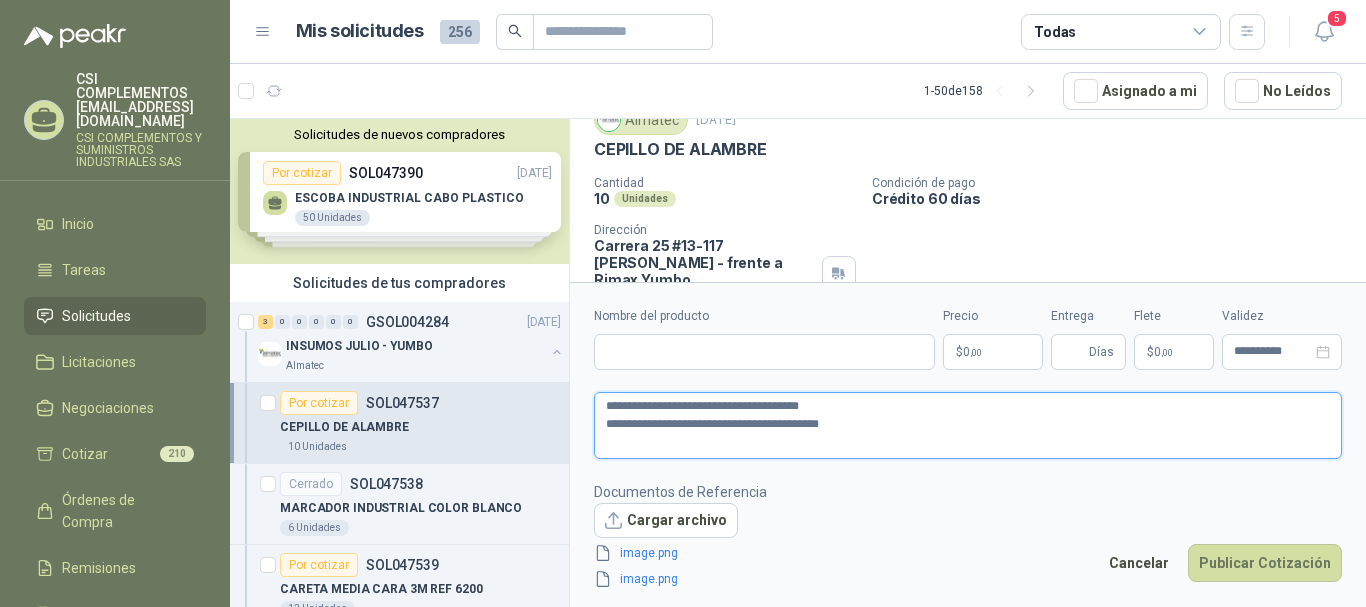 type 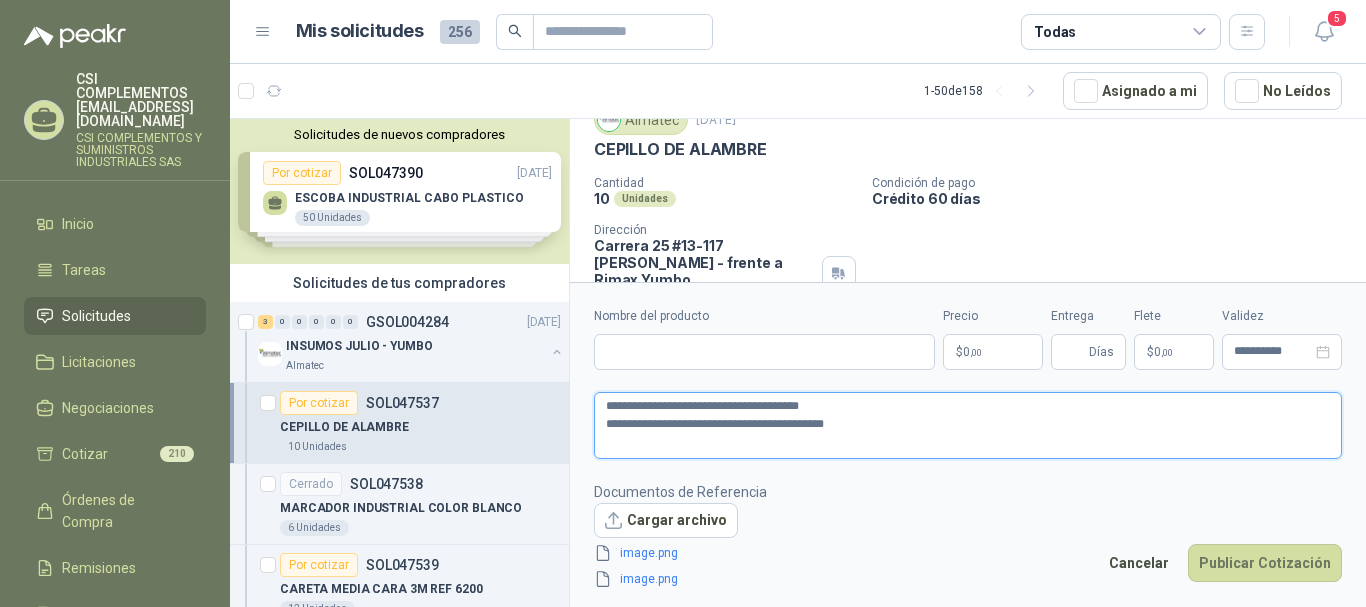 type 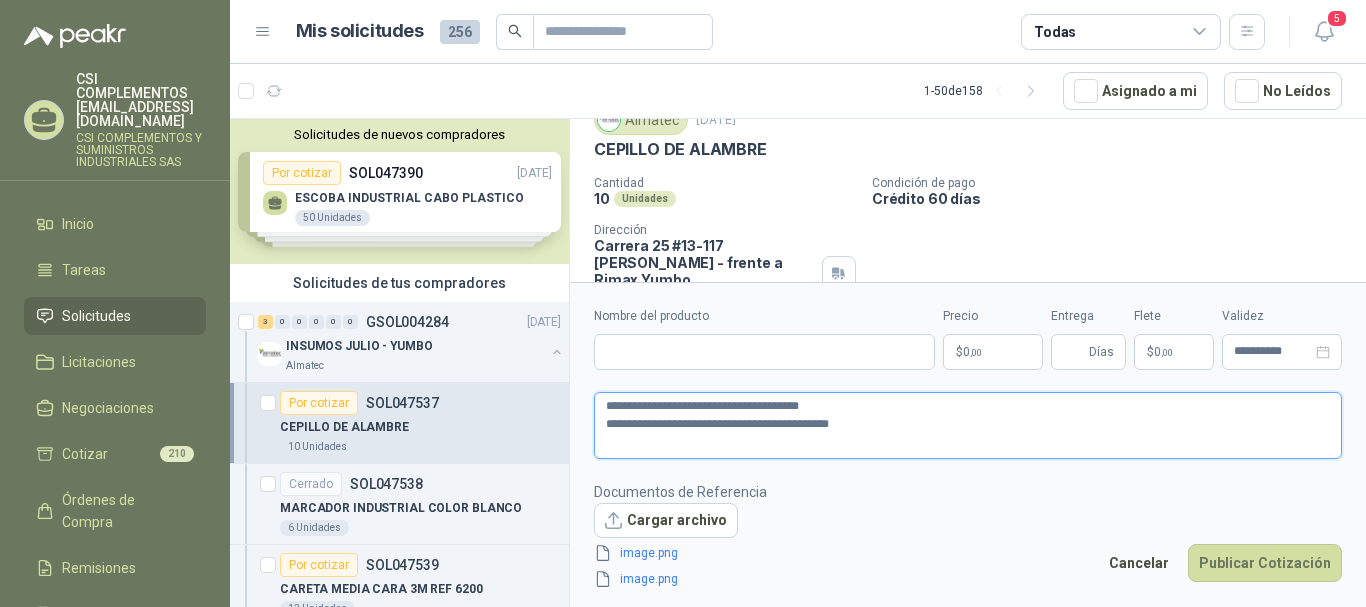 scroll, scrollTop: 0, scrollLeft: 0, axis: both 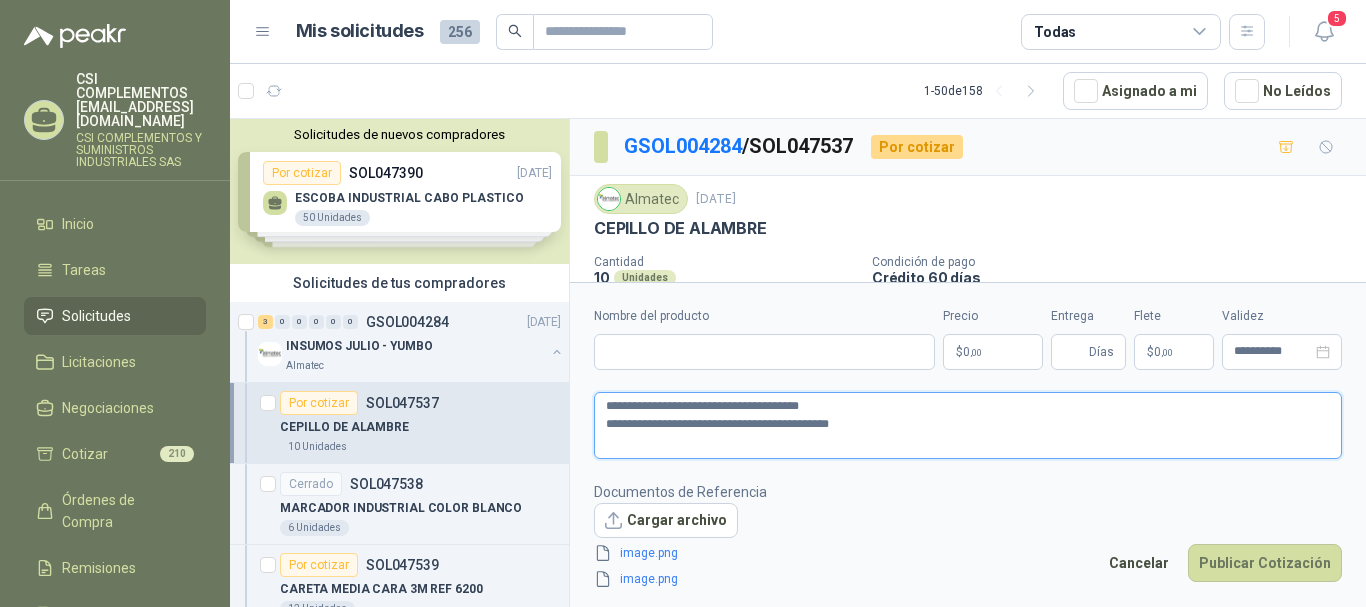 type on "**********" 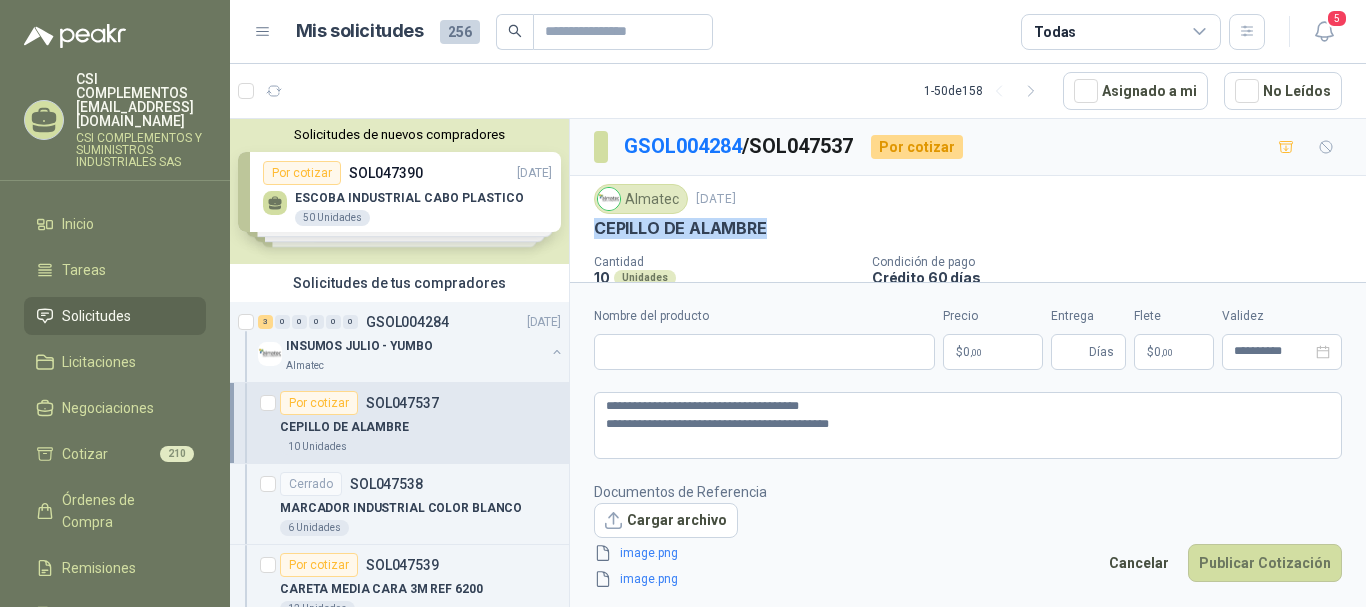 drag, startPoint x: 598, startPoint y: 235, endPoint x: 782, endPoint y: 238, distance: 184.02446 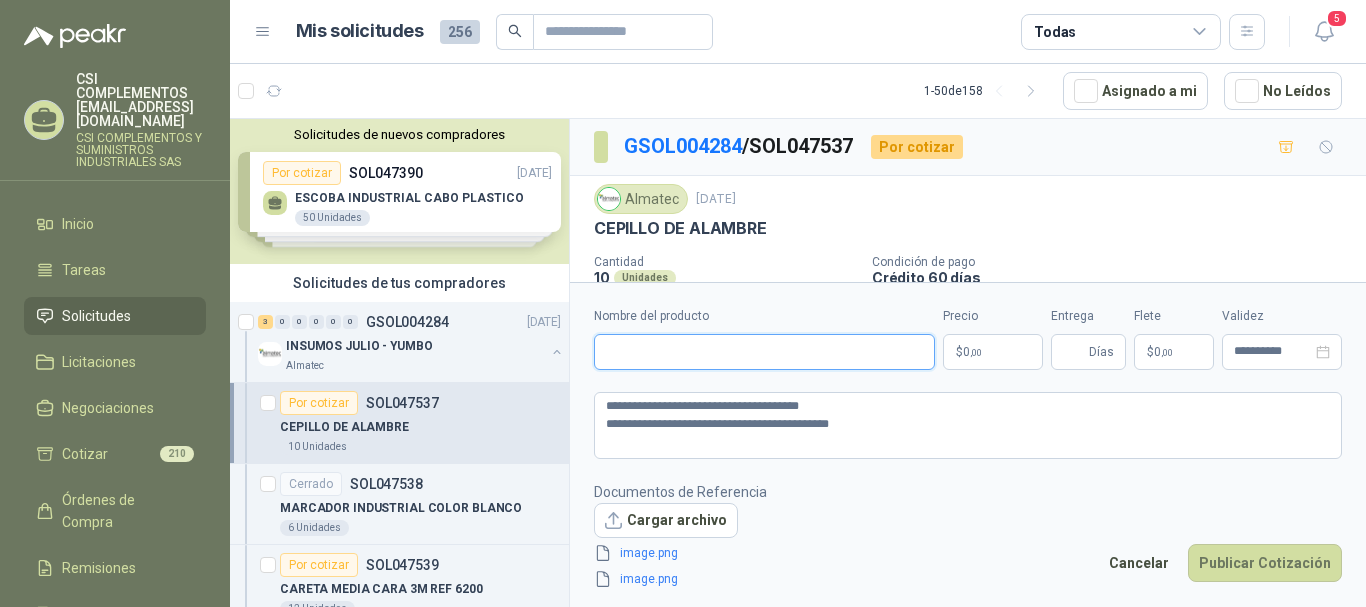 click on "Nombre del producto" at bounding box center [764, 352] 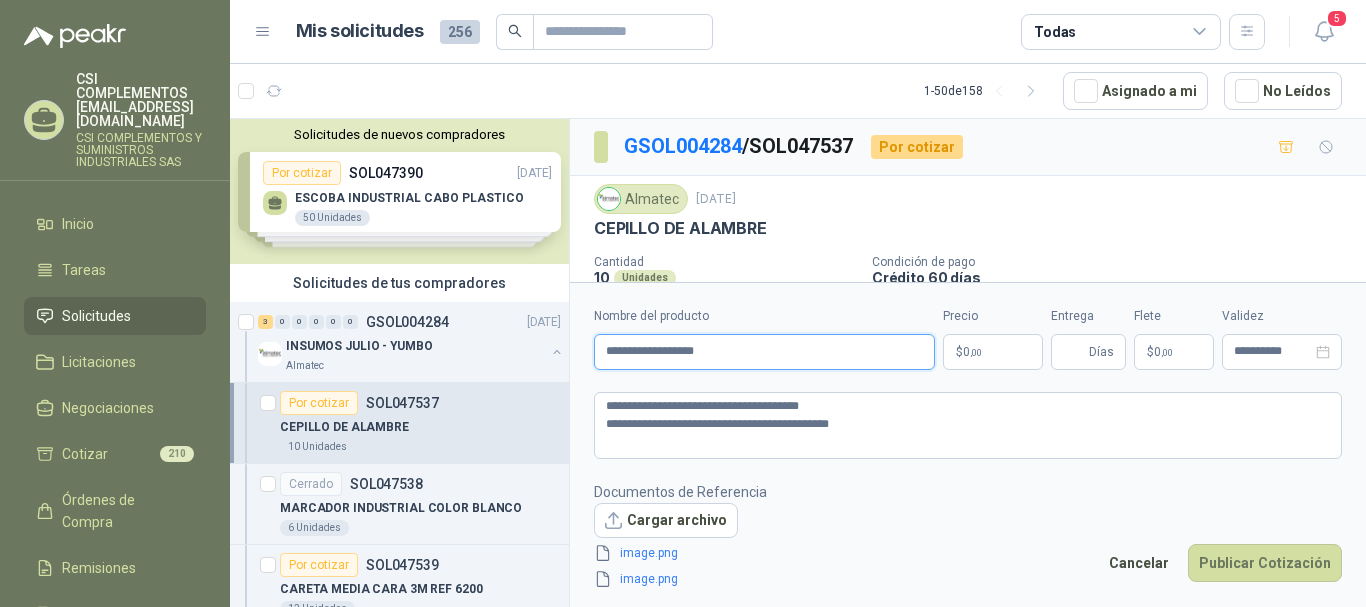 type on "**********" 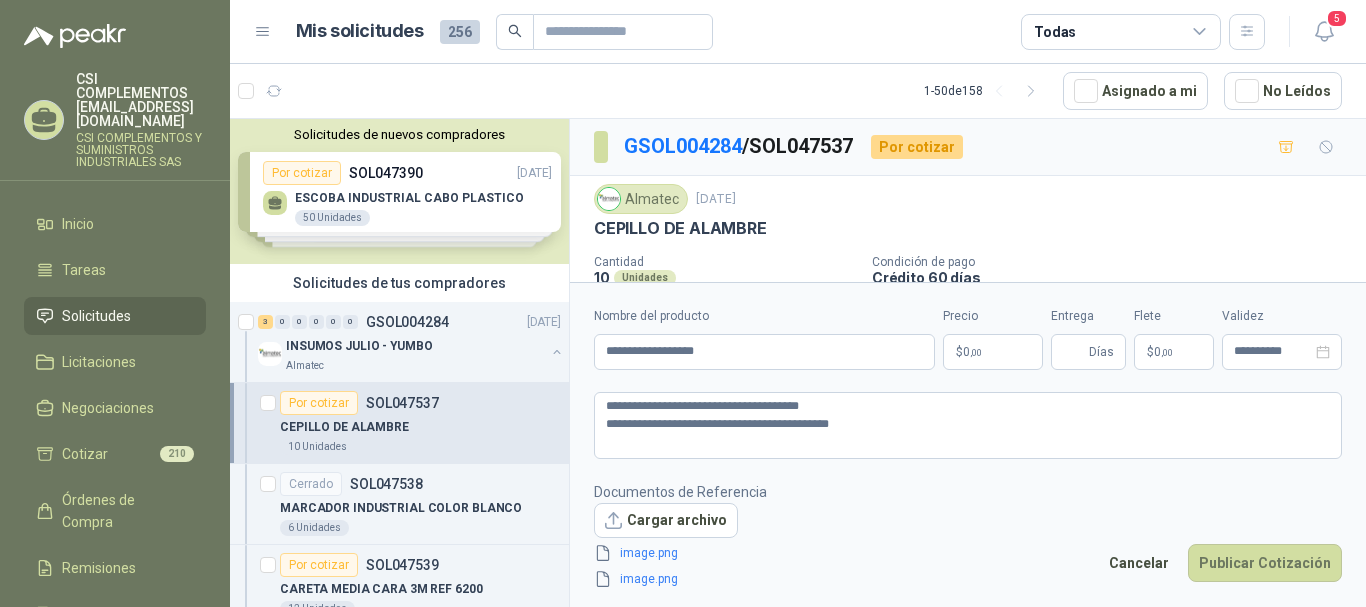 click on "CSI COMPLEMENTOS   [EMAIL_ADDRESS][DOMAIN_NAME] CSI COMPLEMENTOS Y SUMINISTROS INDUSTRIALES SAS   Inicio   Tareas   Solicitudes   Licitaciones   Negociaciones   Cotizar 210   Órdenes de Compra   Remisiones   Configuración   Manuales y ayuda Mis solicitudes 256 Todas 5 1 - 50  de  158 Asignado a mi No Leídos Solicitudes de nuevos compradores Por cotizar SOL047390 [DATE]   ESCOBA INDUSTRIAL CABO PLASTICO 50   Unidades Por cotizar SOL047213 [DATE]   BUGGI 4   Unidades Por cotizar SOL046987 [DATE]   Cinta Antideslizante Autoadhesiva Amarillo/Negra 10   Unidades Por cotizar SOL046889 [DATE]   DELANTAL PVC 25 CAL GRANDE 18   Unidades ¿Quieres recibir  cientos de solicitudes de compra  como estas todos los días? Agenda una reunión Solicitudes de tus compradores 3   0   0   0   0   0   GSOL004284 [DATE]   INSUMOS JULIO - YUMBO Almatec   Por cotizar SOL047537 CEPILLO DE ALAMBRE 10   Unidades Cerrado SOL047538 MARCADOR INDUSTRIAL COLOR BLANCO 6   Unidades Por cotizar SOL047539 CARETA MEDIA CARA 3M REF 6200" at bounding box center [683, 303] 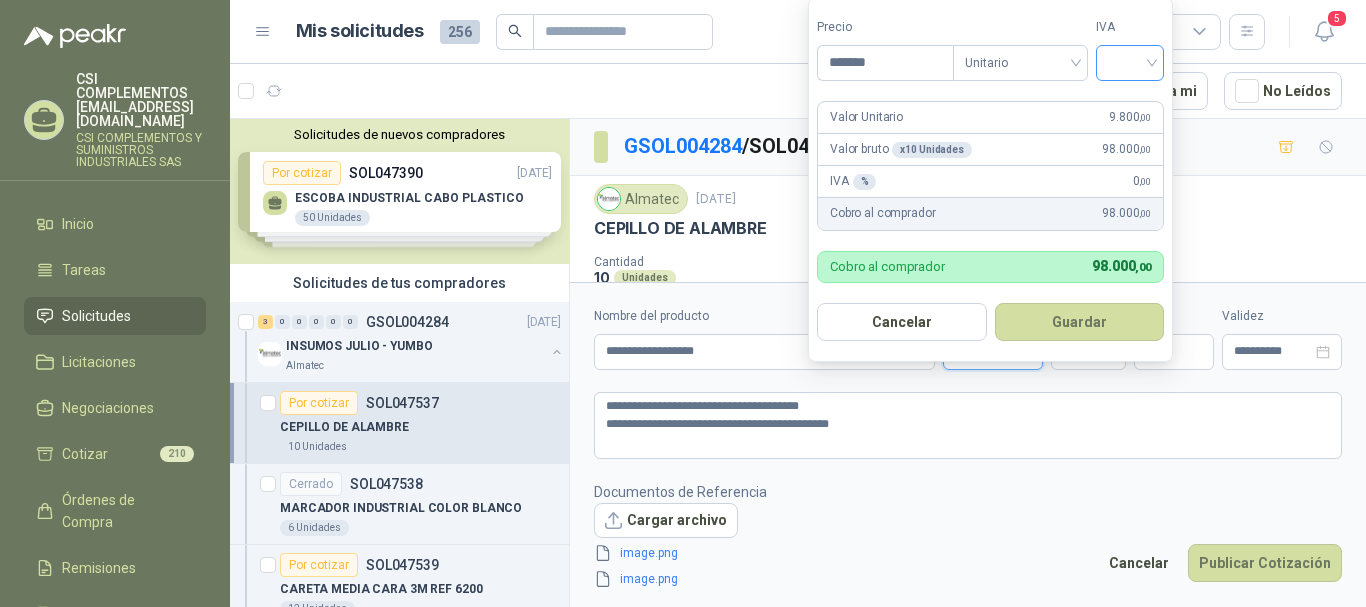 type on "*******" 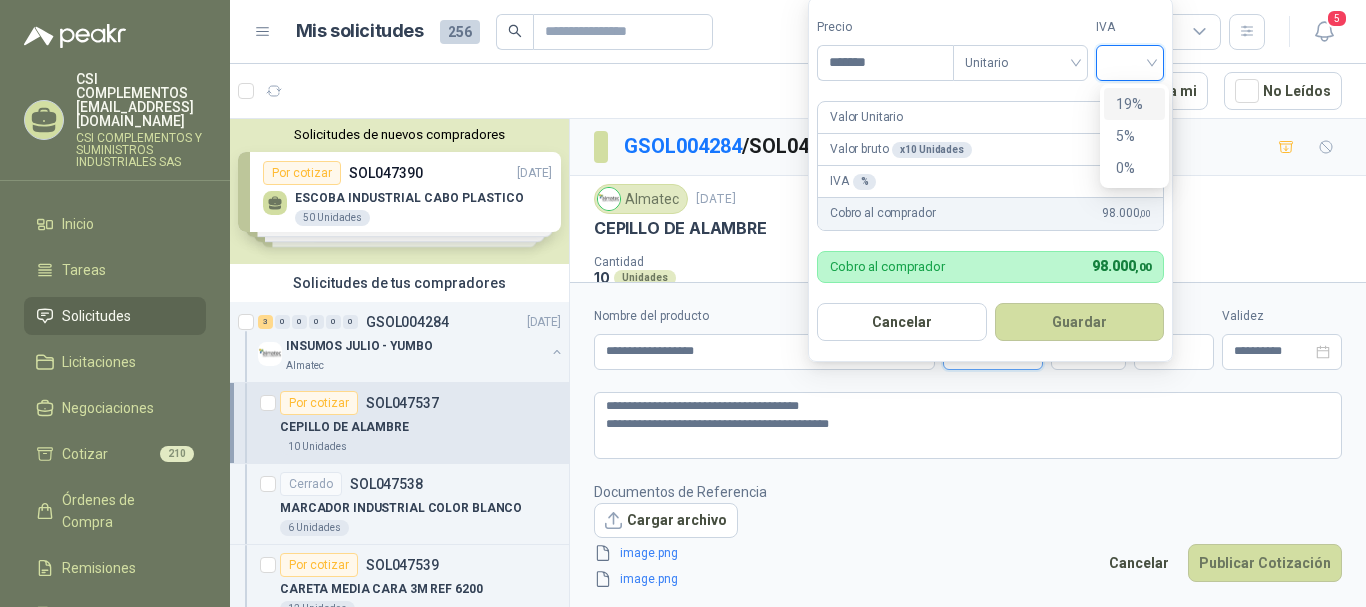click on "19%" at bounding box center (1134, 104) 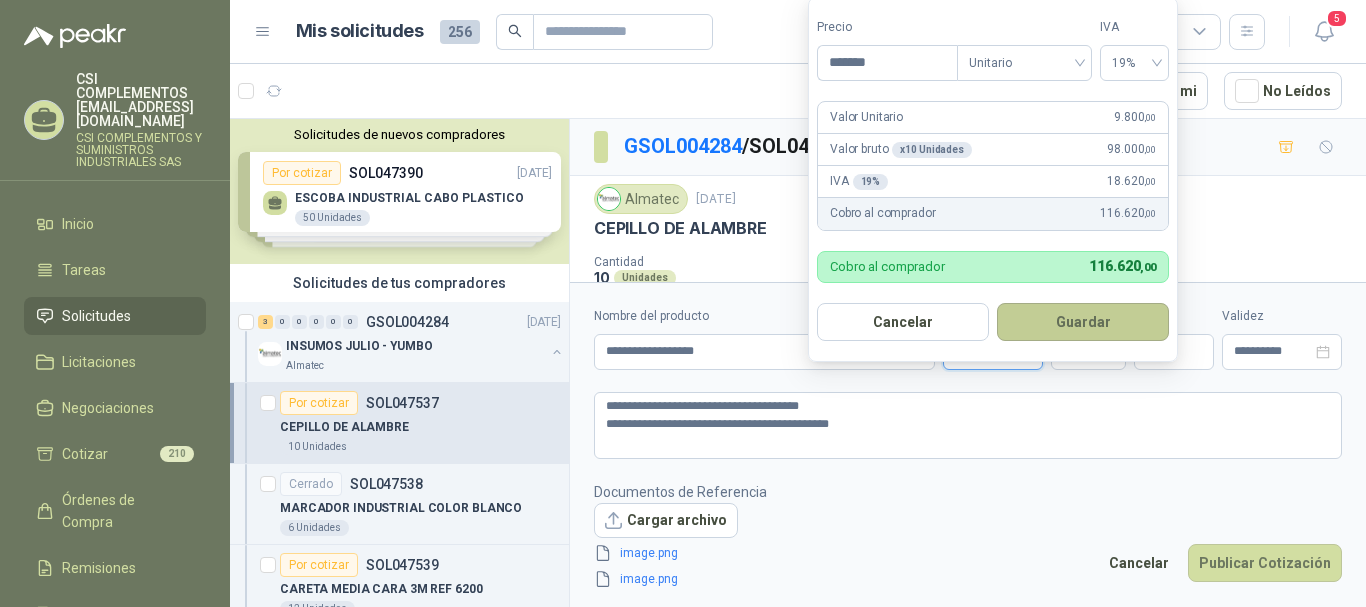 click on "Guardar" at bounding box center [1083, 322] 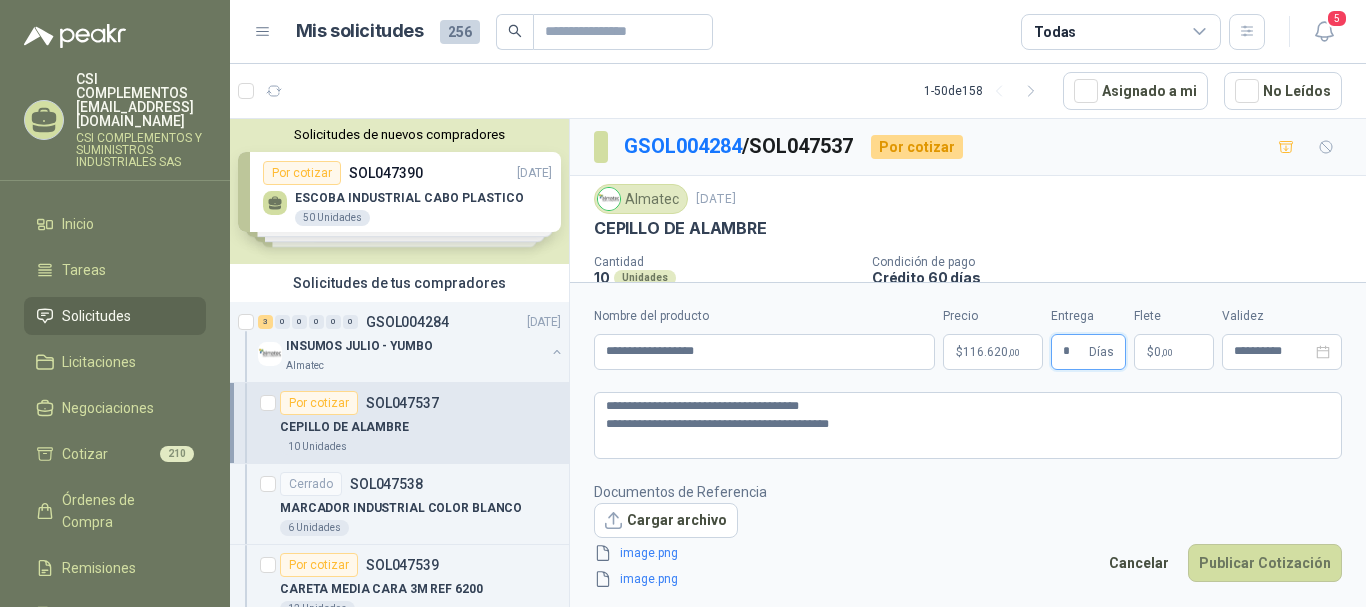 type on "*" 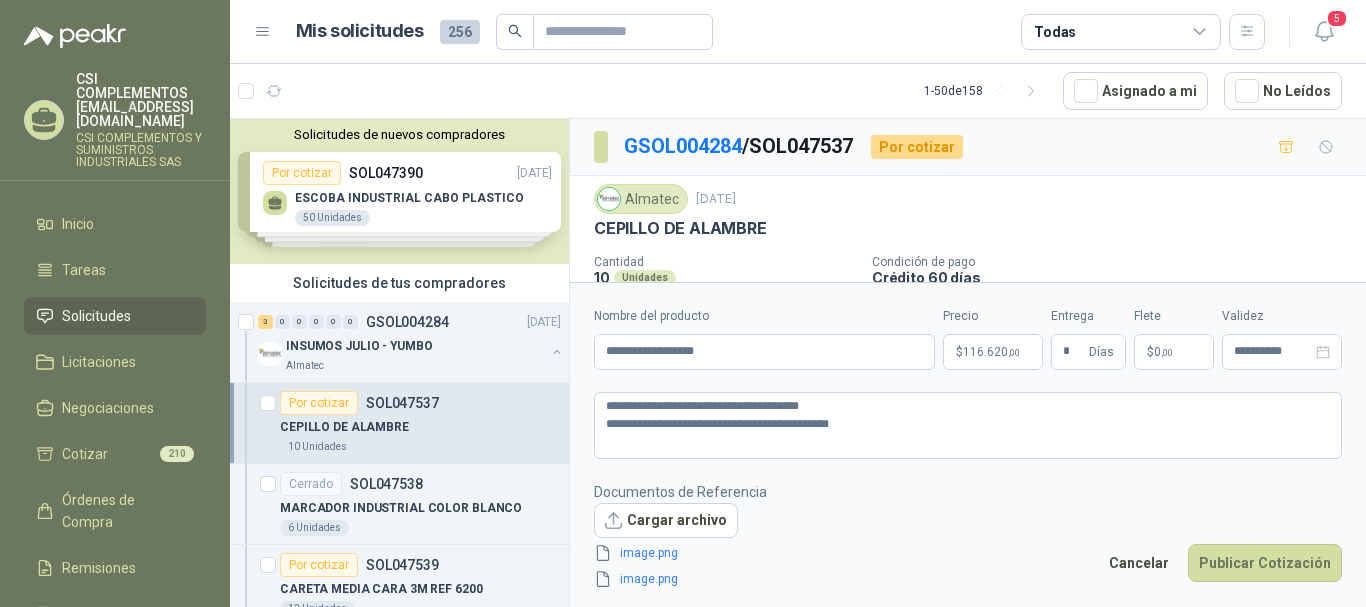 click on "$    0 ,00" at bounding box center [1174, 352] 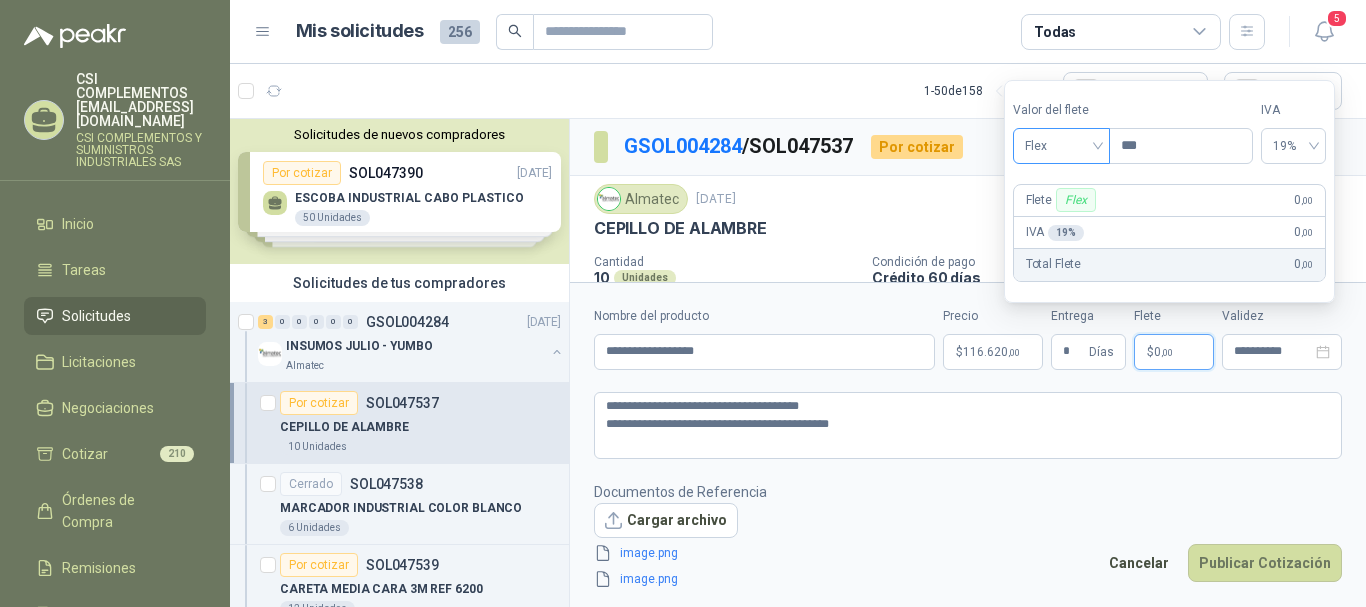 click on "Flex" at bounding box center (1061, 146) 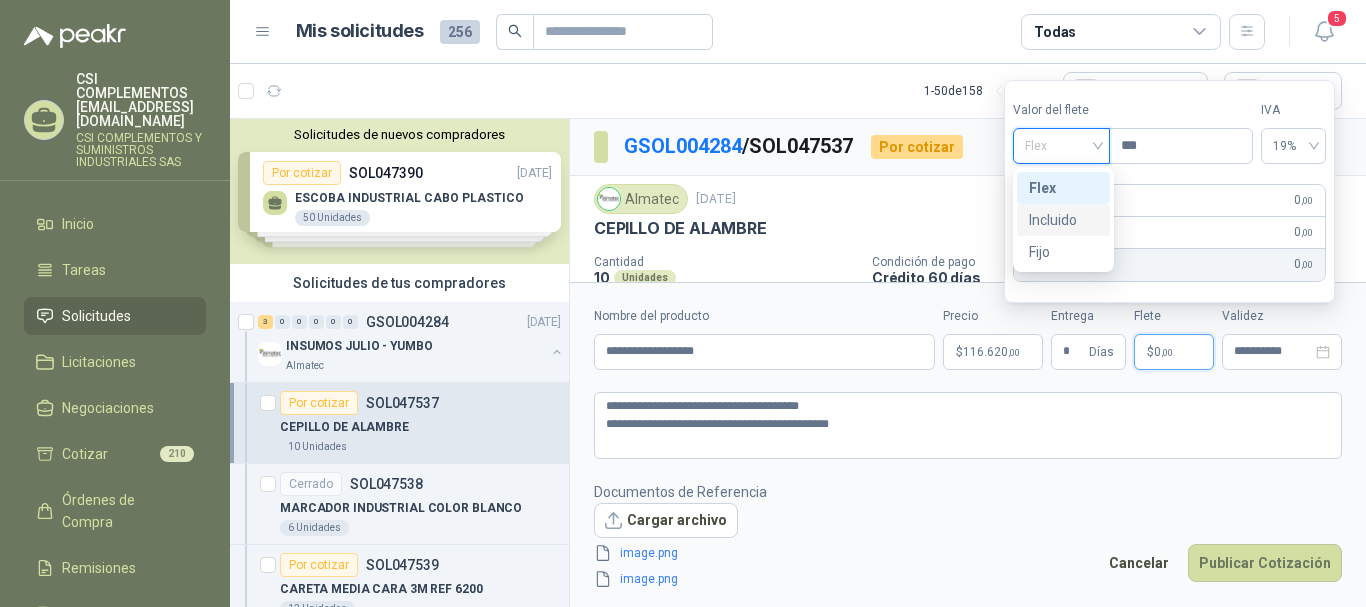 drag, startPoint x: 1045, startPoint y: 220, endPoint x: 1082, endPoint y: 219, distance: 37.01351 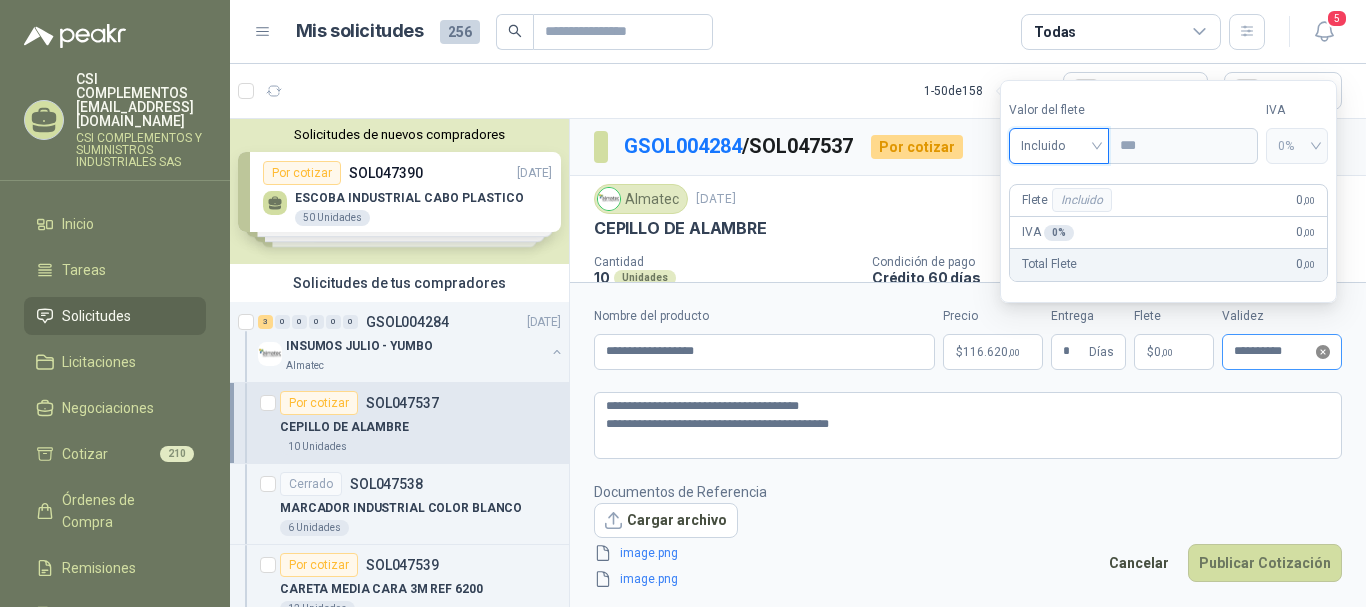 click 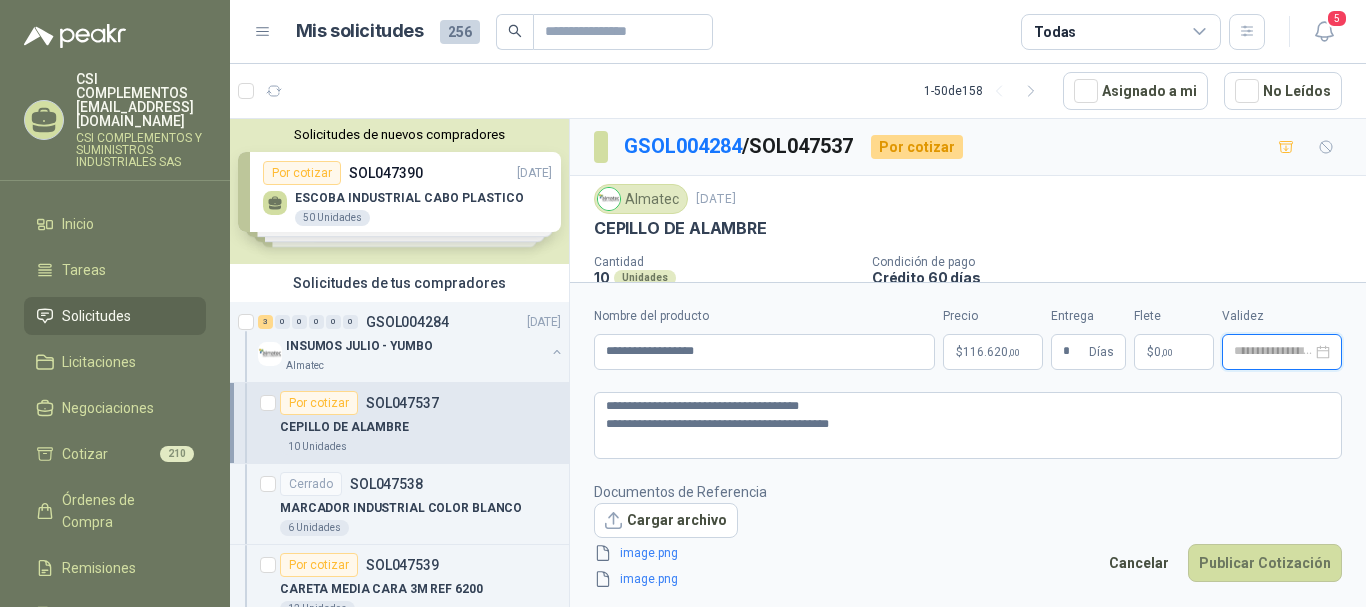 click at bounding box center [1273, 351] 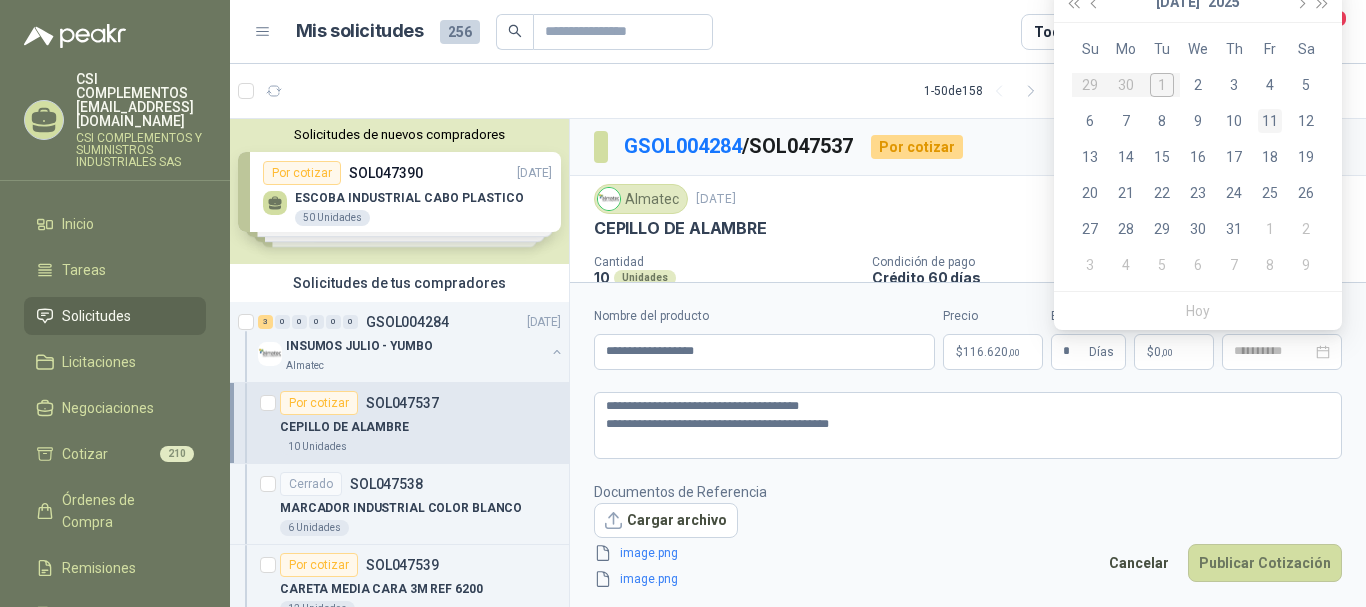 click on "11" at bounding box center (1270, 121) 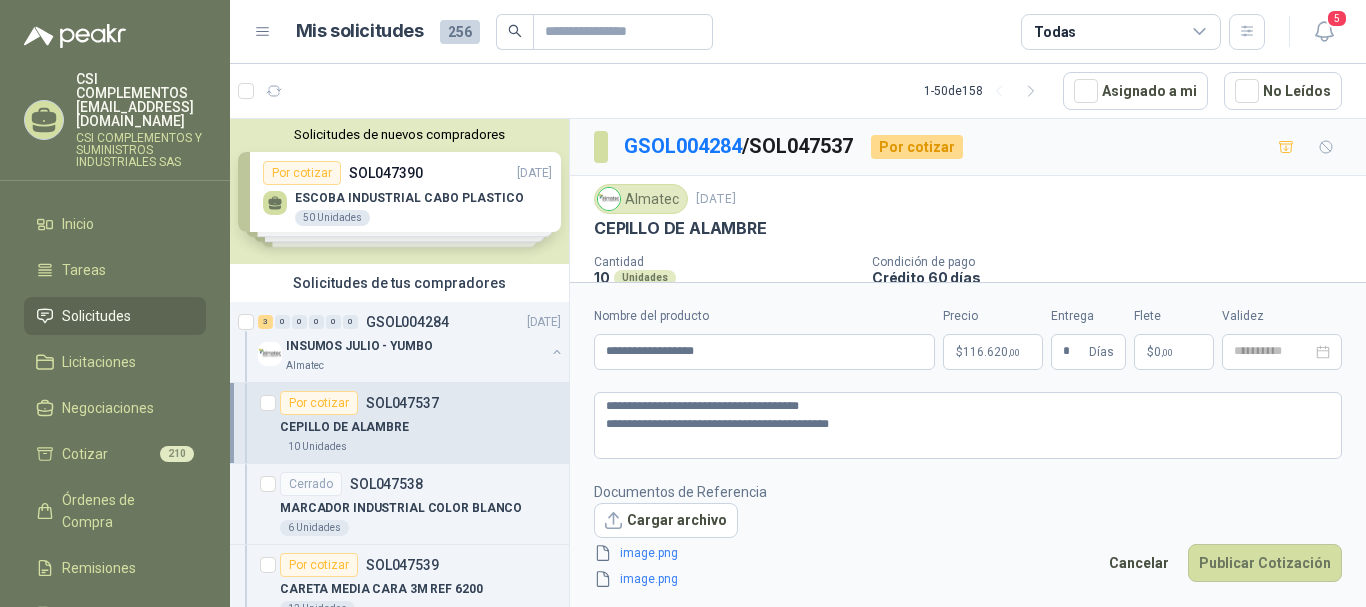 type on "**********" 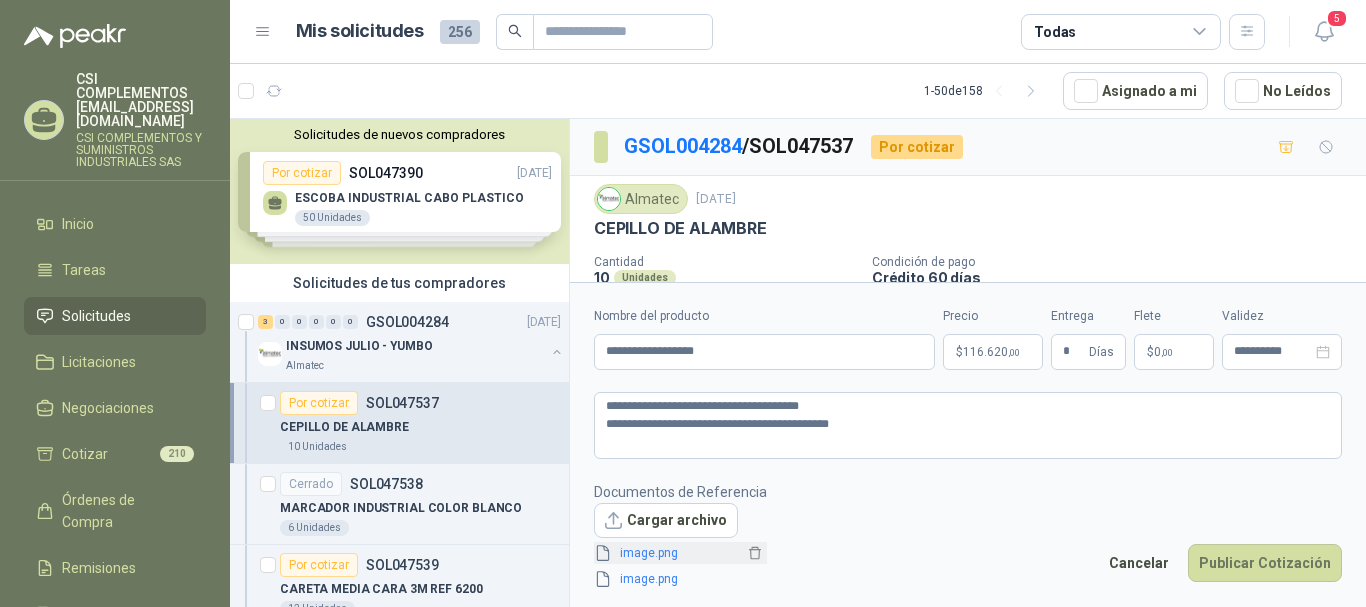 click on "image.png" at bounding box center [678, 553] 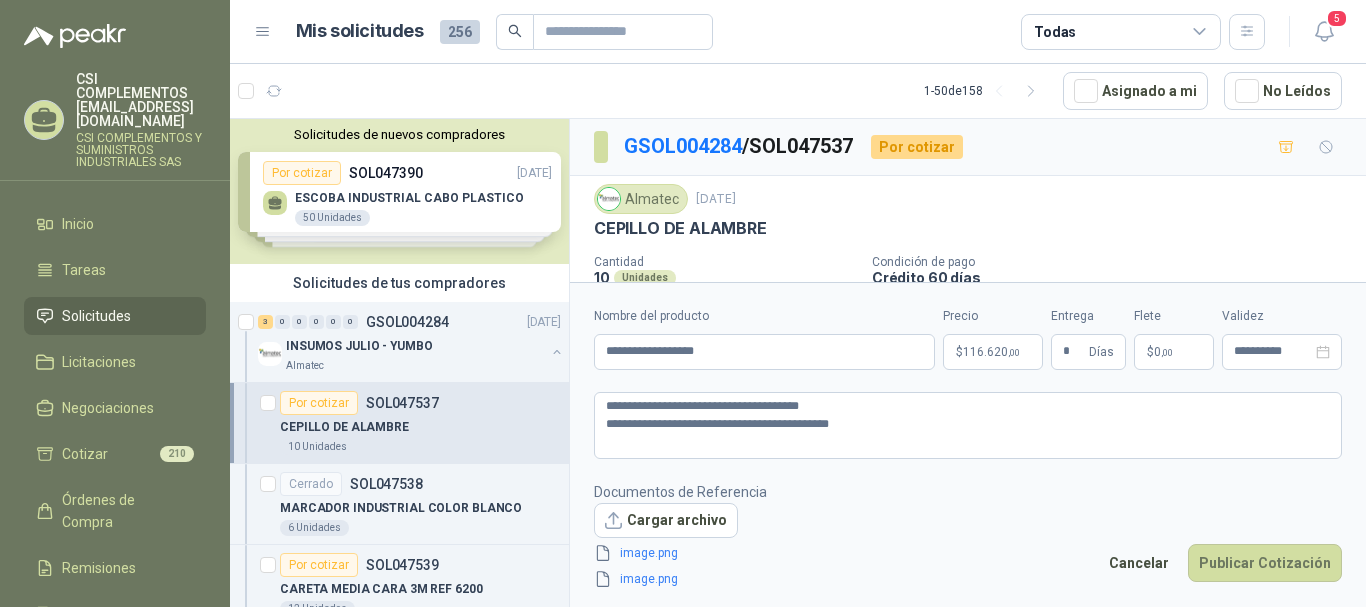click on "image.png" at bounding box center [678, 579] 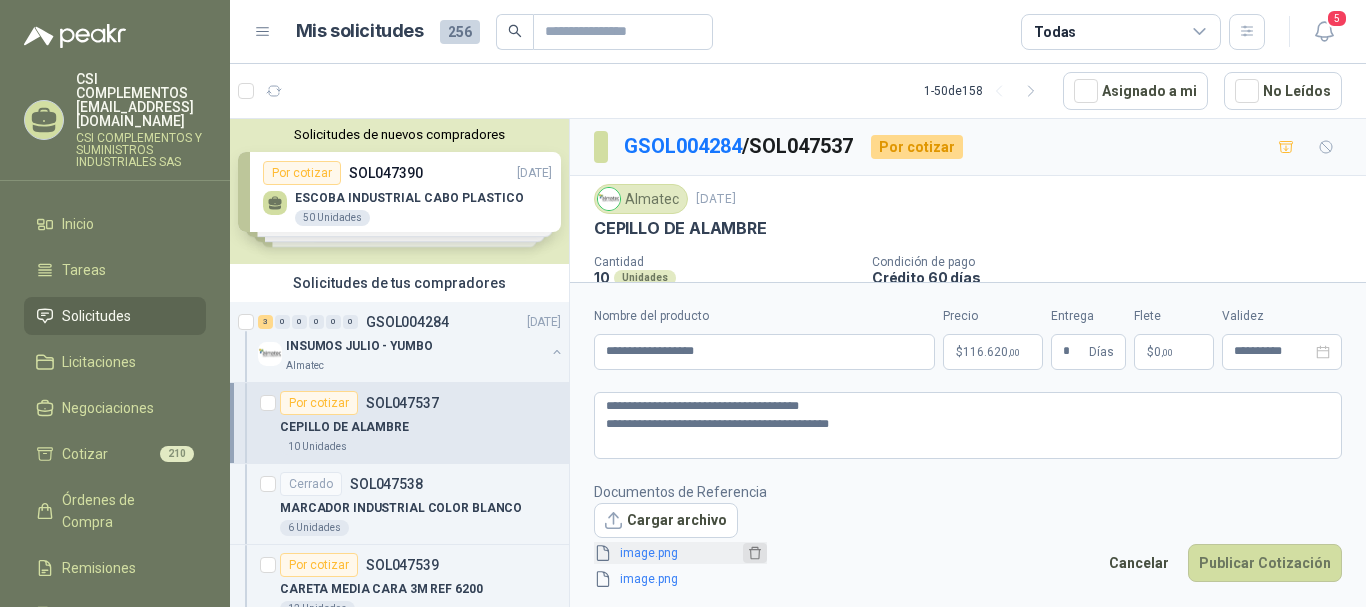 click 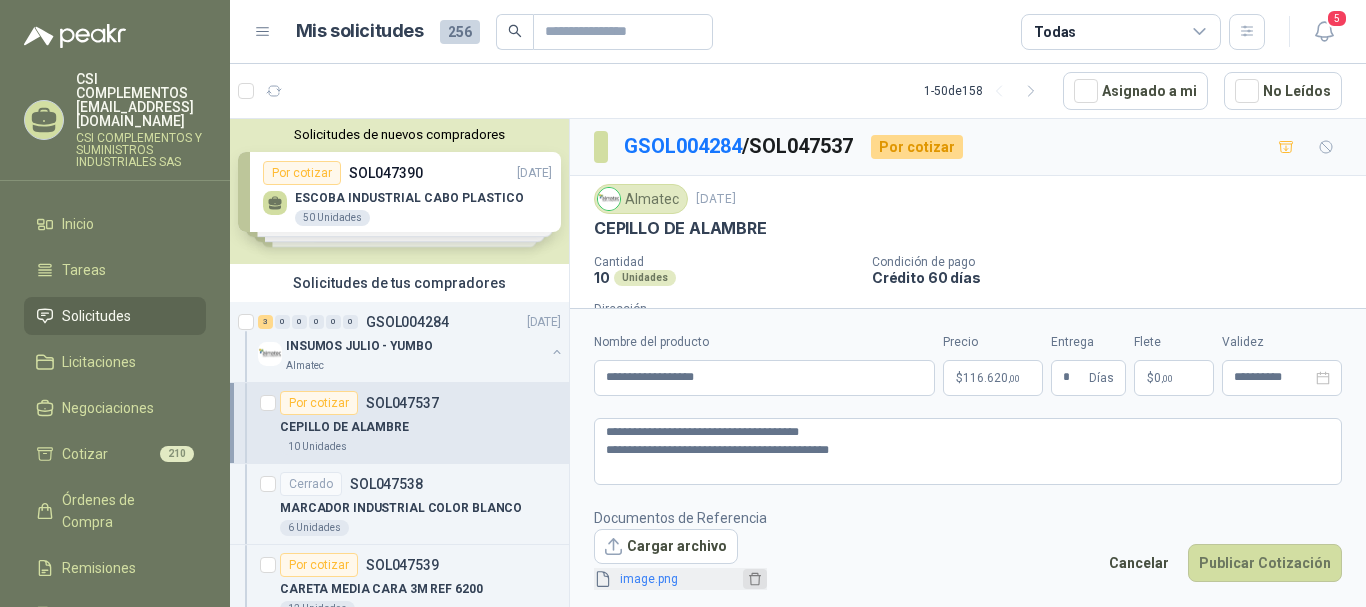 click 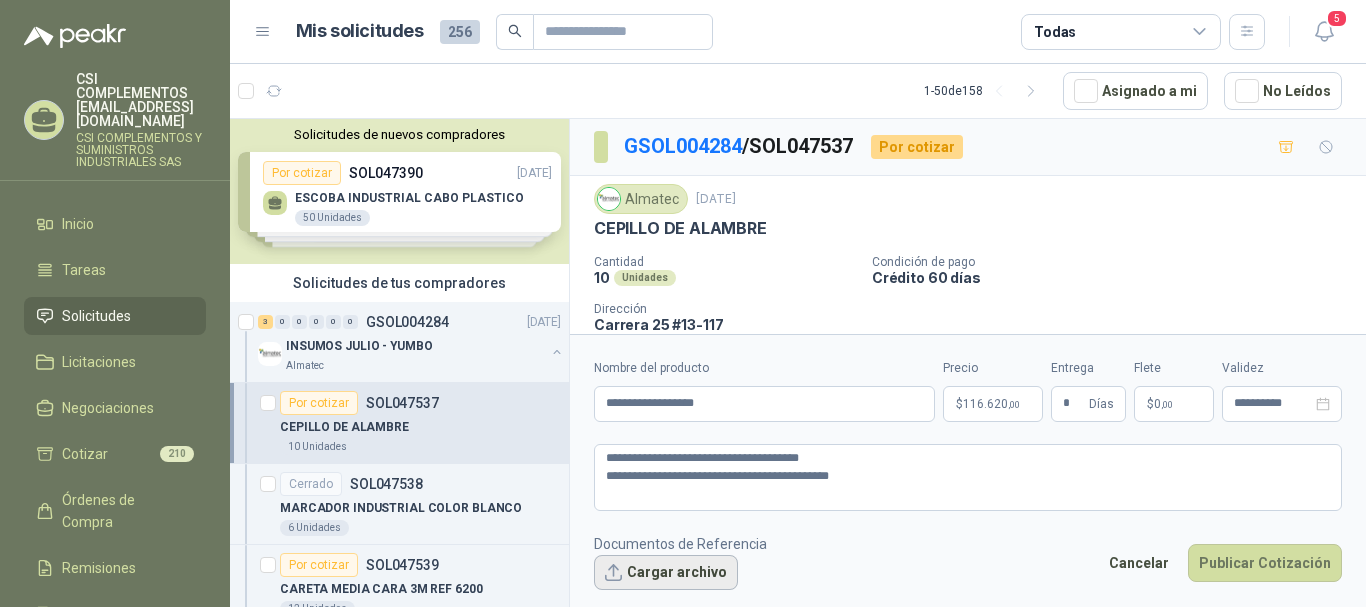 click on "Cargar archivo" at bounding box center [666, 573] 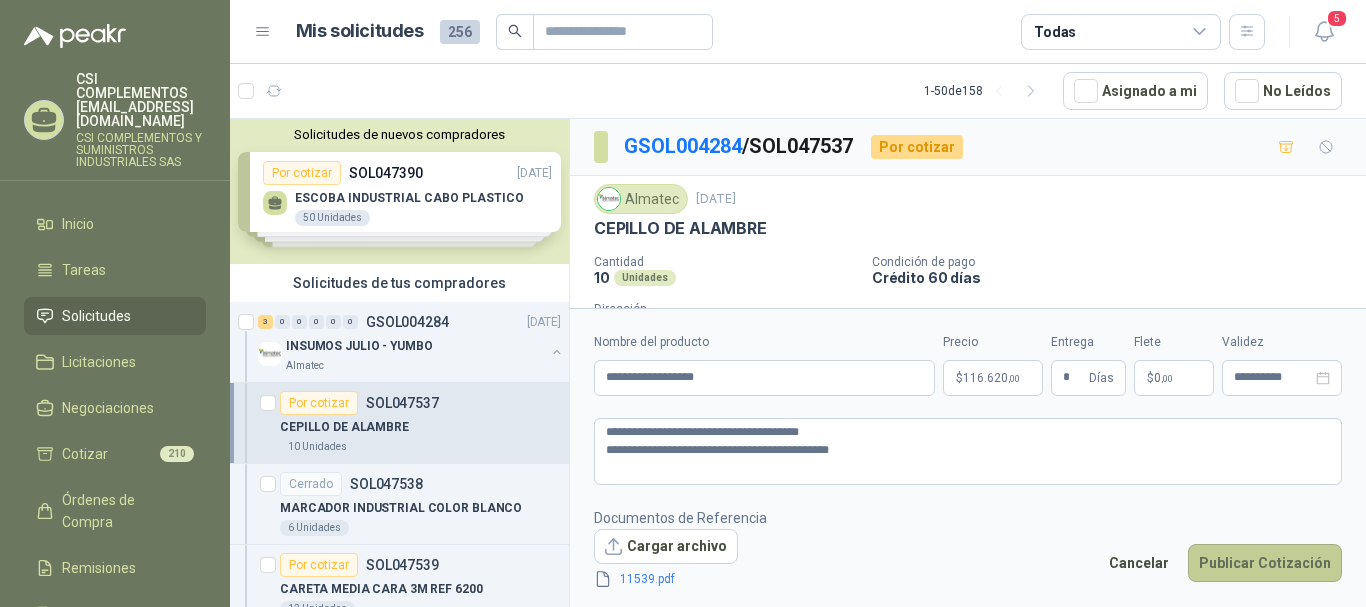 click on "Publicar Cotización" at bounding box center [1265, 563] 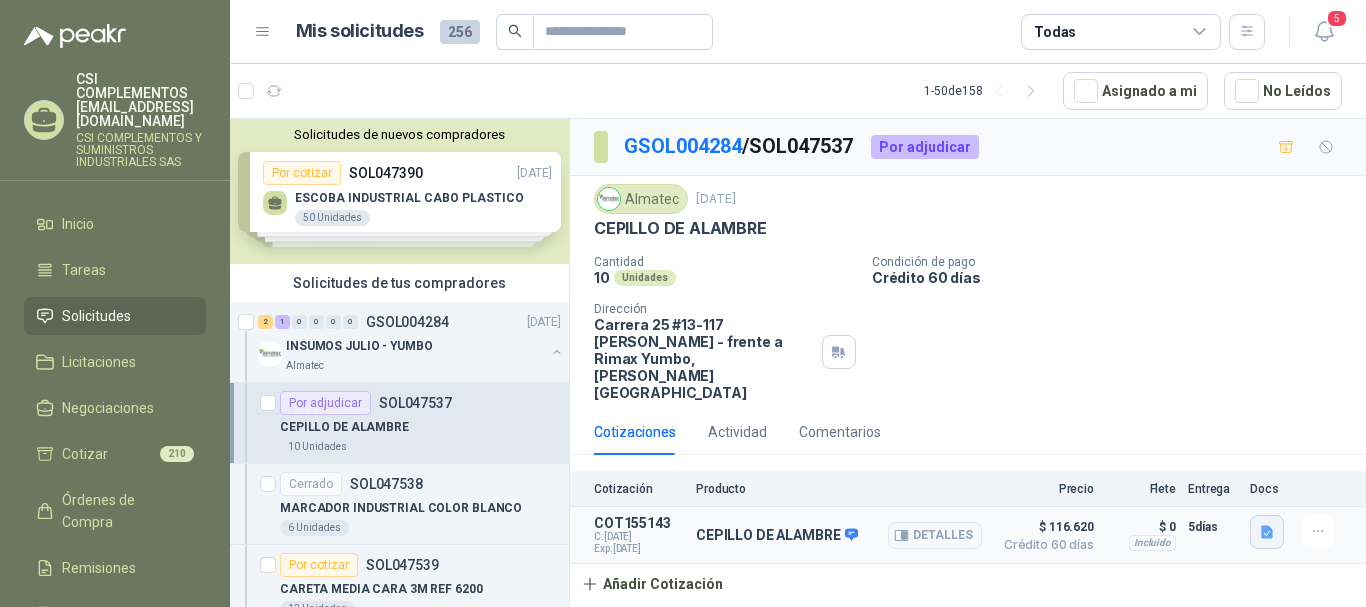 click at bounding box center (1267, 532) 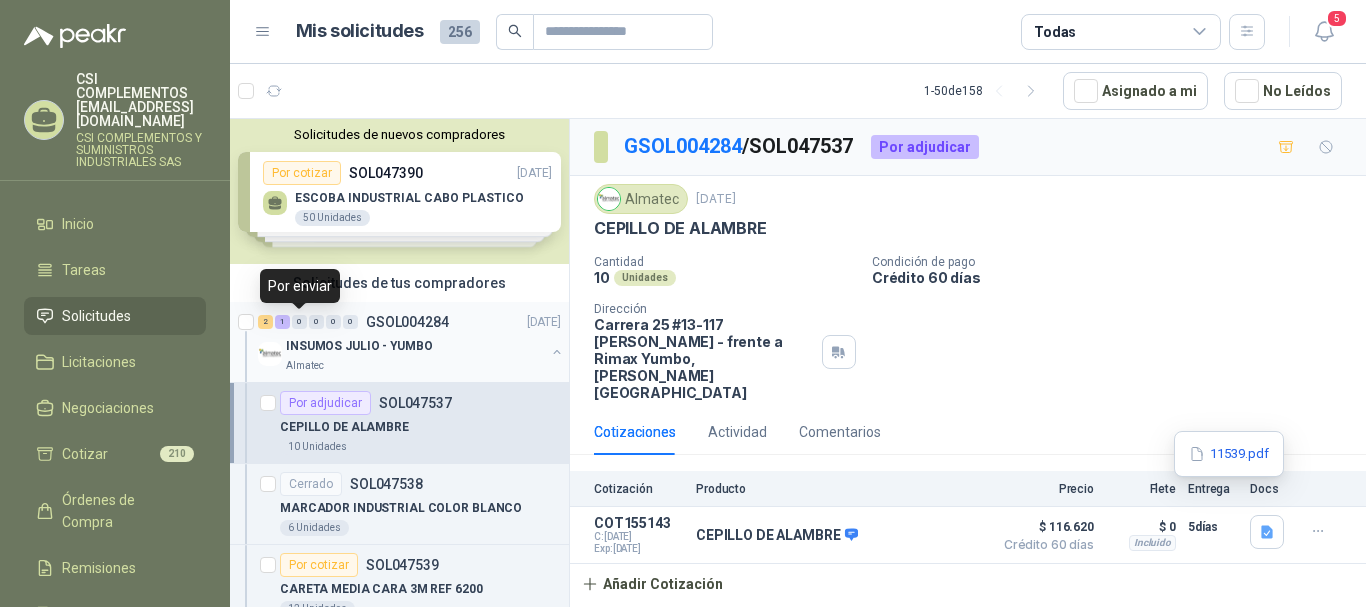click on "0" at bounding box center (316, 322) 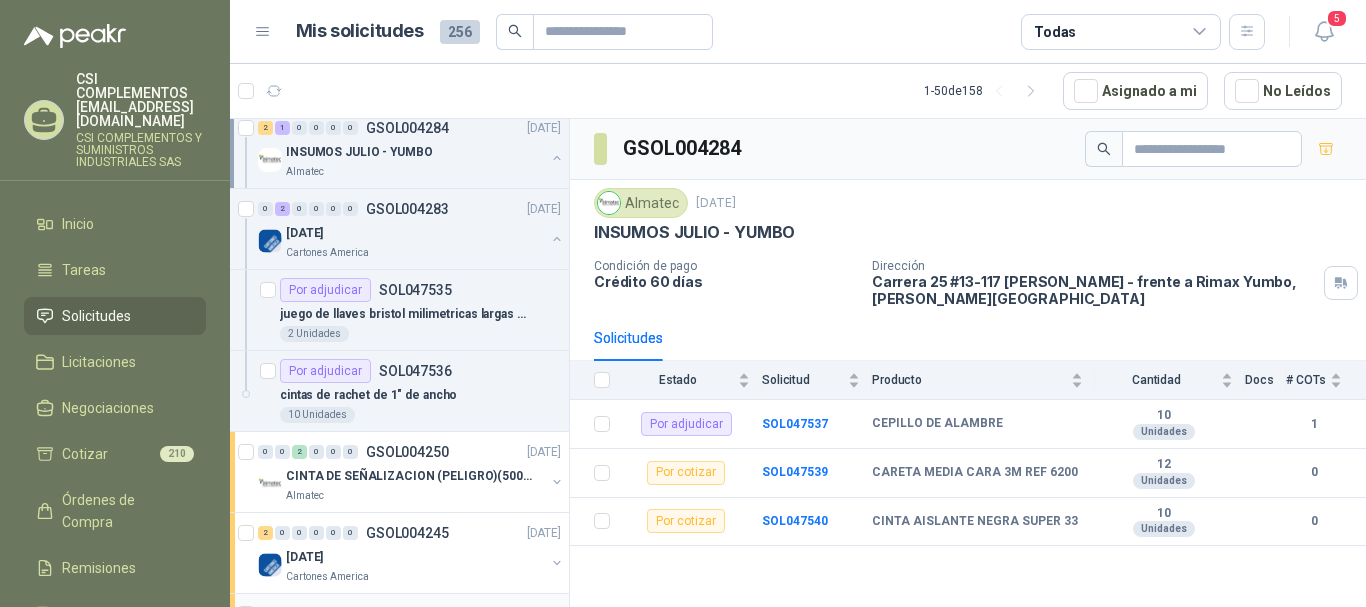 scroll, scrollTop: 500, scrollLeft: 0, axis: vertical 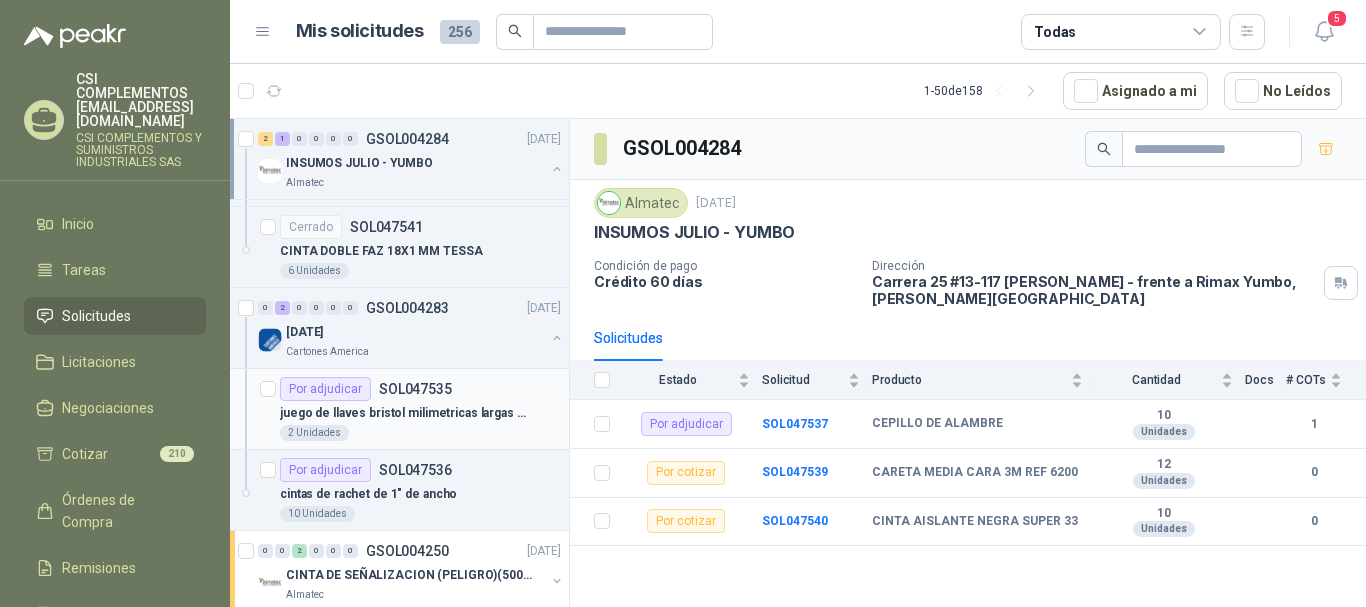 click on "juego de llaves bristol milimetricas largas marca wurt" at bounding box center [404, 413] 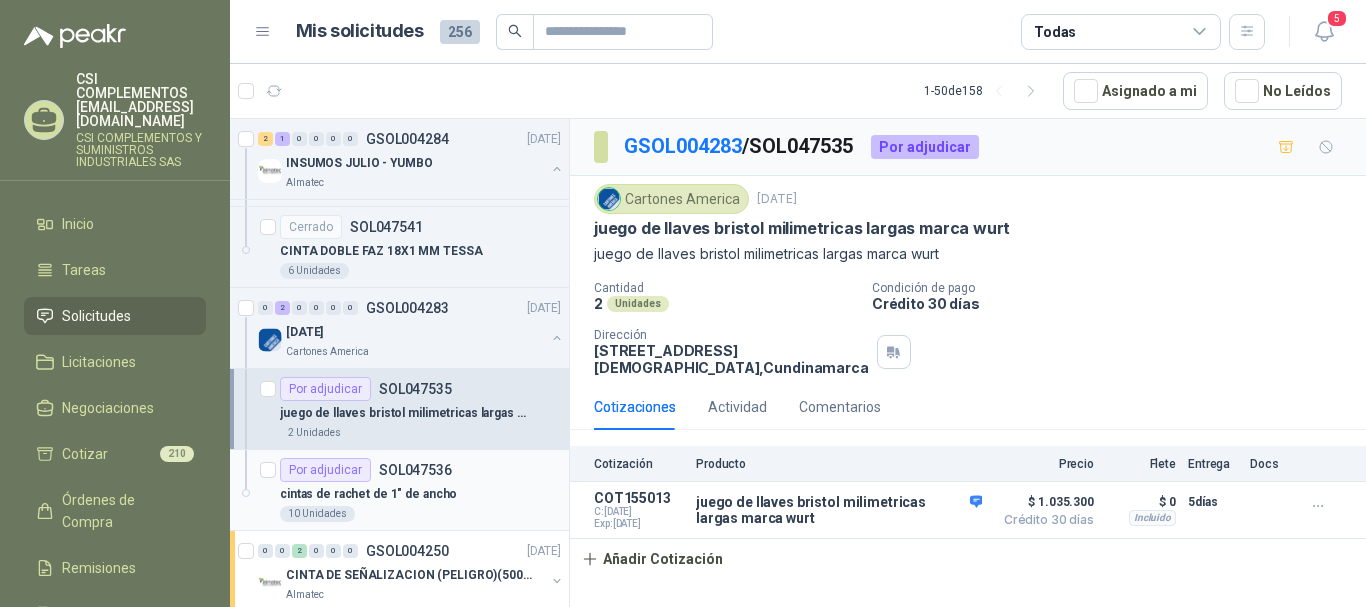 click on "cintas de rachet de 1" de ancho" at bounding box center (368, 494) 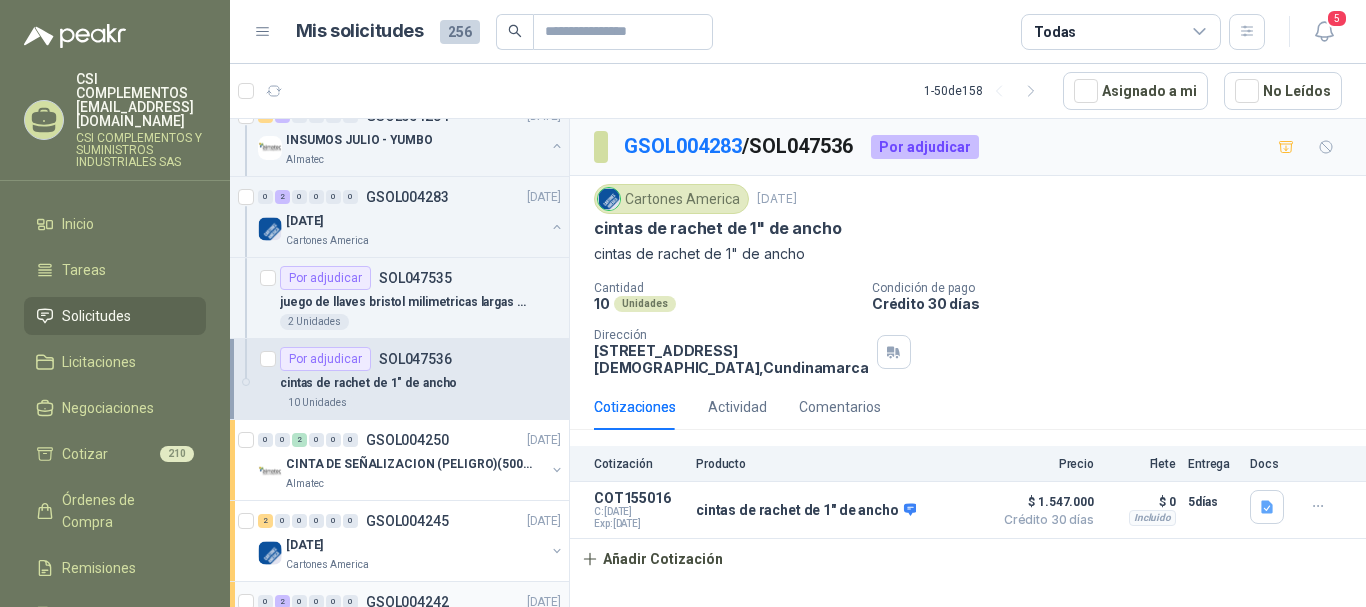 scroll, scrollTop: 700, scrollLeft: 0, axis: vertical 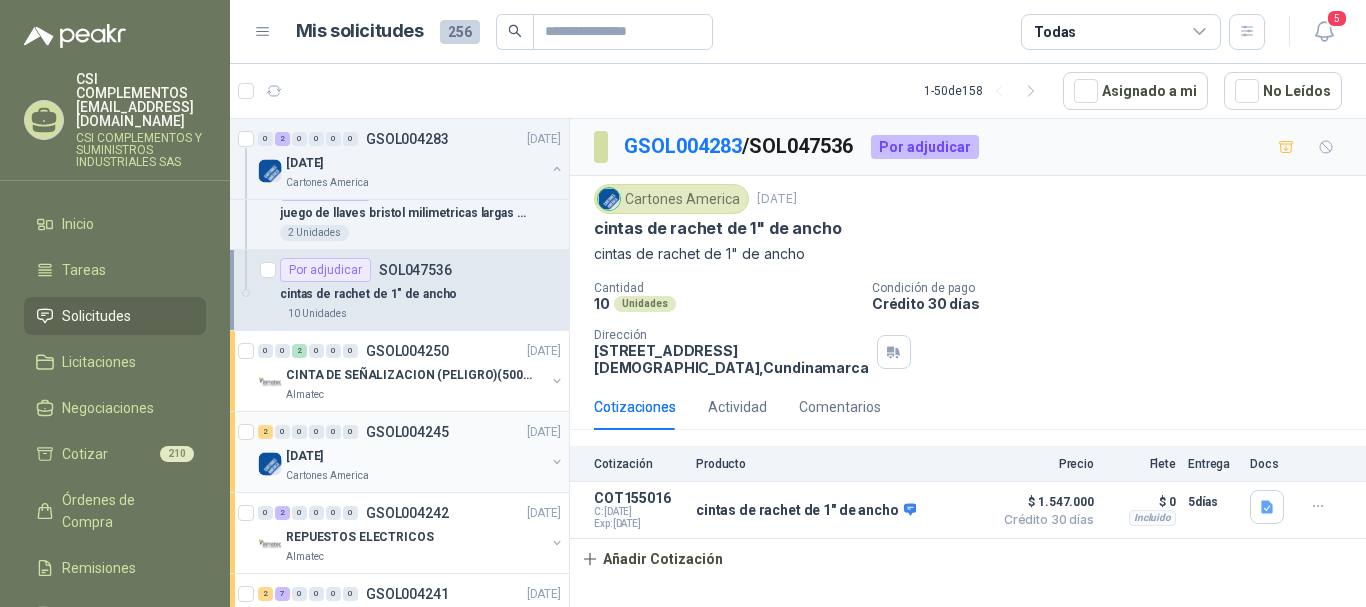 click on "Cartones America" at bounding box center (415, 476) 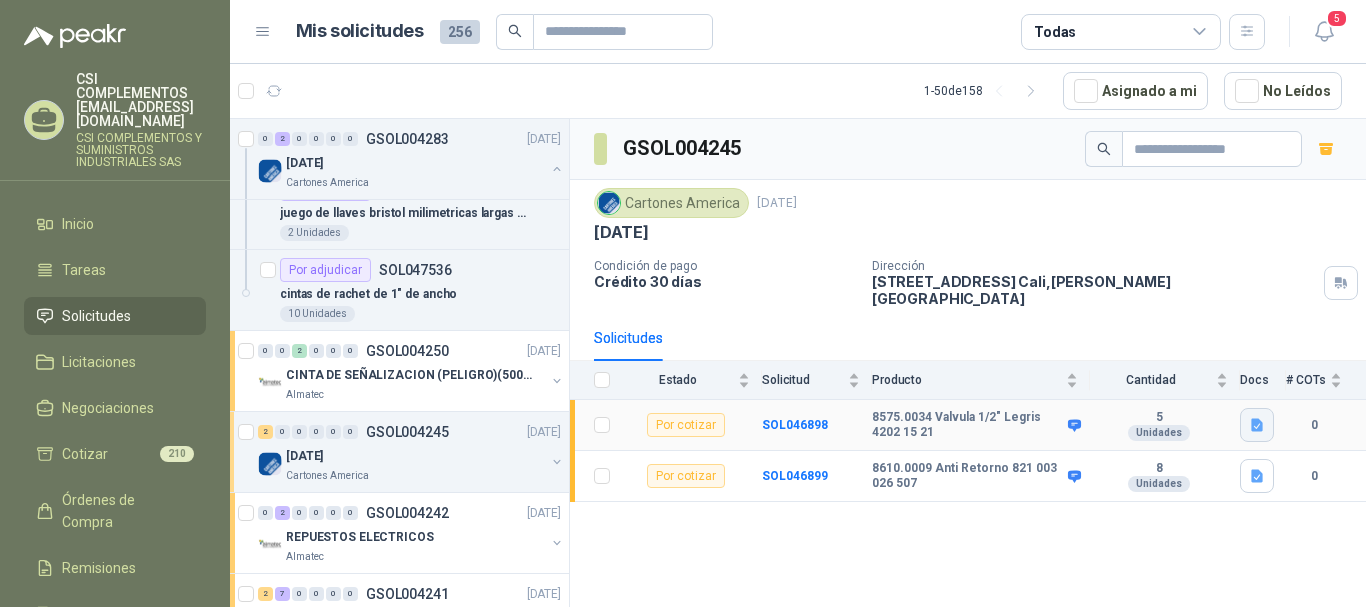 click at bounding box center [1257, 425] 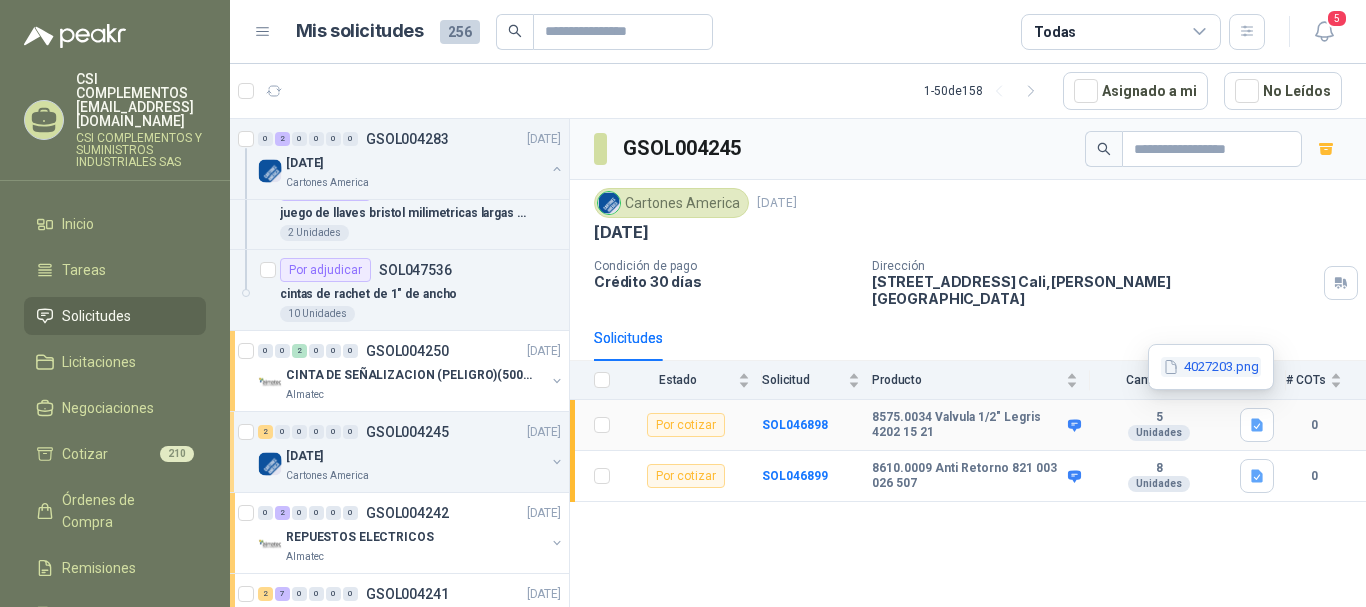 click on "4027203.png" at bounding box center (1211, 367) 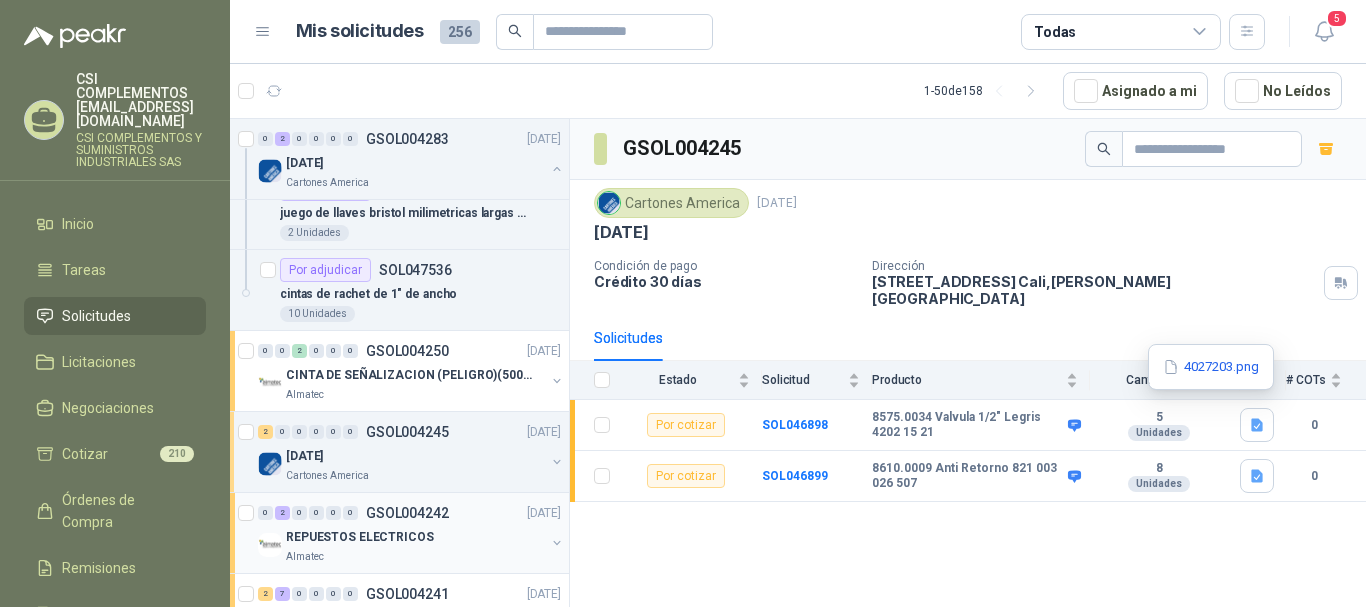 type 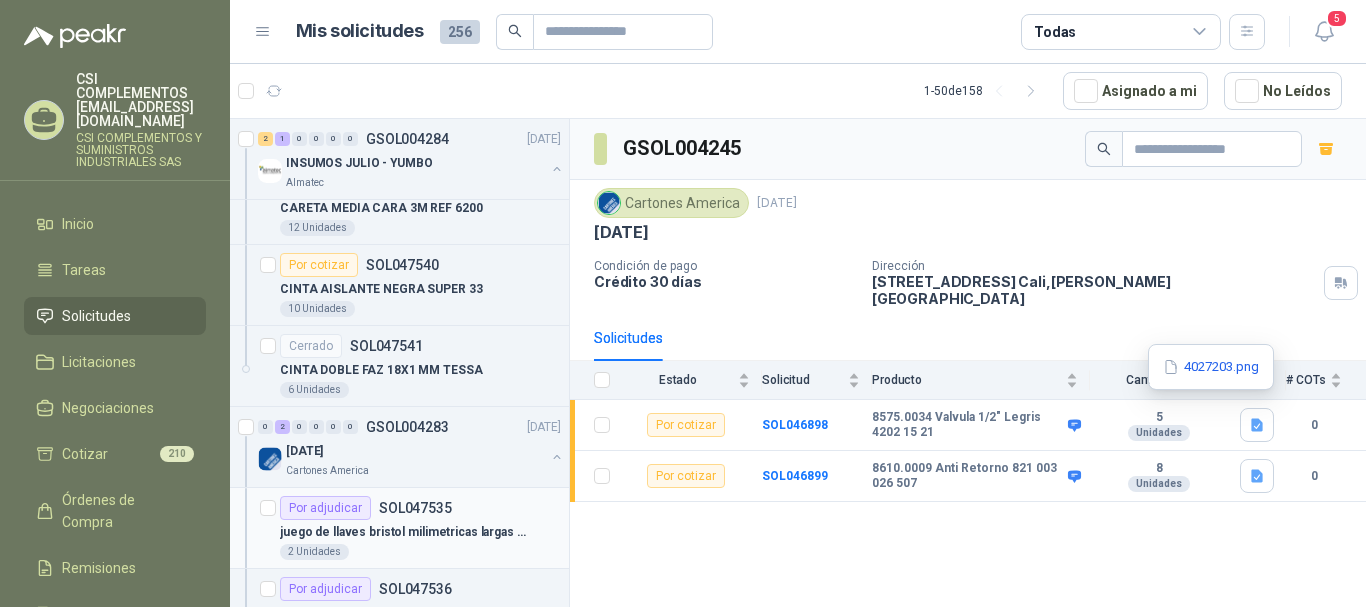 scroll, scrollTop: 600, scrollLeft: 0, axis: vertical 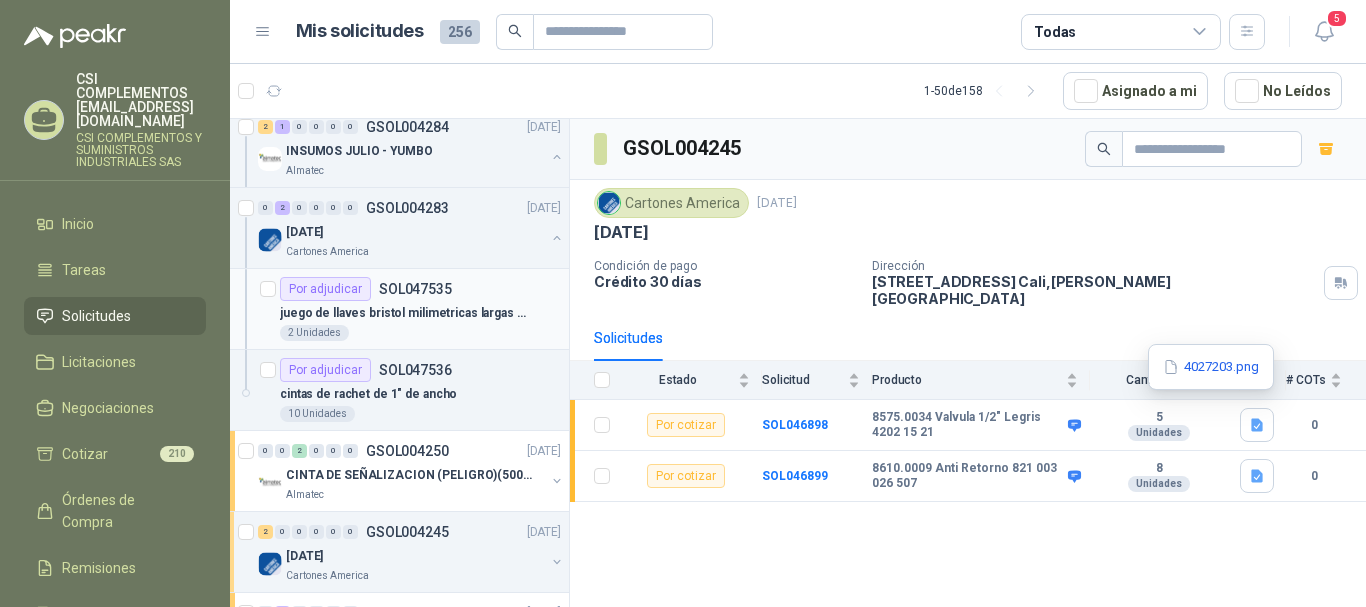 click on "SOL047535" at bounding box center (415, 289) 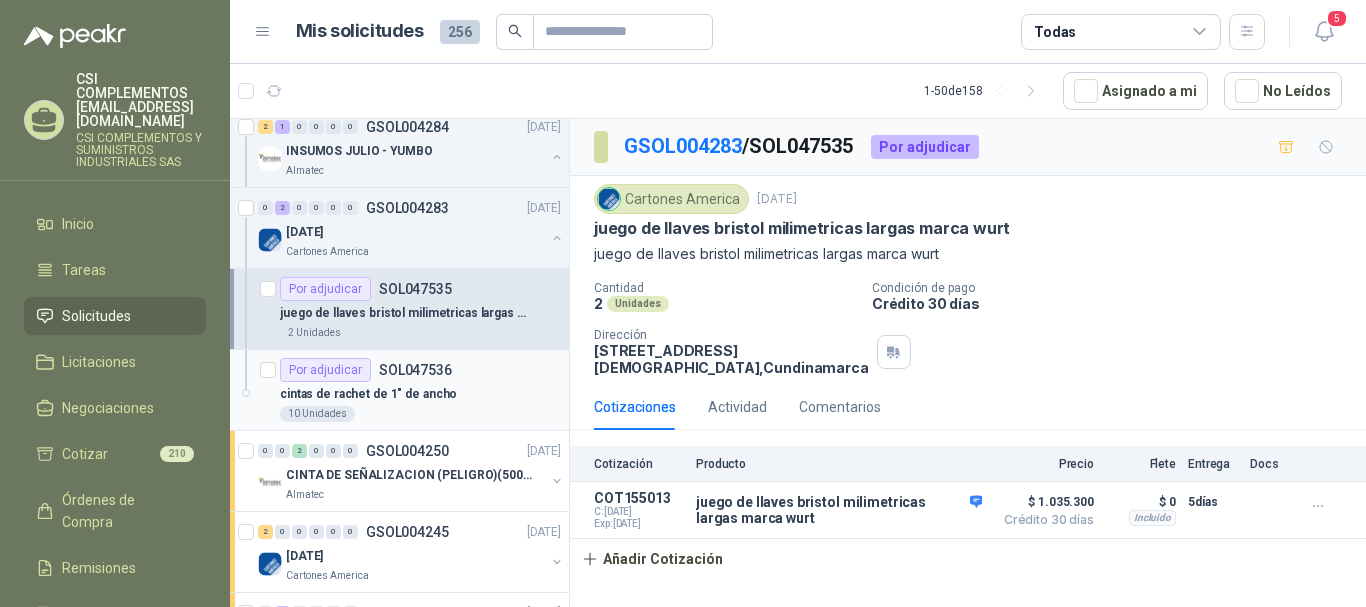 click on "cintas de rachet de 1" de ancho" at bounding box center [420, 394] 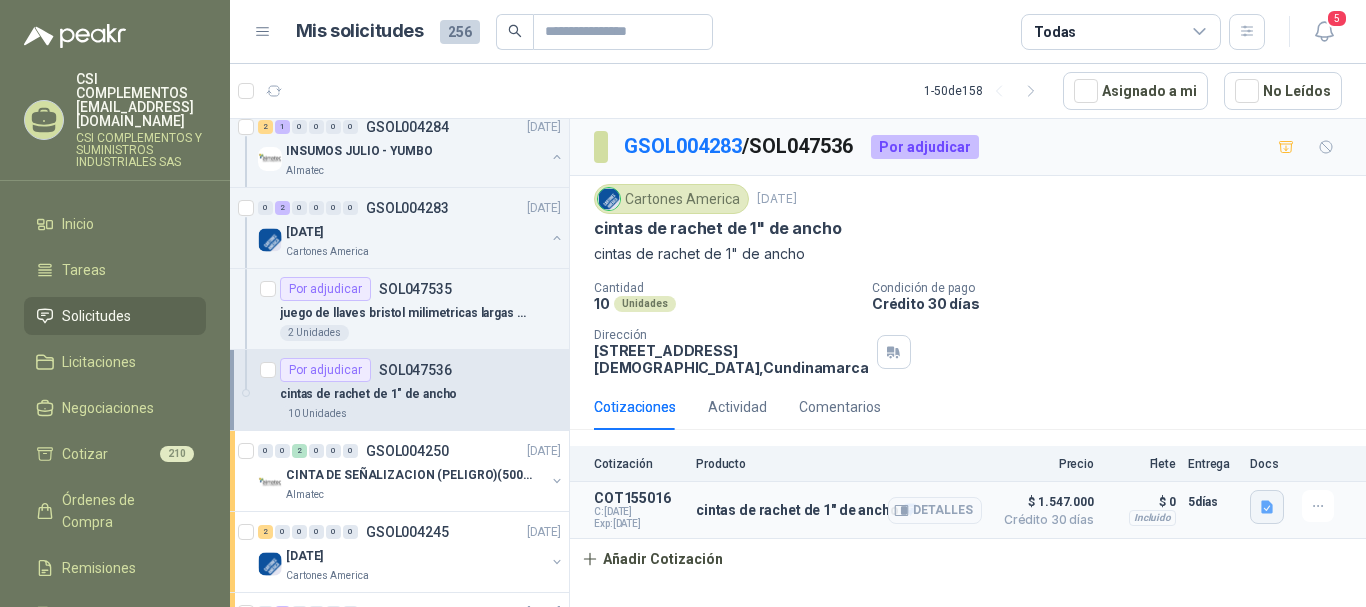 click at bounding box center [1267, 507] 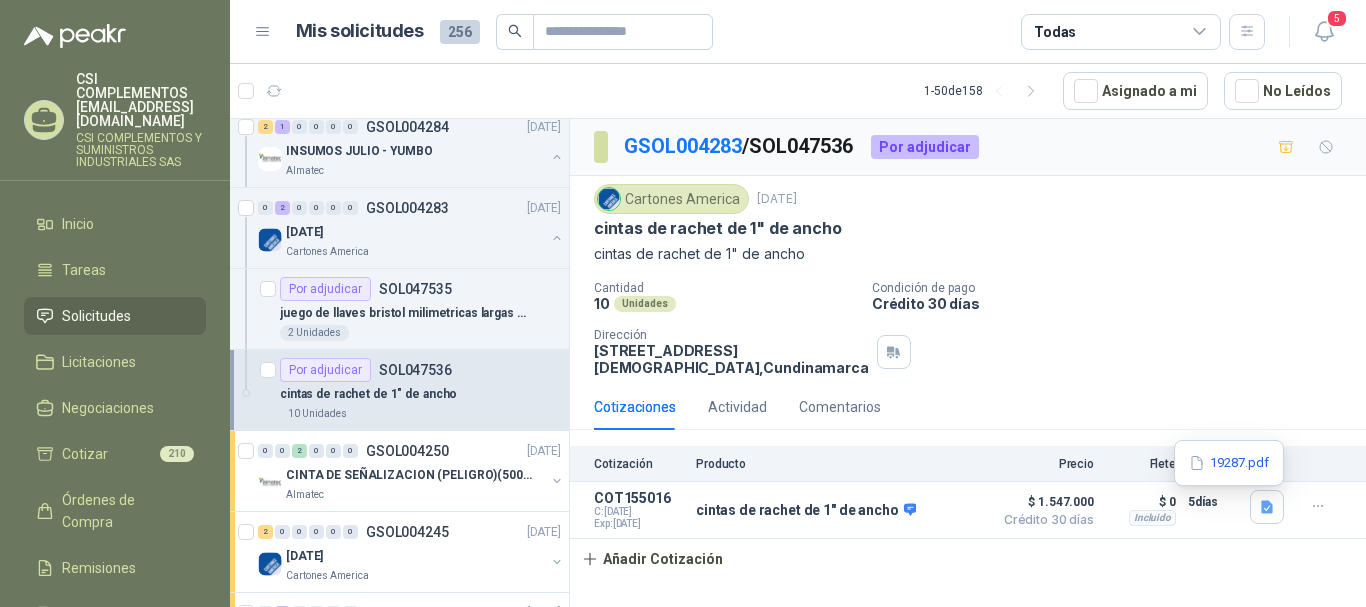 click on "19287.pdf" at bounding box center [1229, 463] 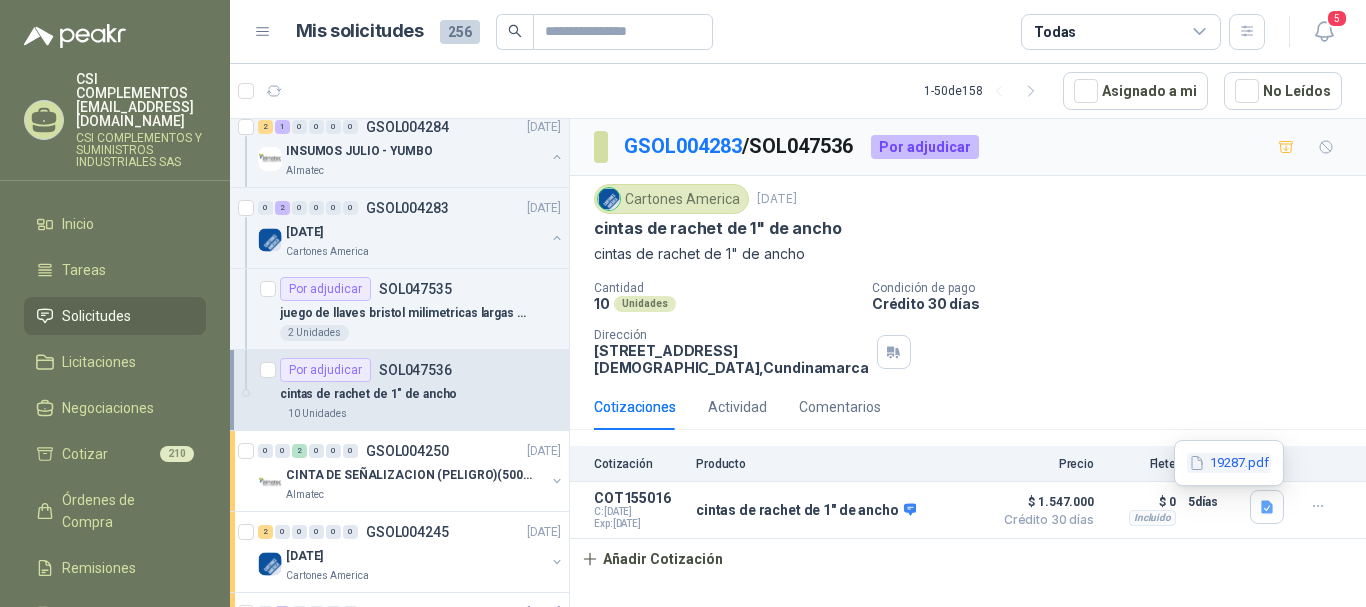 click on "19287.pdf" at bounding box center [1229, 463] 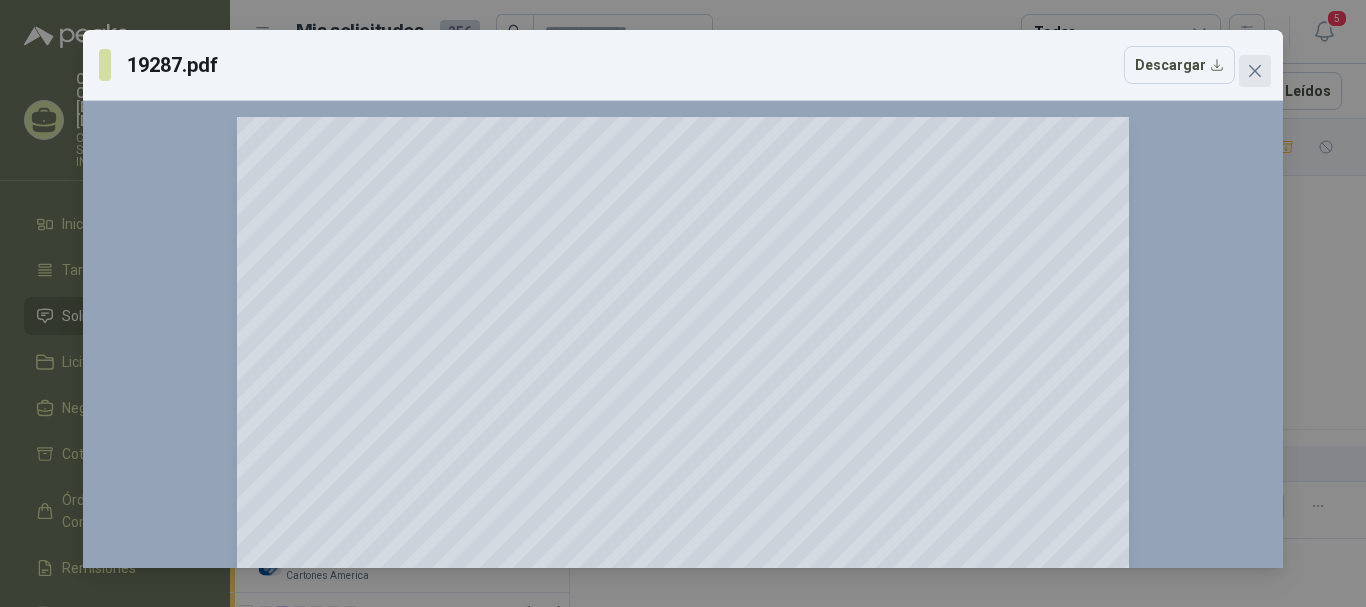 click 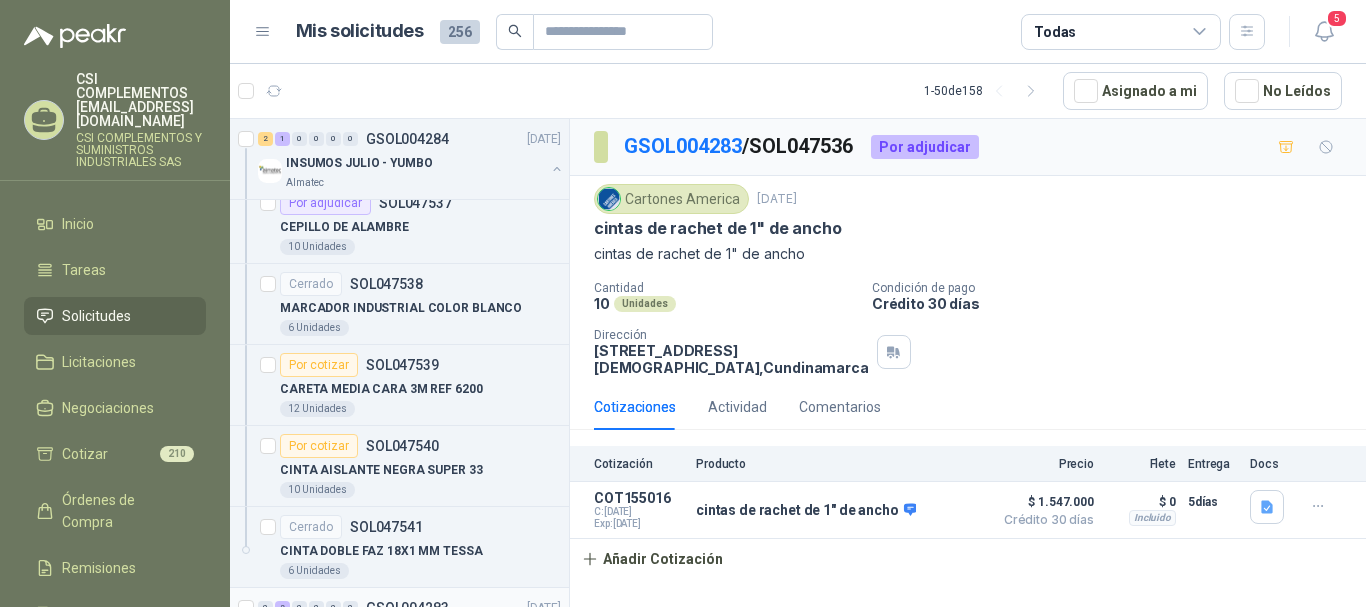 scroll, scrollTop: 0, scrollLeft: 0, axis: both 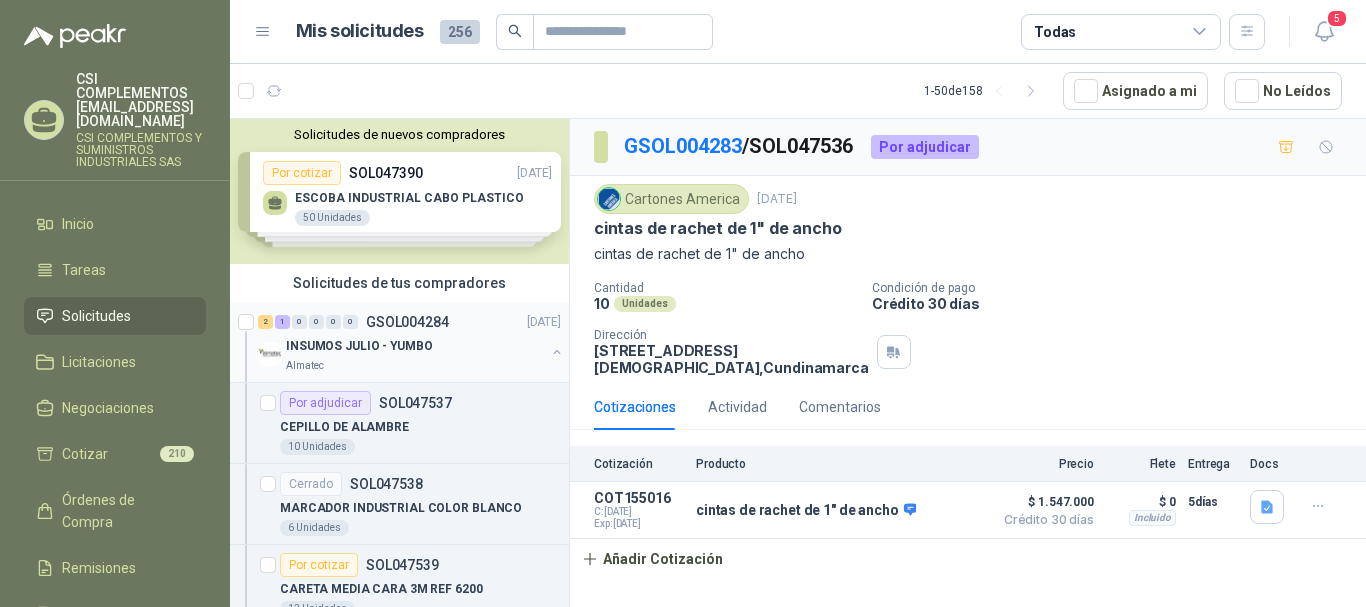 click on "INSUMOS JULIO - YUMBO" at bounding box center (359, 346) 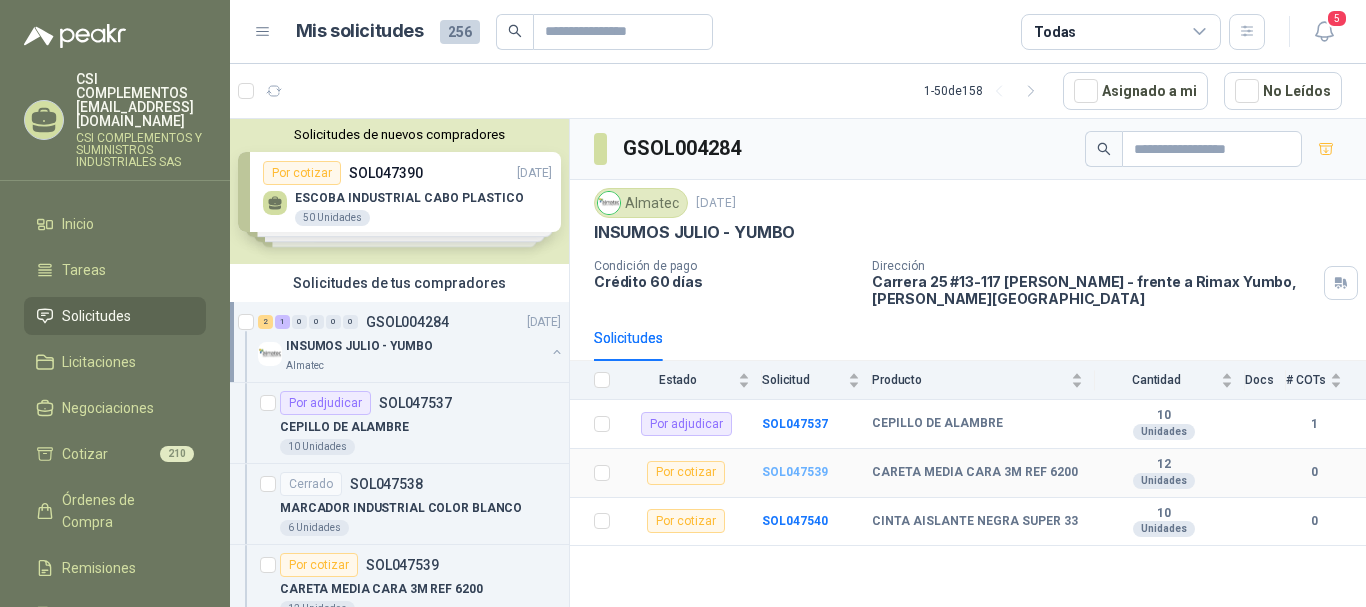 click on "SOL047539" at bounding box center [795, 472] 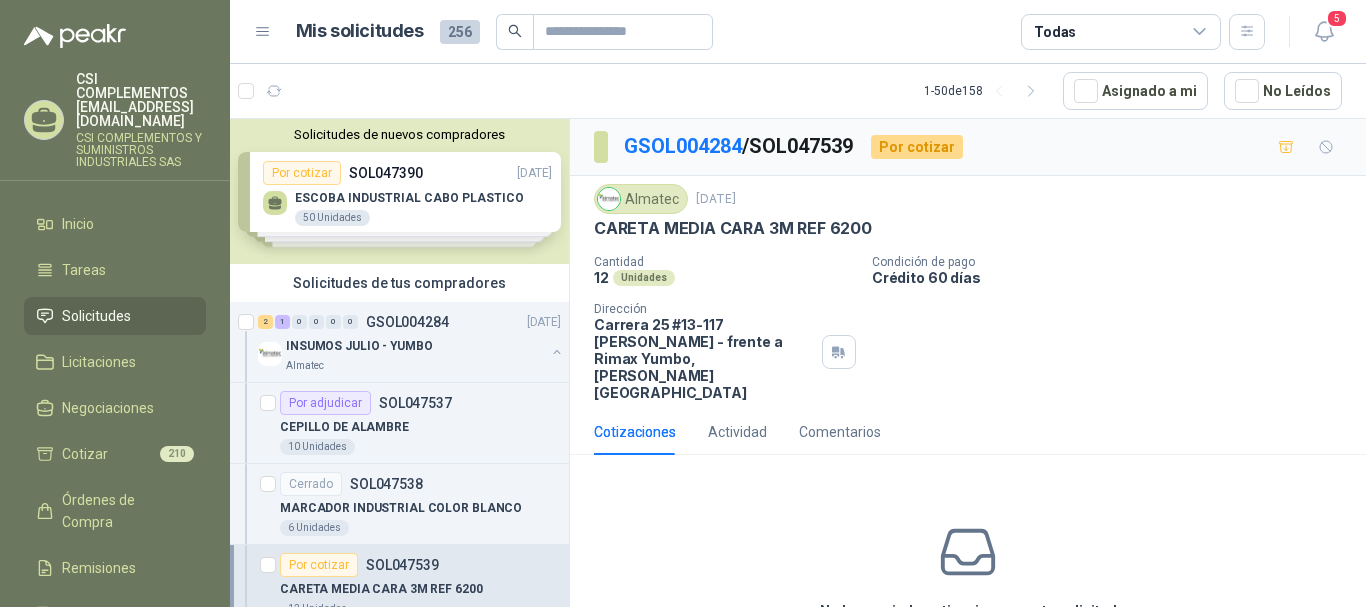scroll, scrollTop: 79, scrollLeft: 0, axis: vertical 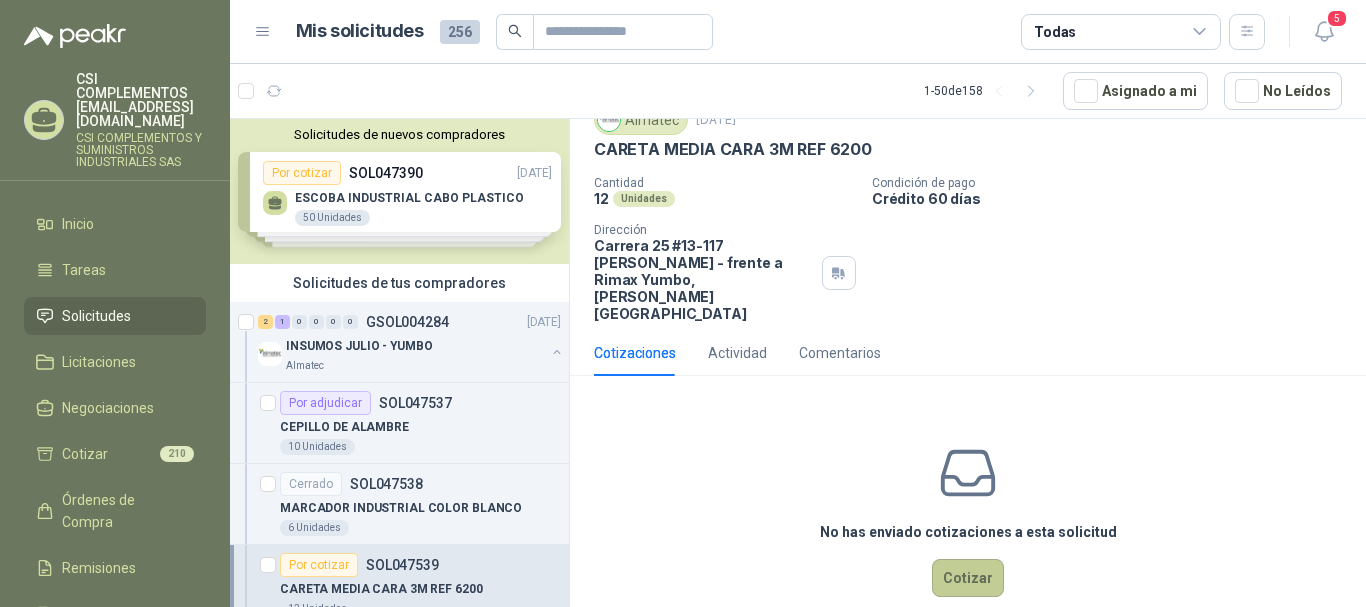click on "Cotizar" at bounding box center (968, 578) 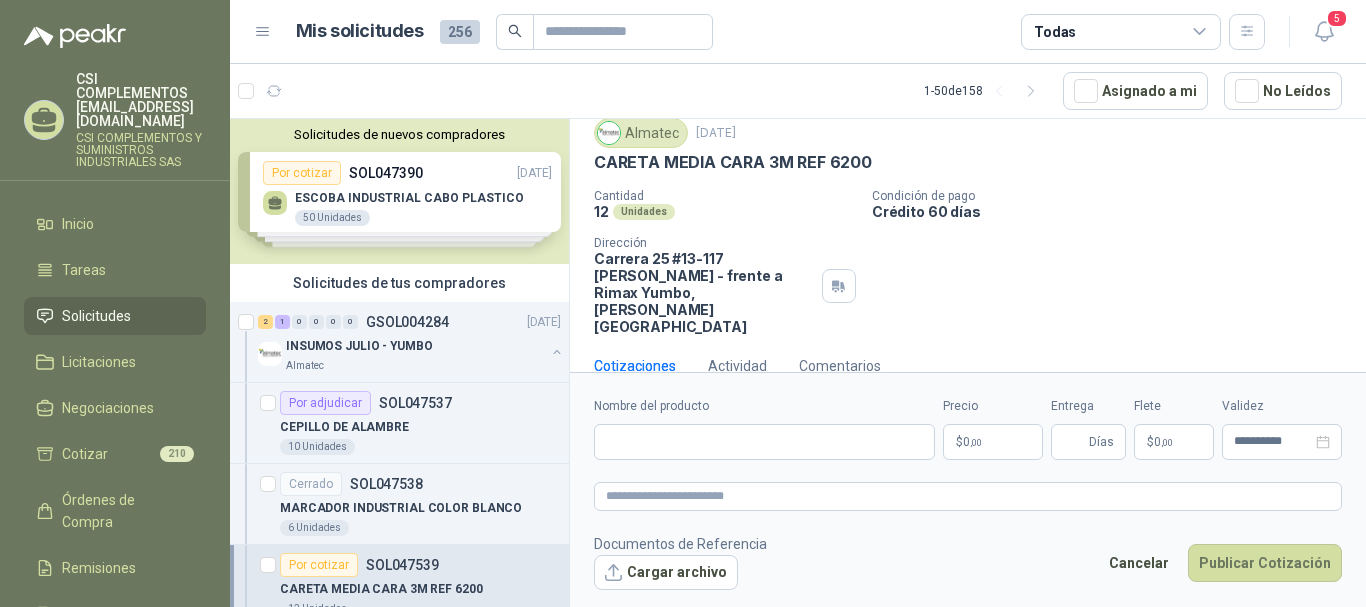 type 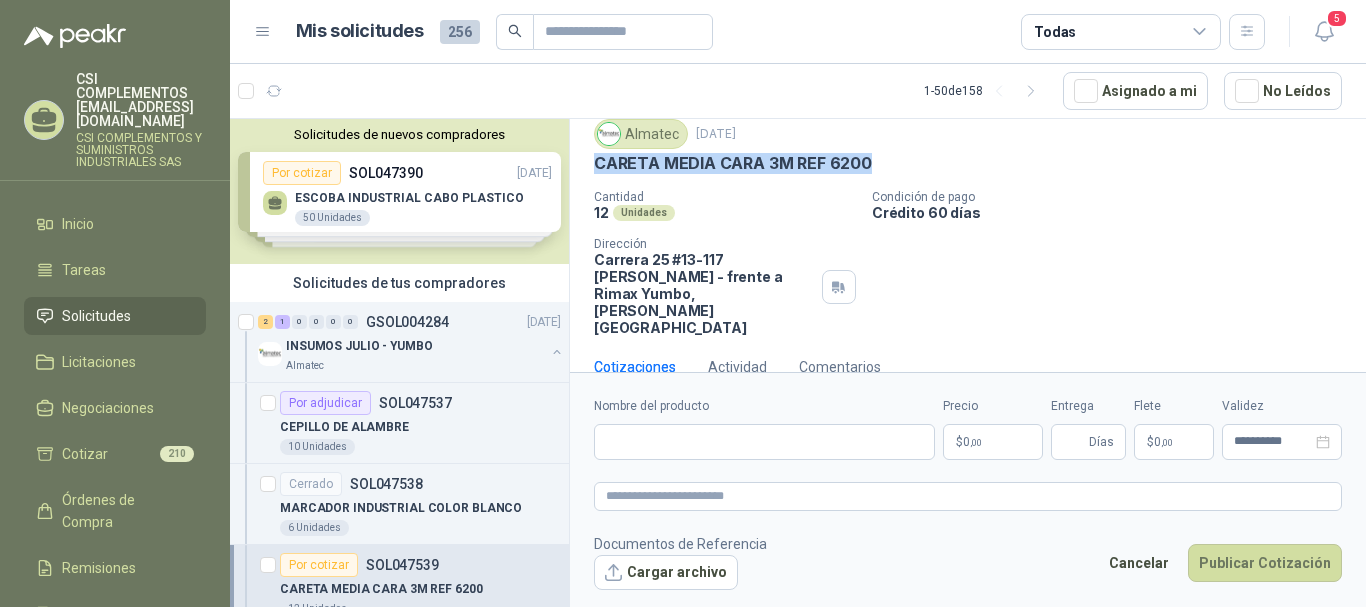drag, startPoint x: 597, startPoint y: 161, endPoint x: 885, endPoint y: 171, distance: 288.17355 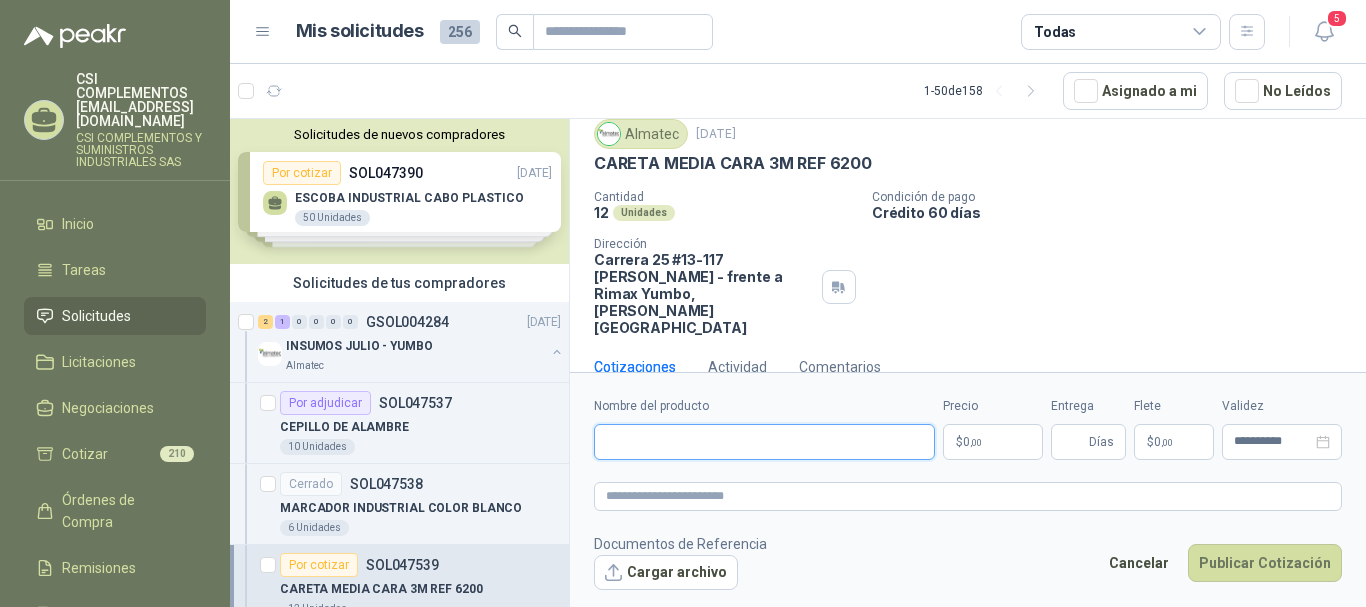 click on "Nombre del producto" at bounding box center (764, 442) 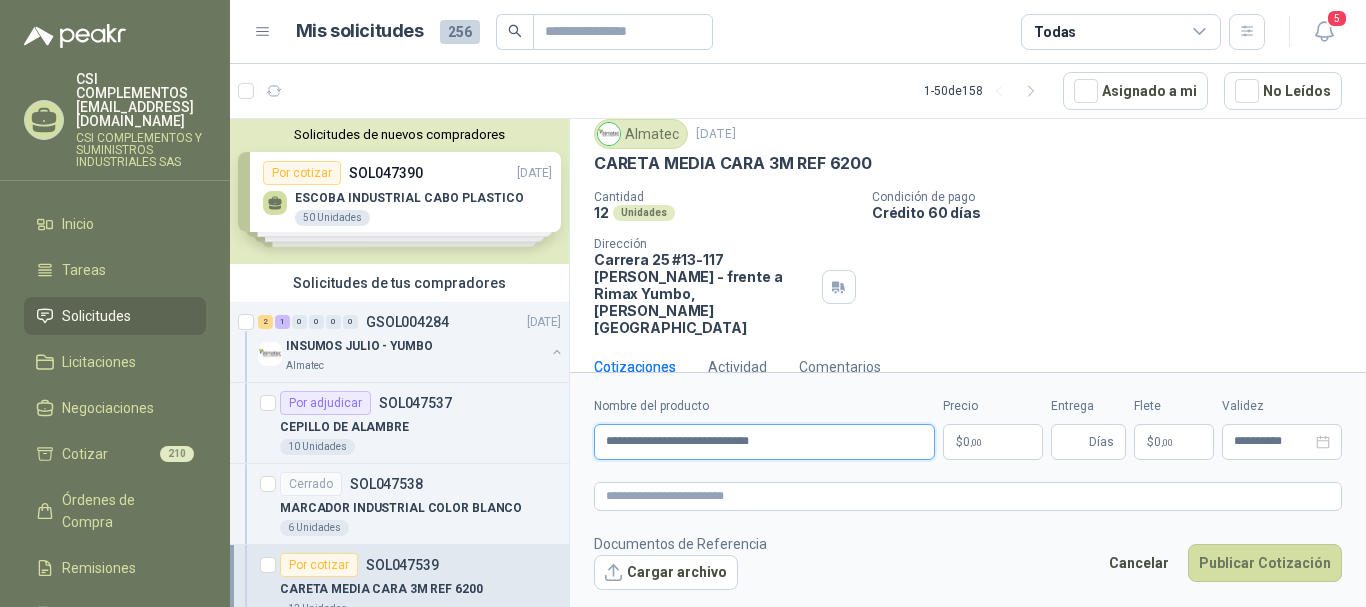 type on "**********" 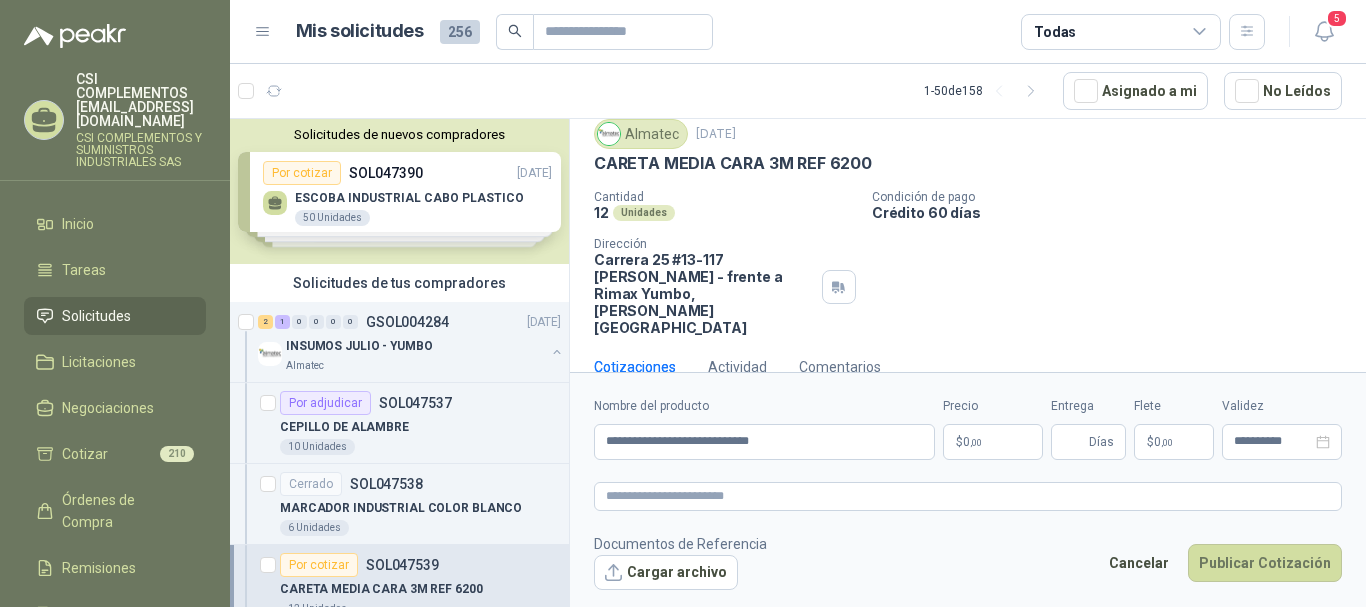 click on "0 ,00" at bounding box center (972, 442) 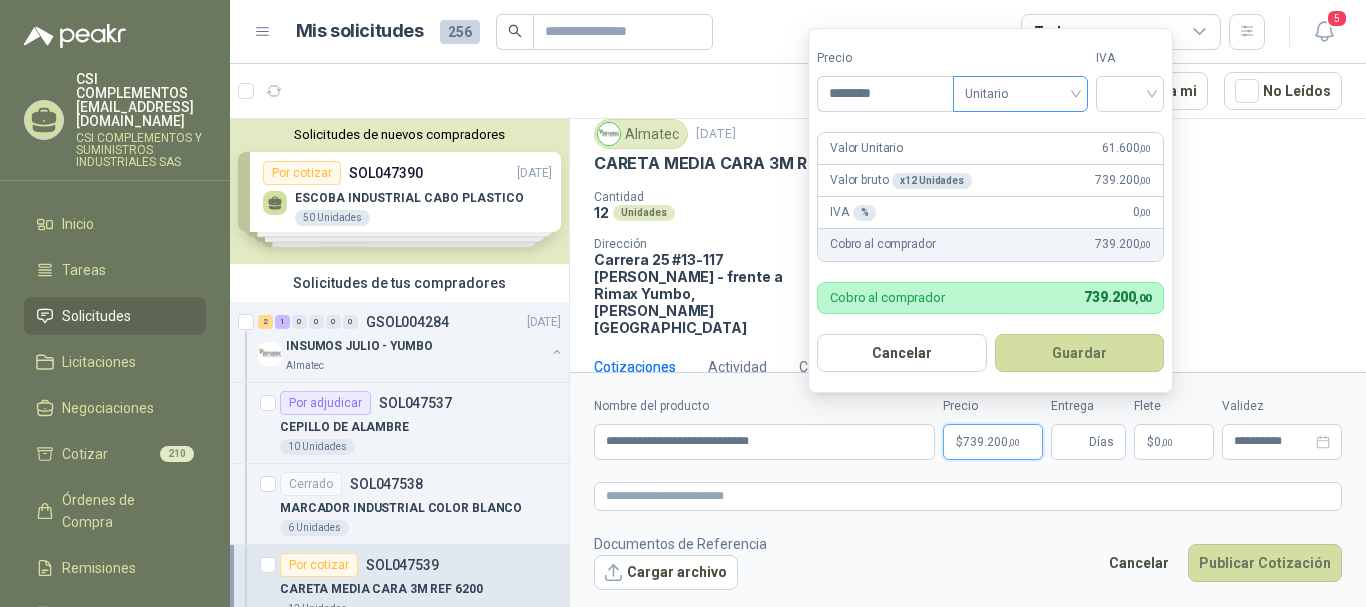 click on "Unitario" at bounding box center (1020, 94) 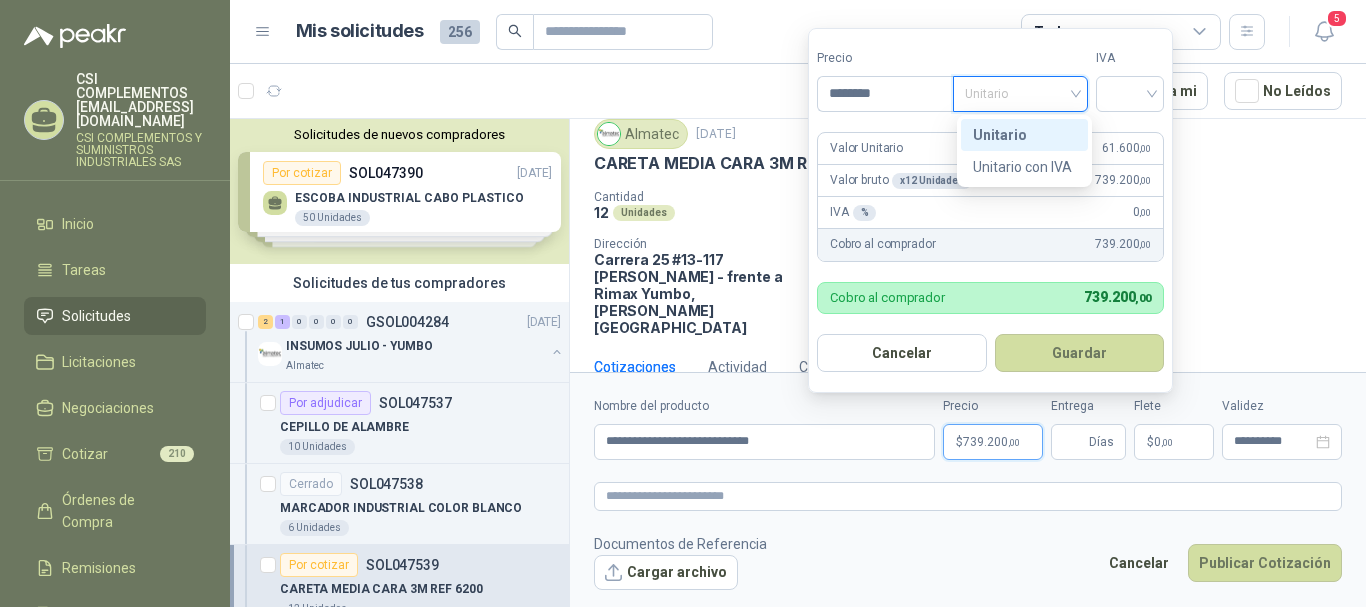 click on "Unitario" at bounding box center [1024, 135] 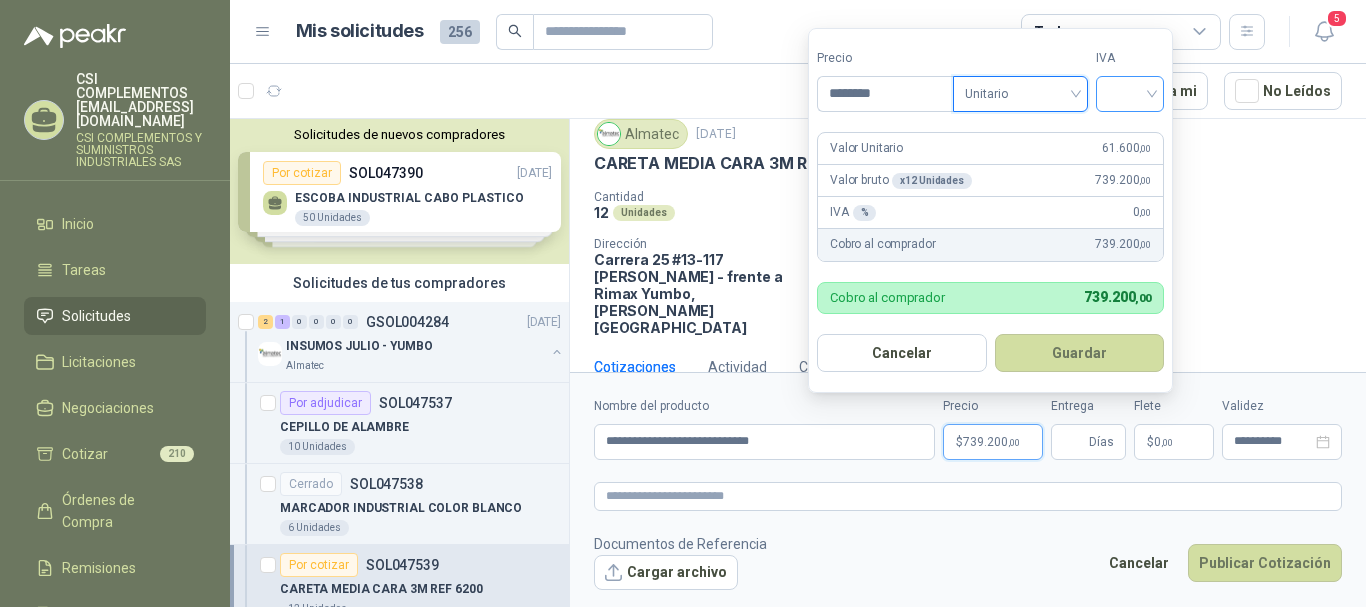 click at bounding box center [1130, 94] 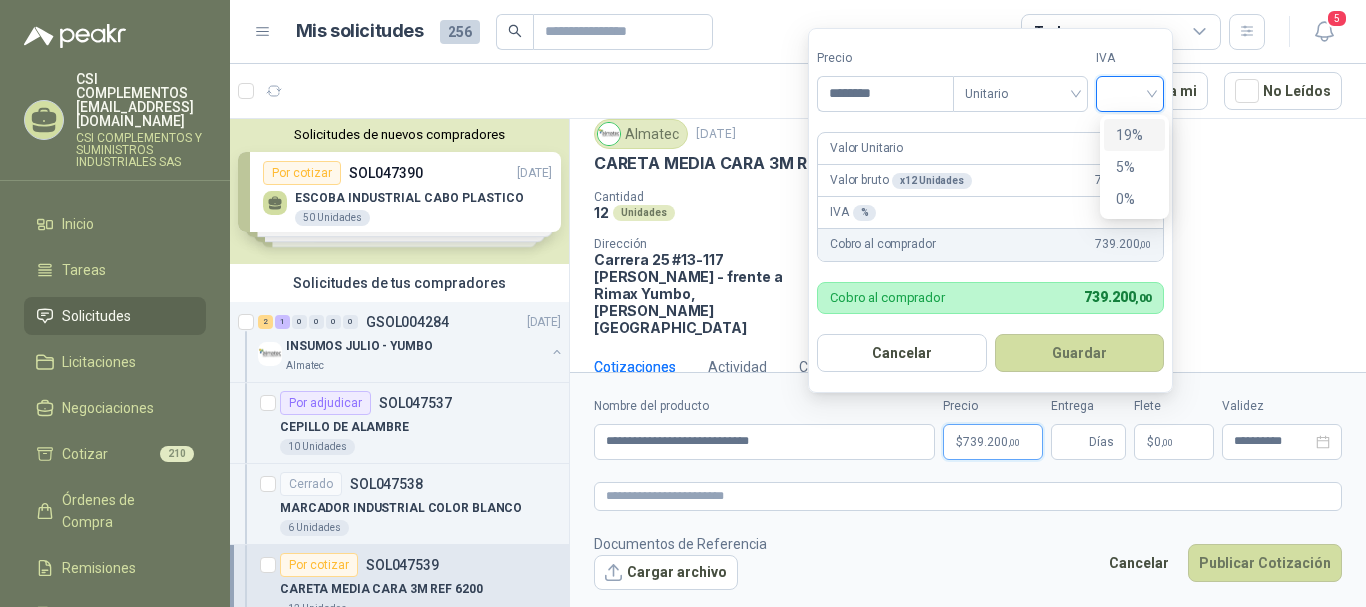 drag, startPoint x: 1111, startPoint y: 143, endPoint x: 1112, endPoint y: 176, distance: 33.01515 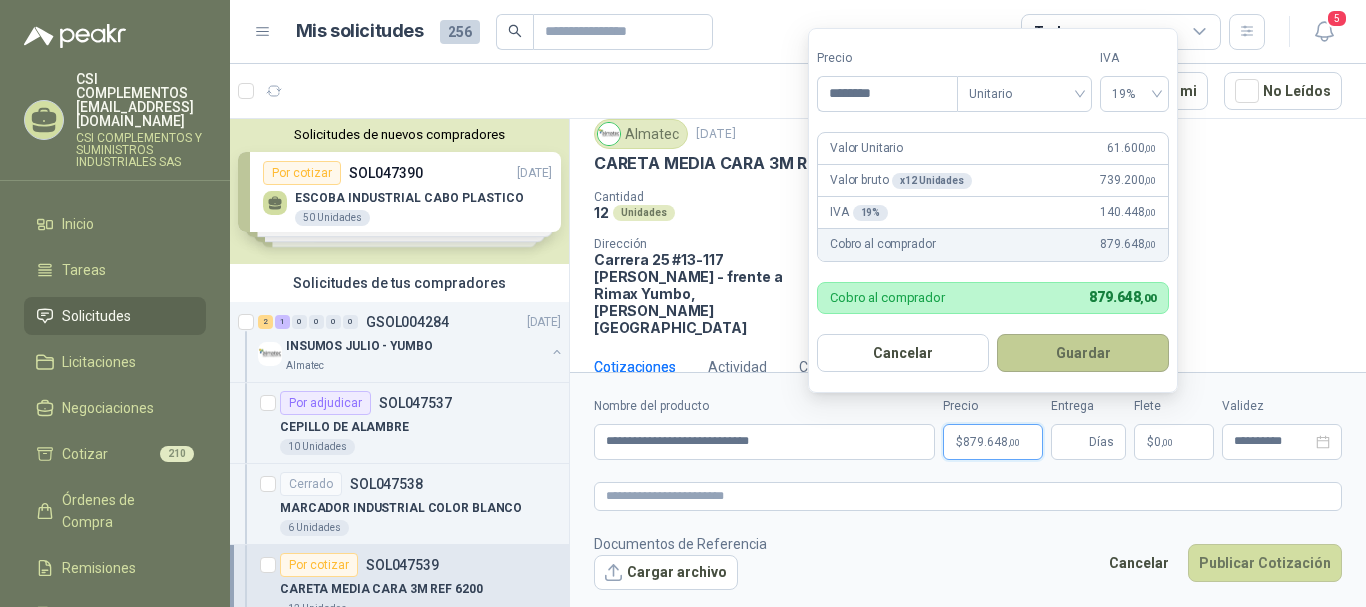 click on "Guardar" at bounding box center (1083, 353) 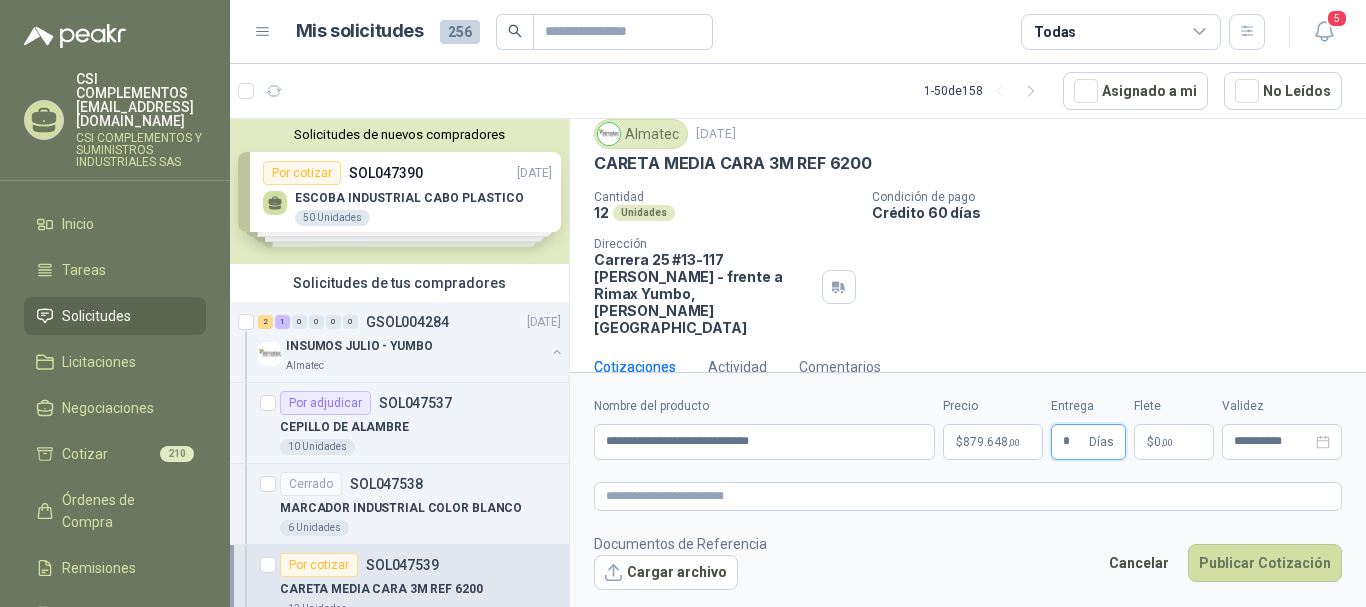 type on "*" 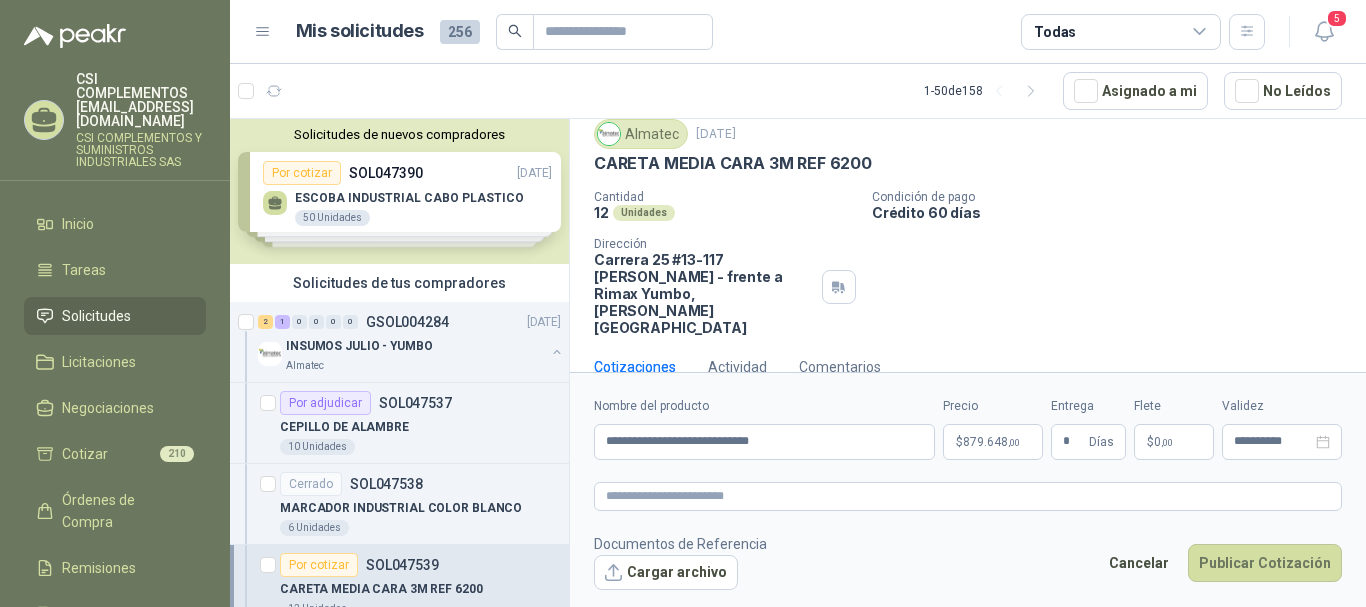 click on "$    0 ,00" at bounding box center [1174, 442] 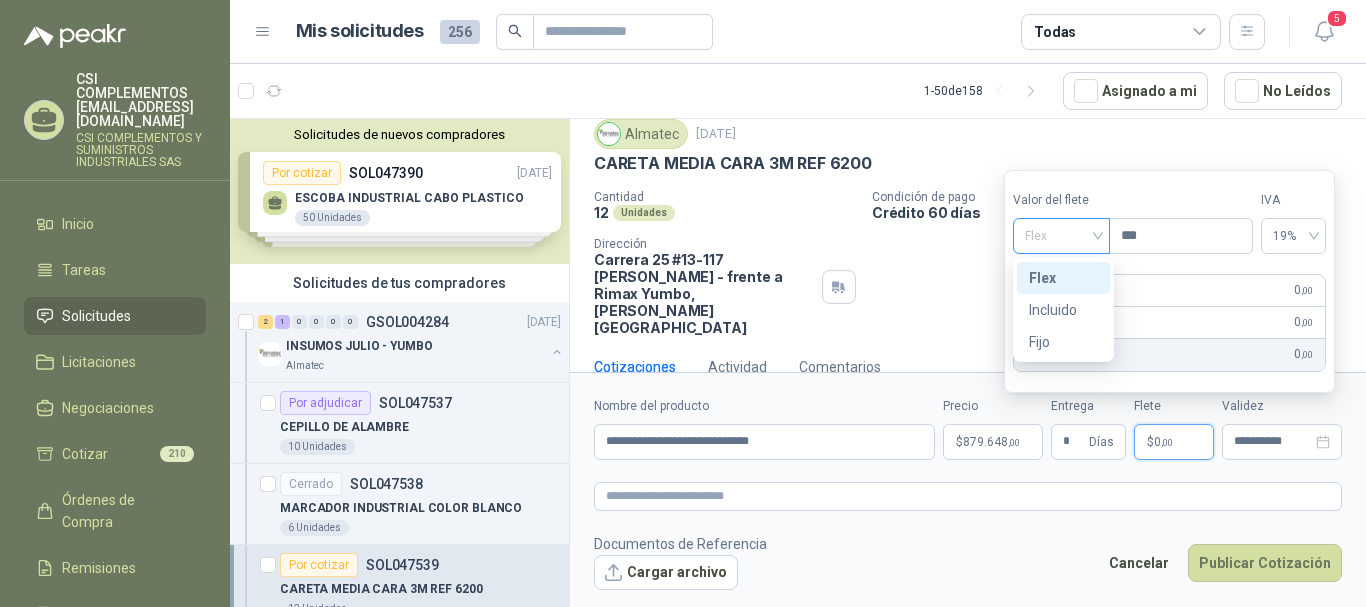 click on "Flex" at bounding box center [1061, 236] 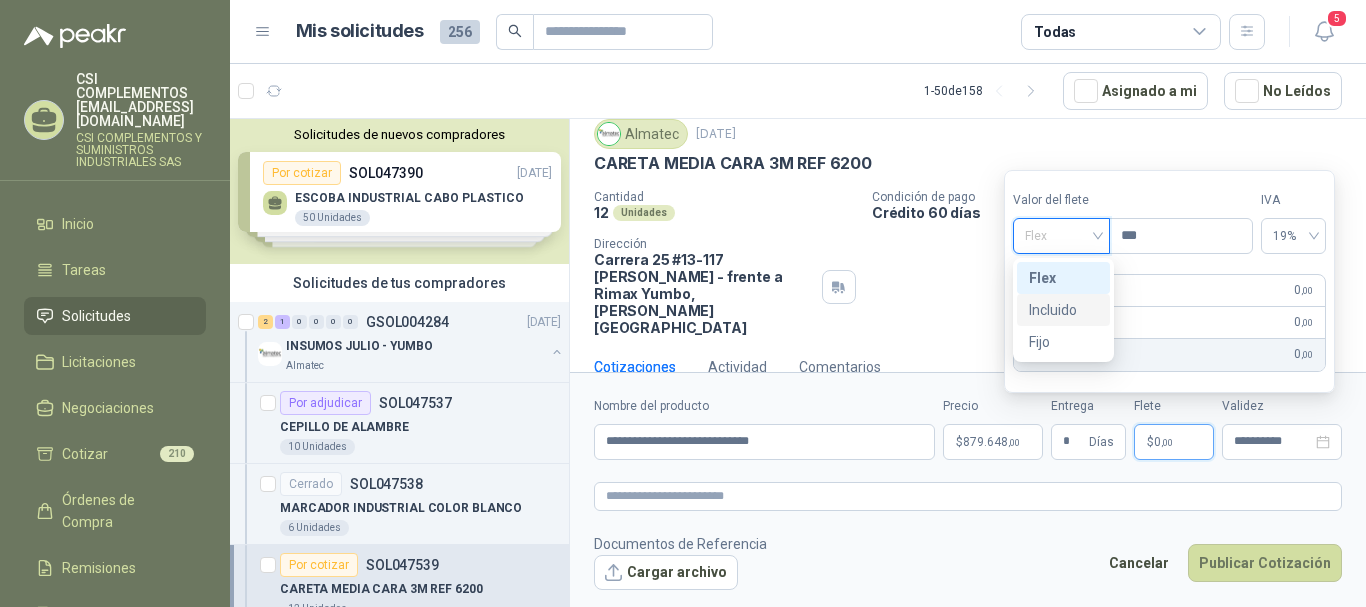 click on "Incluido" at bounding box center [1063, 310] 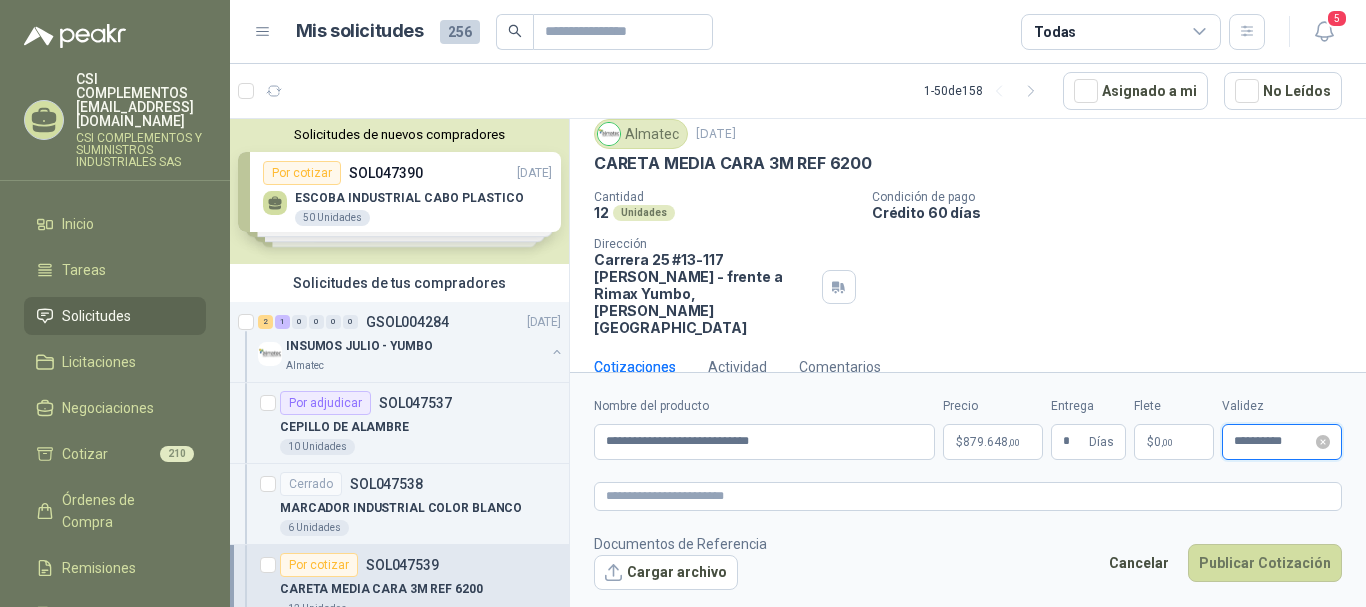click on "**********" at bounding box center (1273, 441) 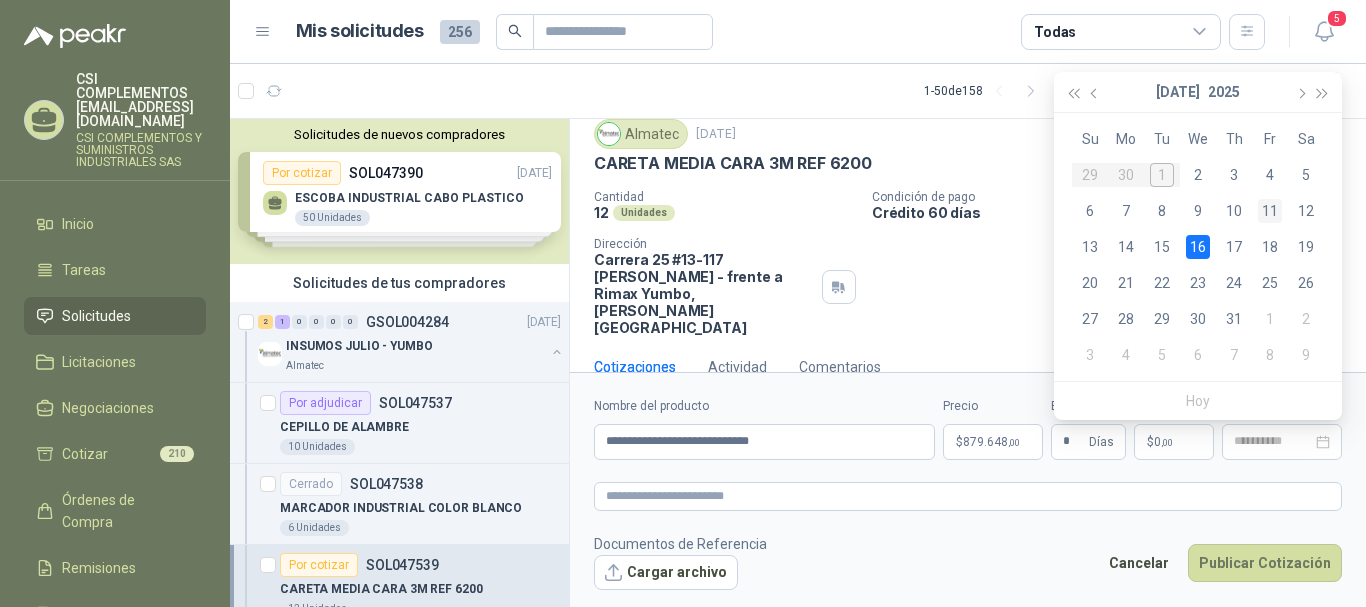 click on "11" at bounding box center (1270, 211) 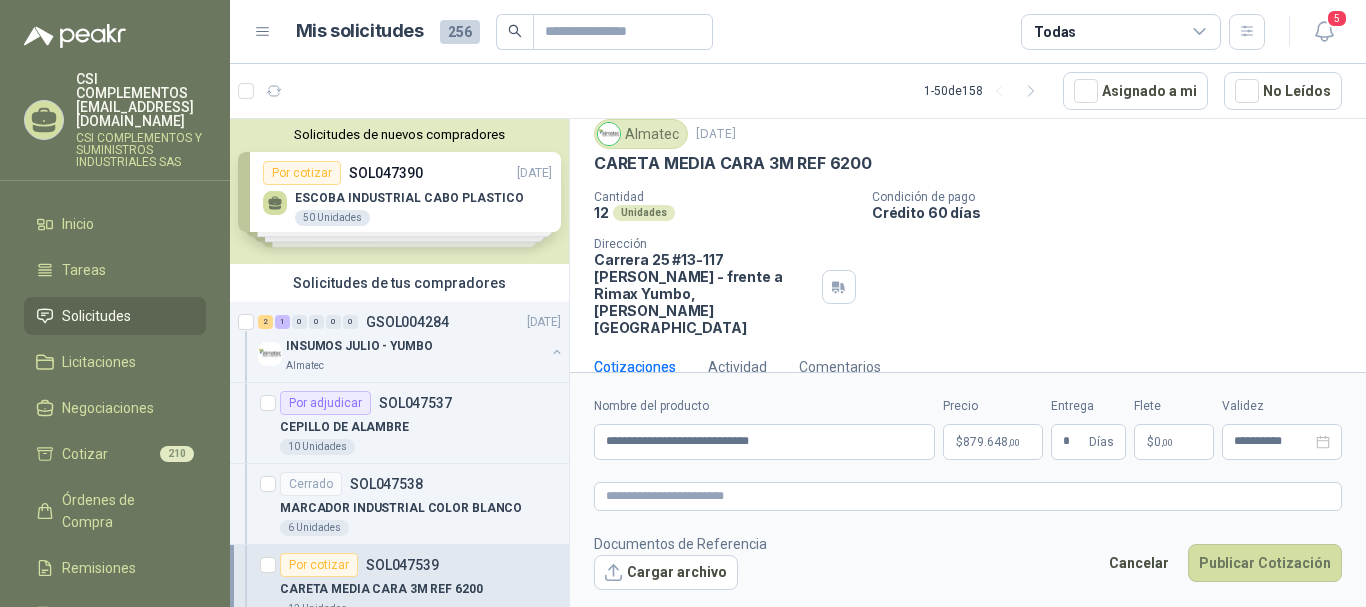 type on "**********" 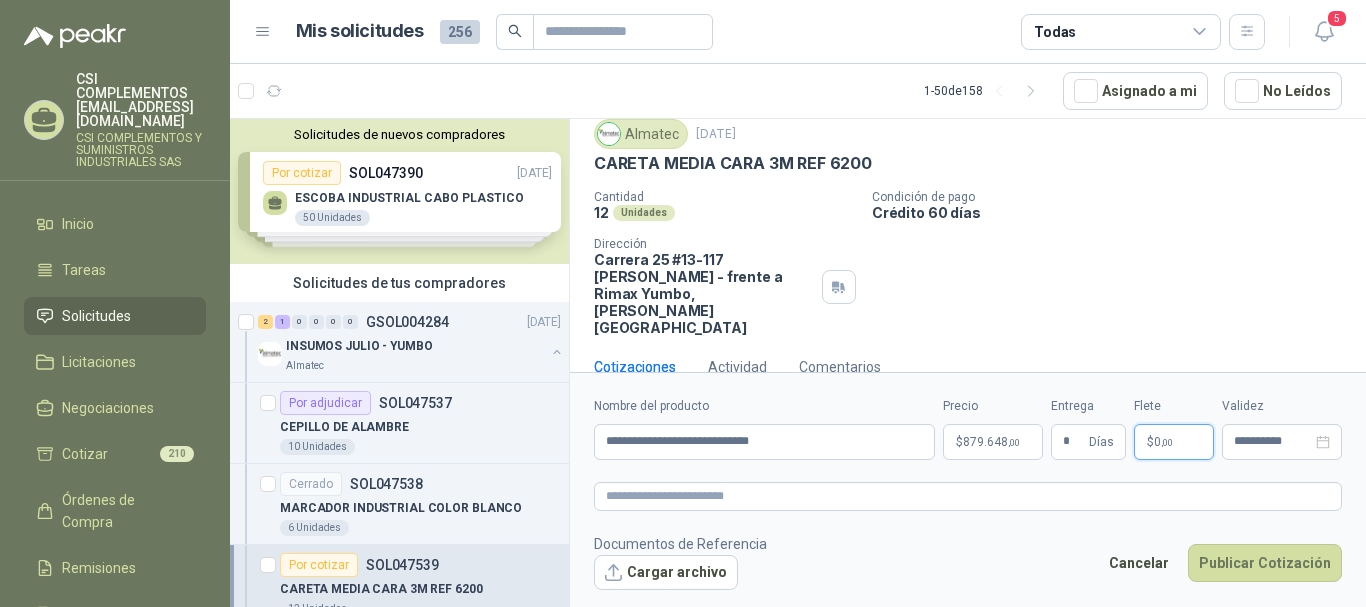 click on ",00" at bounding box center (1167, 442) 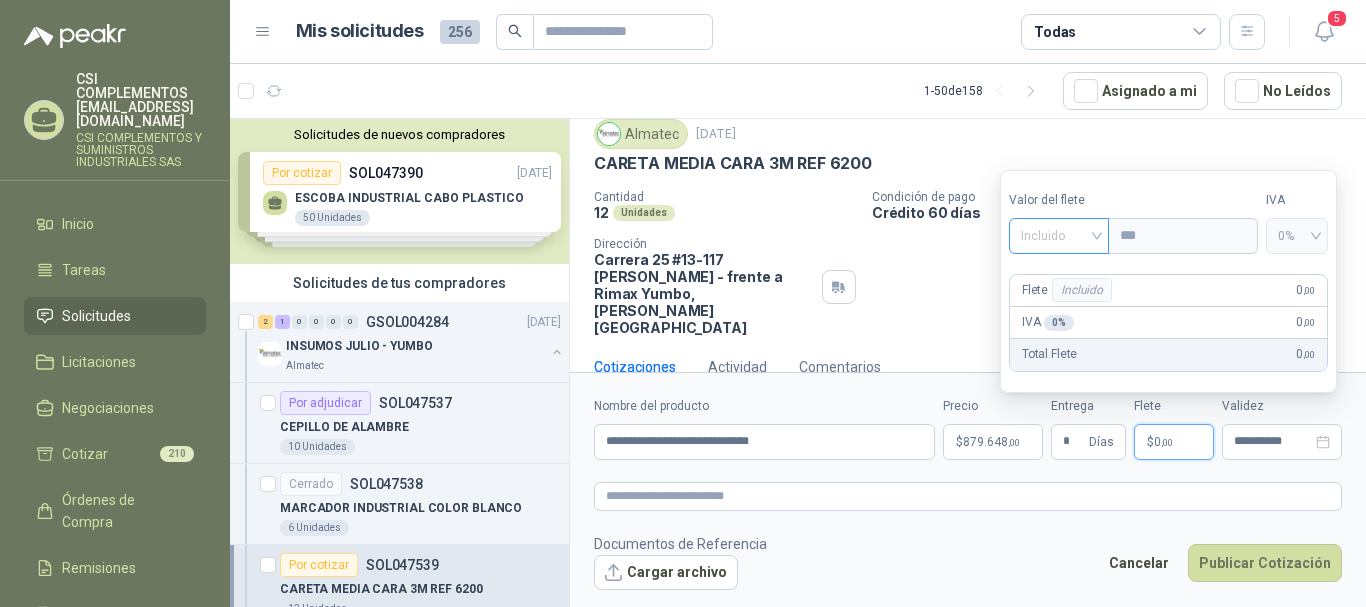 click on "Incluido" at bounding box center (1059, 236) 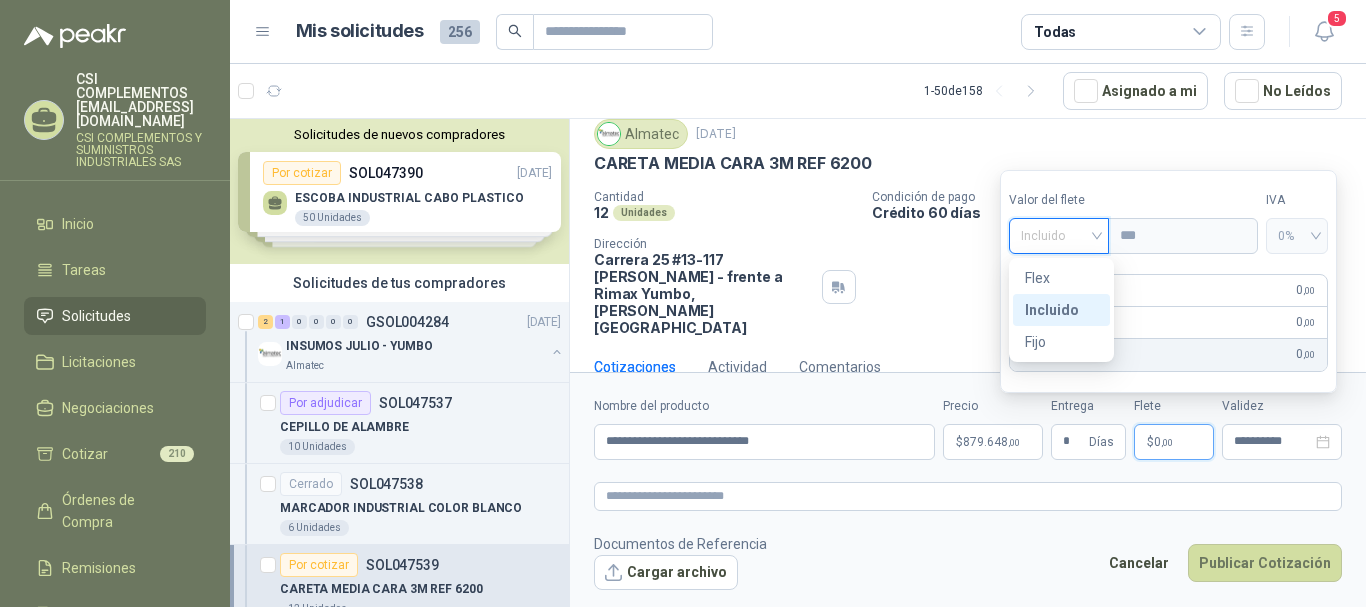 click on "Incluido" at bounding box center [1061, 310] 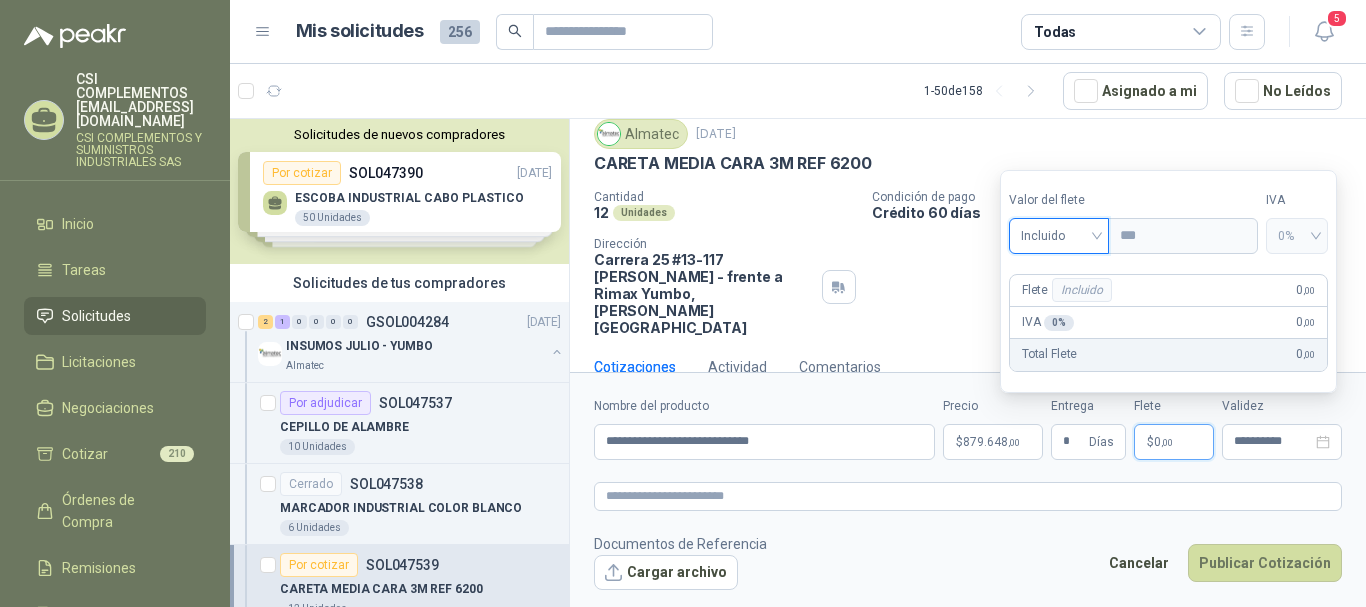 click on "Documentos de Referencia Cargar archivo Cancelar Publicar Cotización" at bounding box center (968, 562) 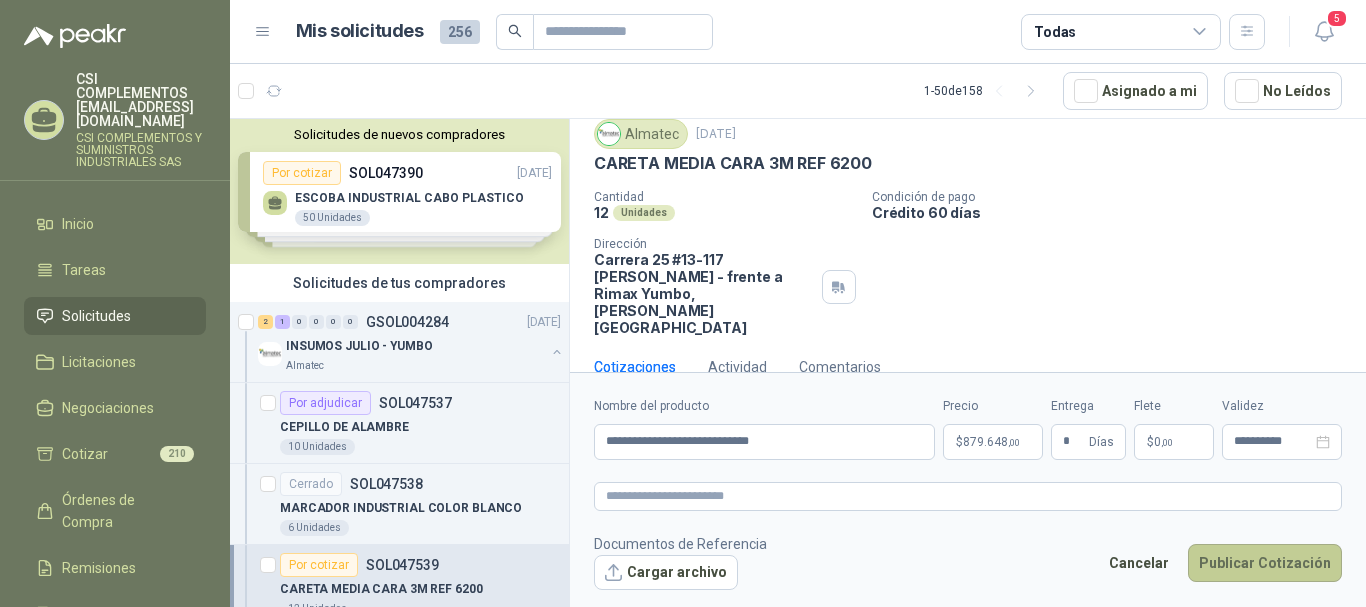 click on "Publicar Cotización" at bounding box center (1265, 563) 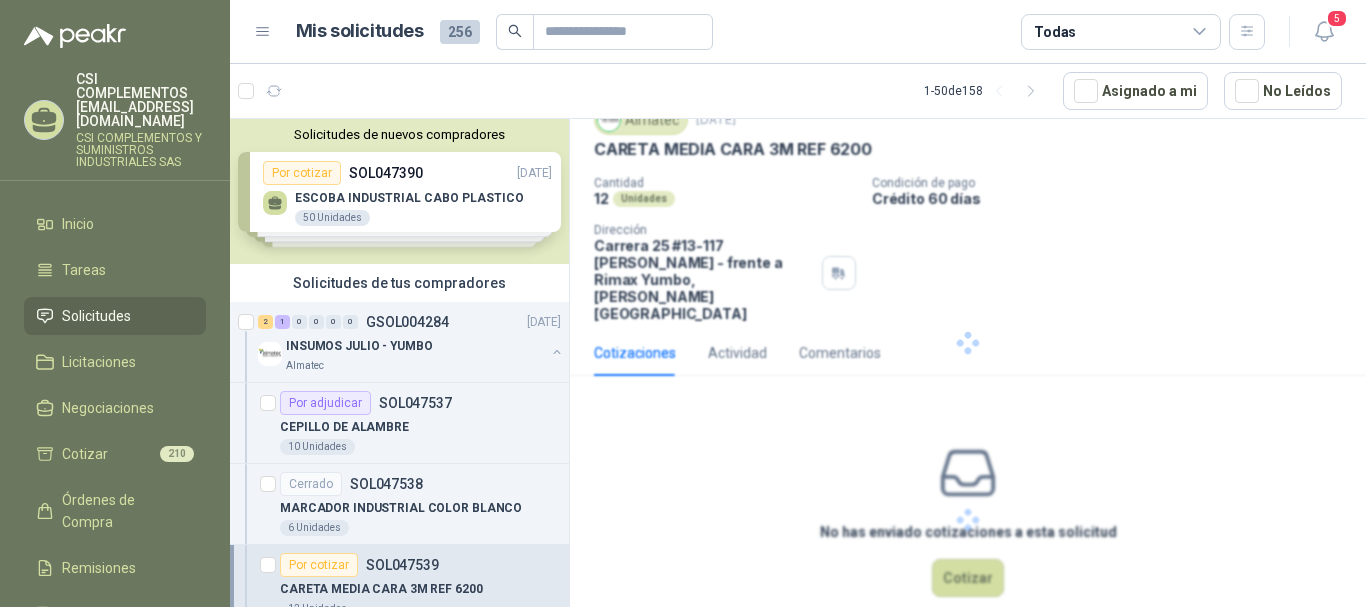 scroll, scrollTop: 0, scrollLeft: 0, axis: both 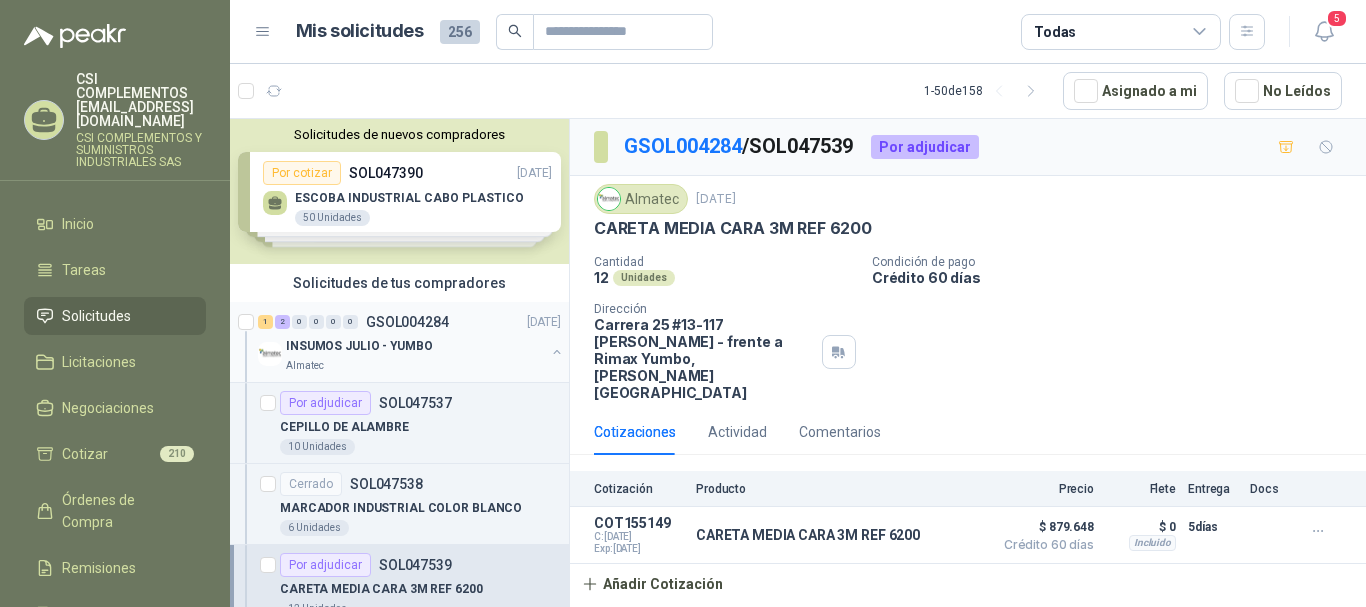 click on "INSUMOS JULIO - YUMBO" at bounding box center [415, 346] 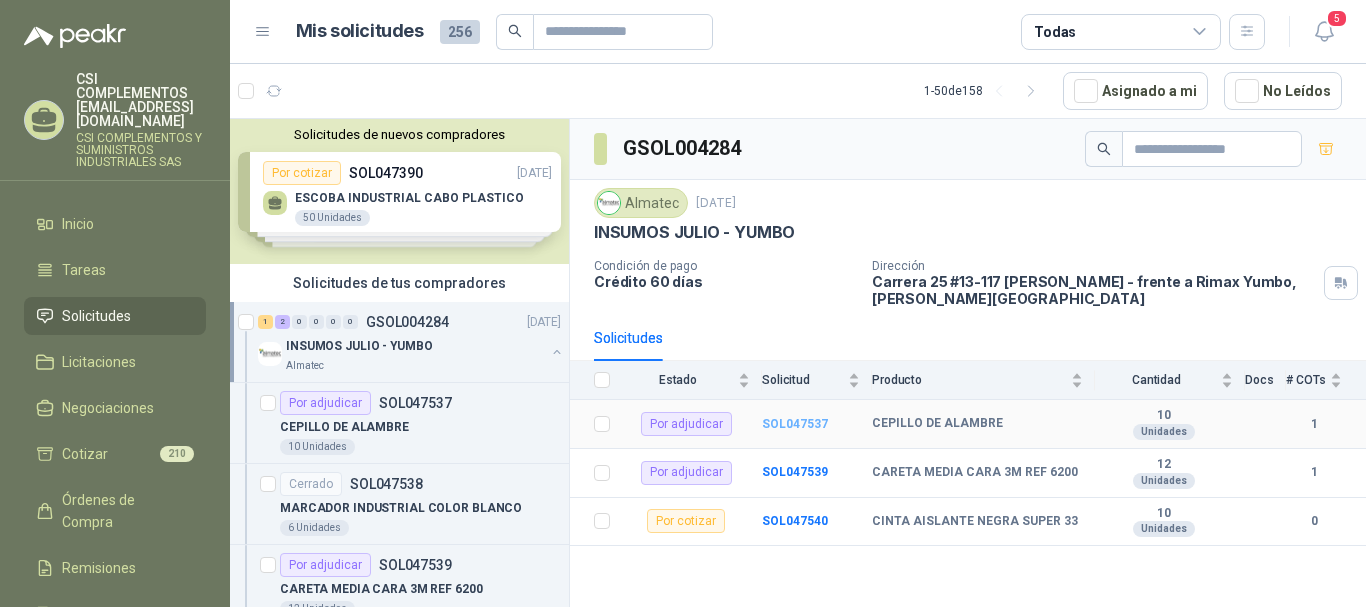 click on "SOL047537" at bounding box center [795, 424] 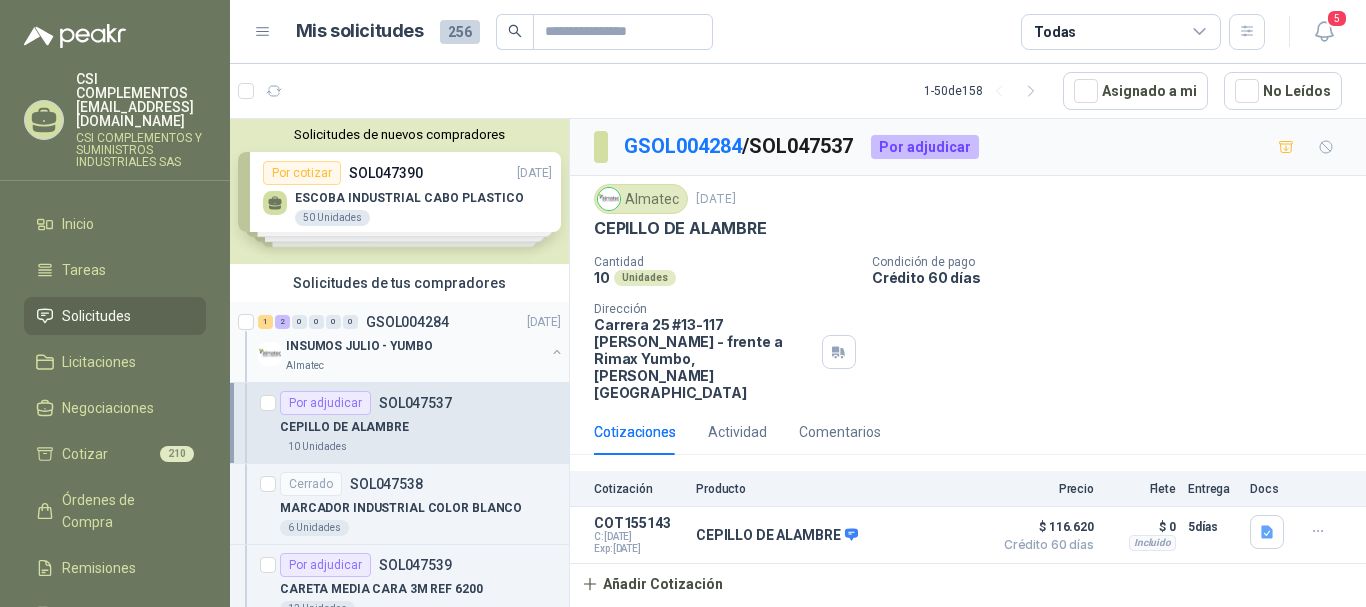 click on "INSUMOS JULIO - YUMBO" at bounding box center (415, 346) 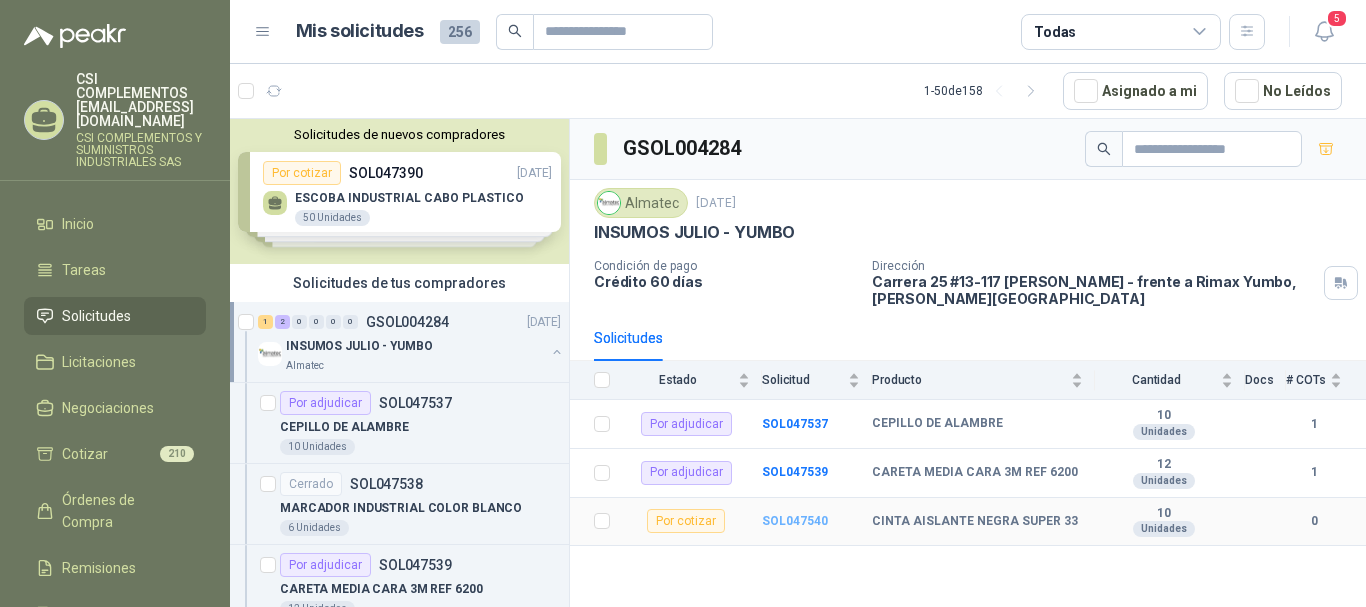 click on "SOL047540" at bounding box center [795, 521] 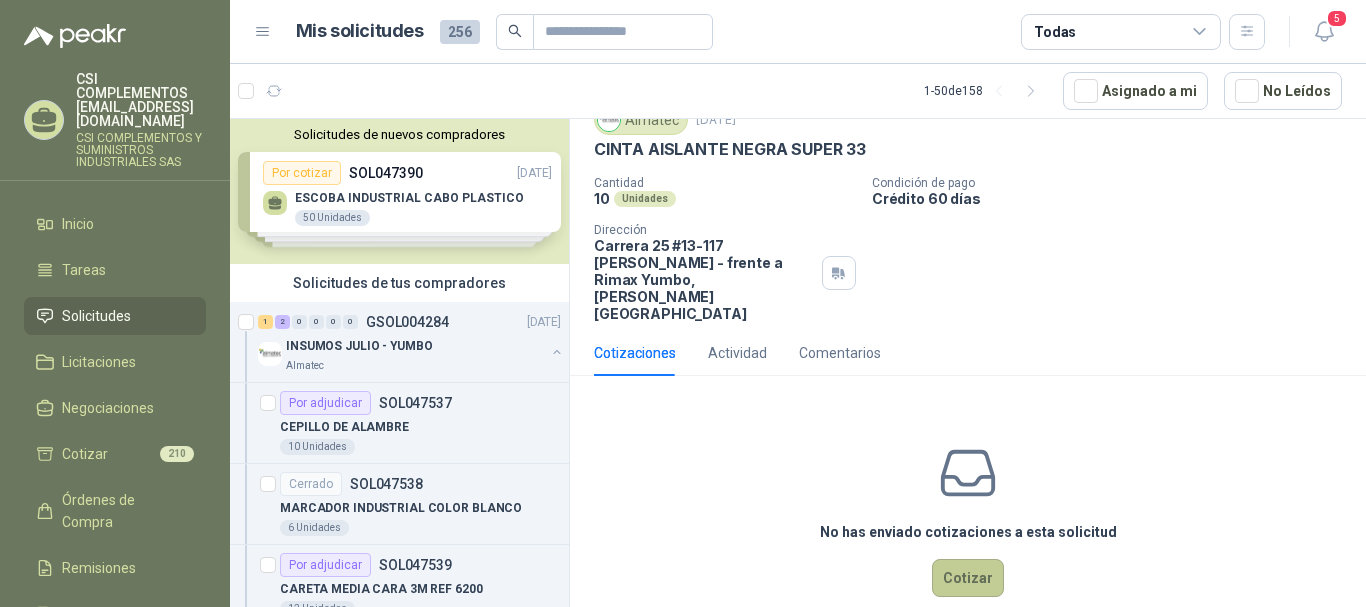click on "Cotizar" at bounding box center (968, 578) 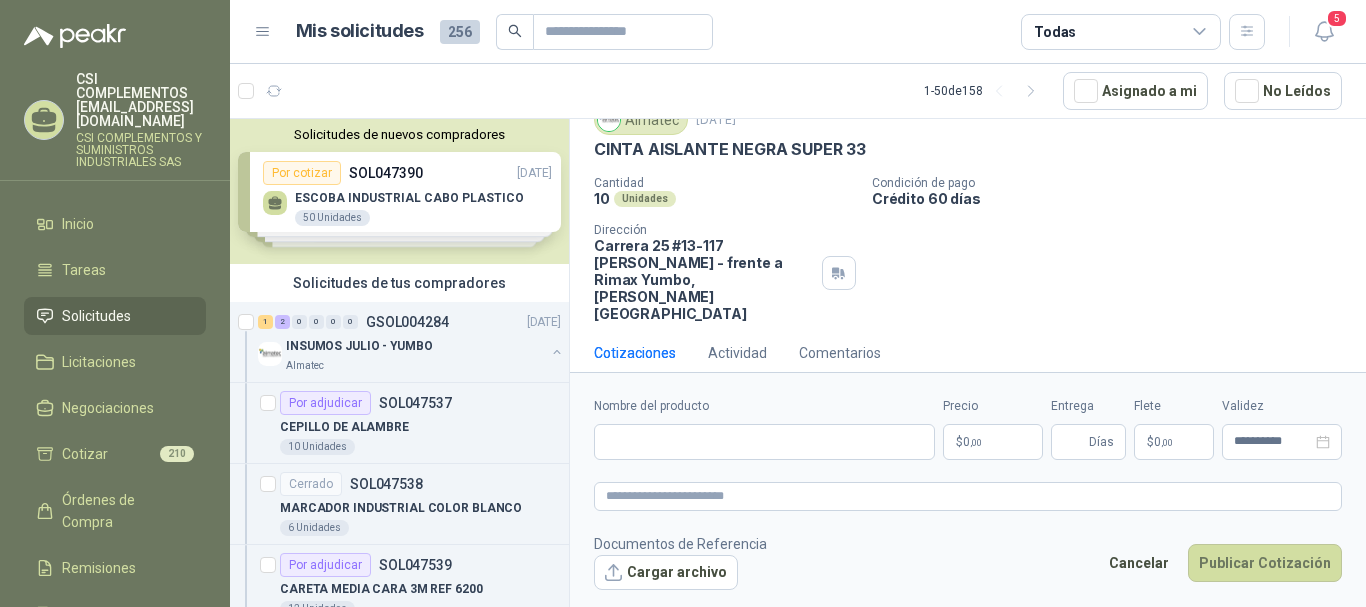 scroll, scrollTop: 65, scrollLeft: 0, axis: vertical 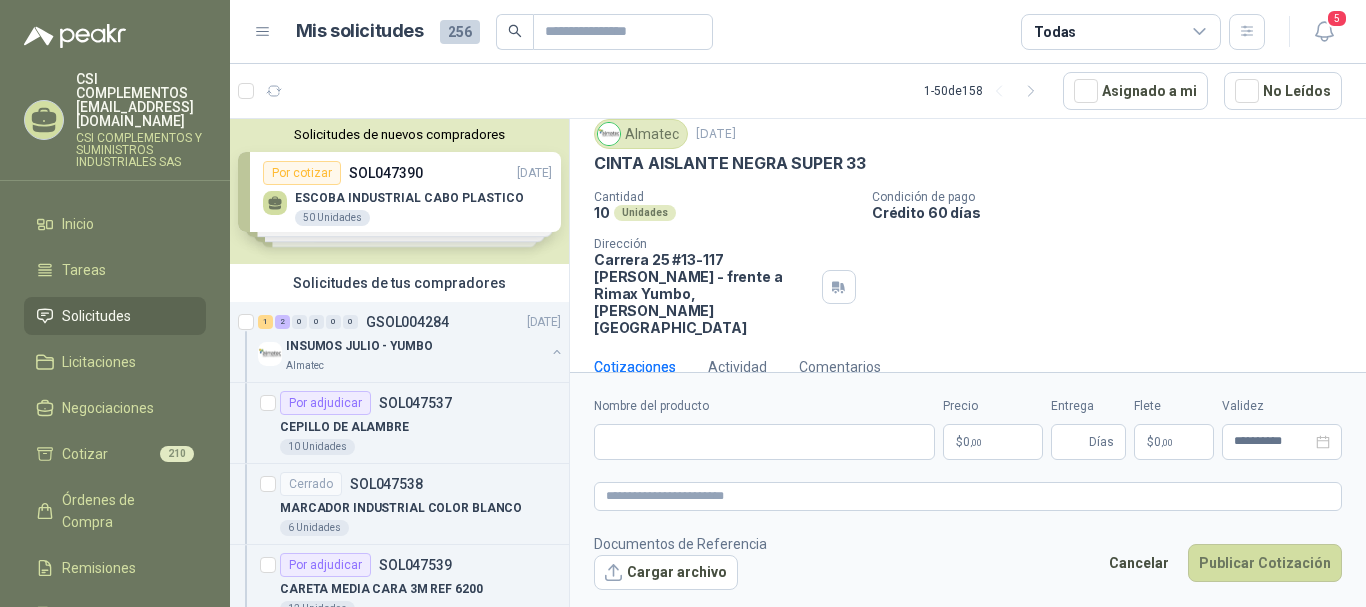 type 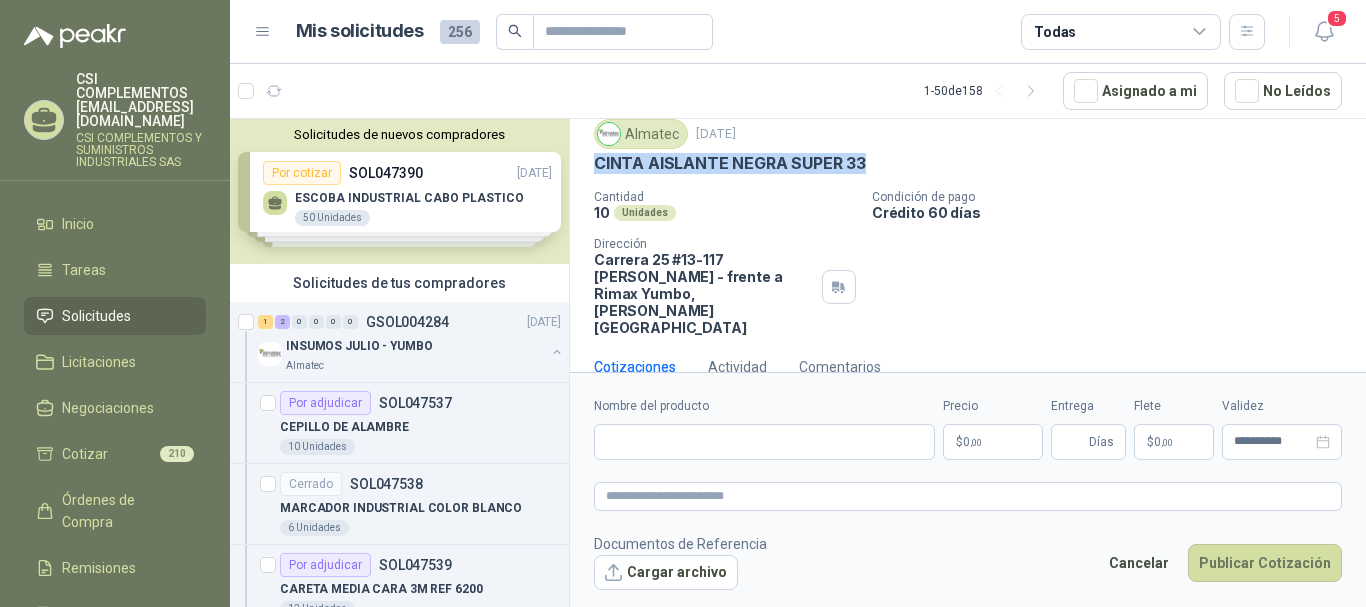 drag, startPoint x: 596, startPoint y: 160, endPoint x: 874, endPoint y: 165, distance: 278.04495 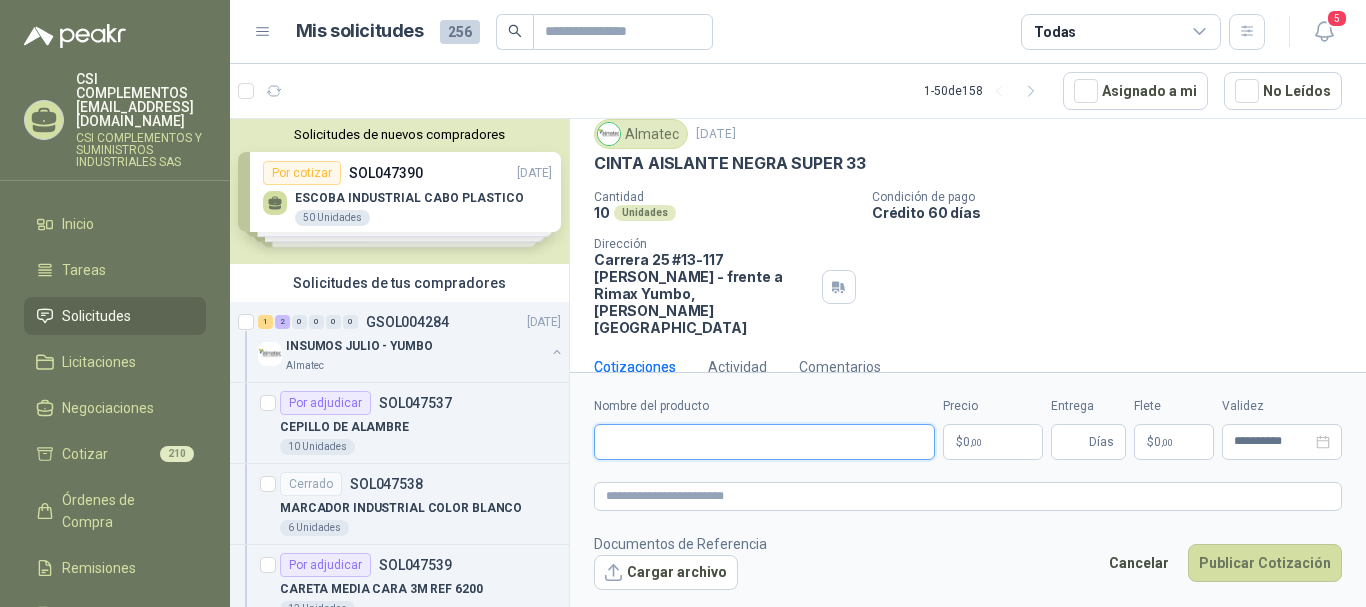 click on "Nombre del producto" at bounding box center (764, 442) 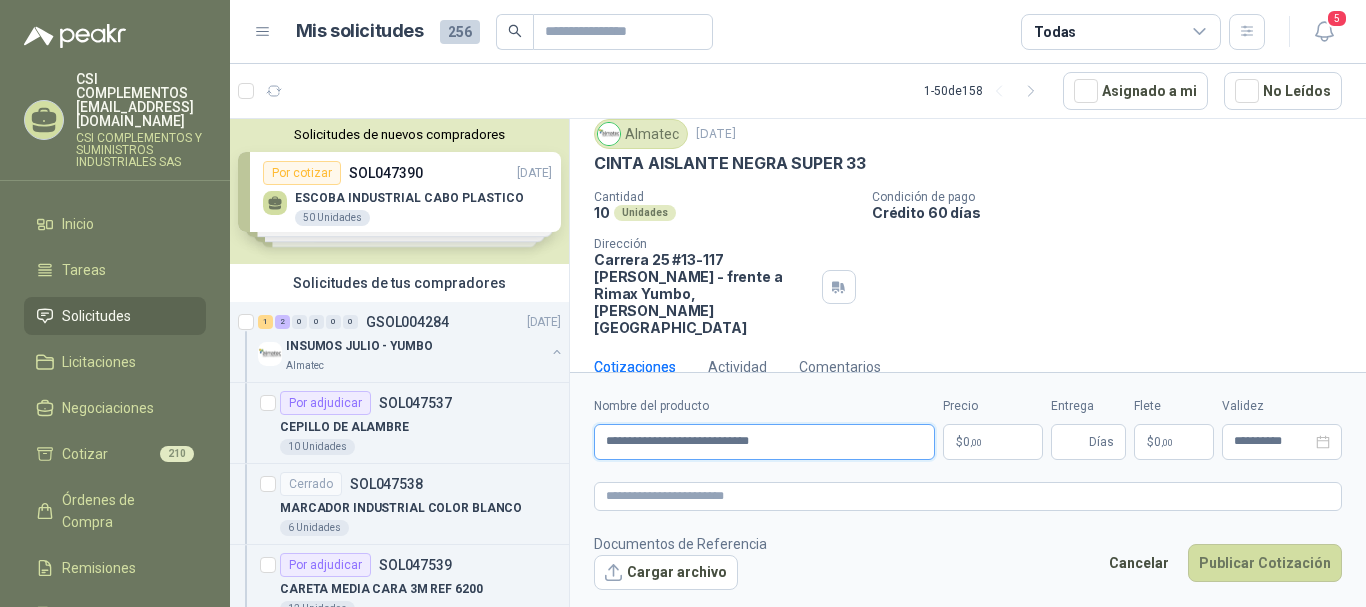 type on "**********" 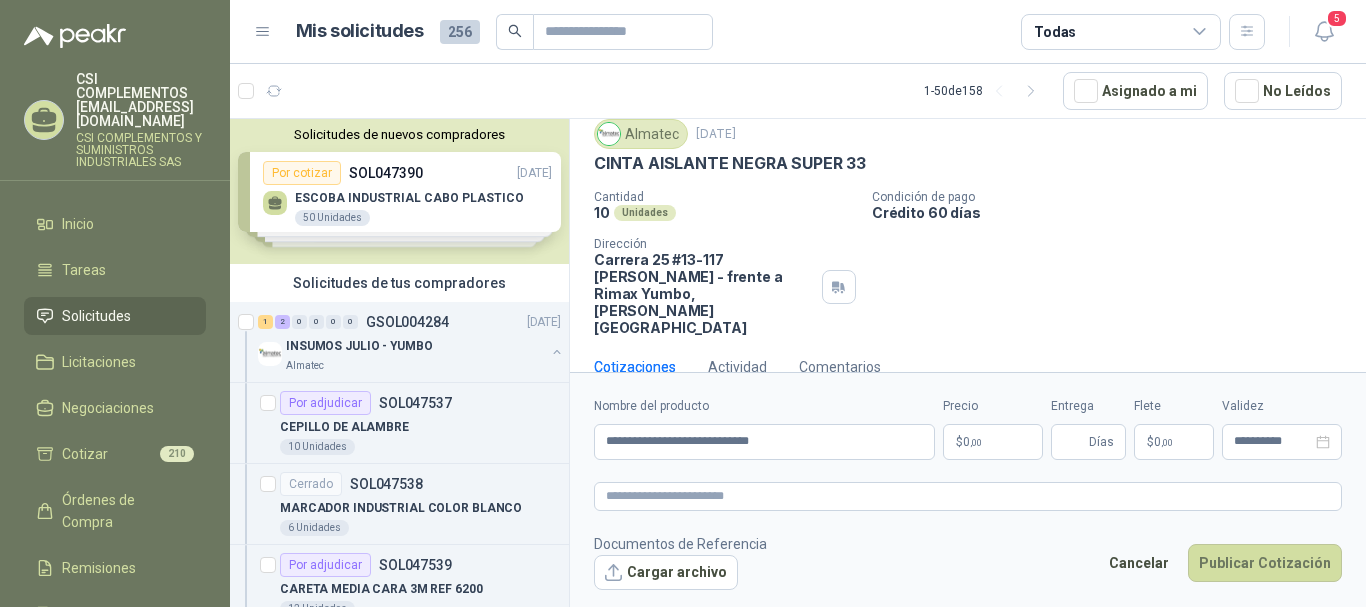 click on "$  0 ,00" at bounding box center [993, 442] 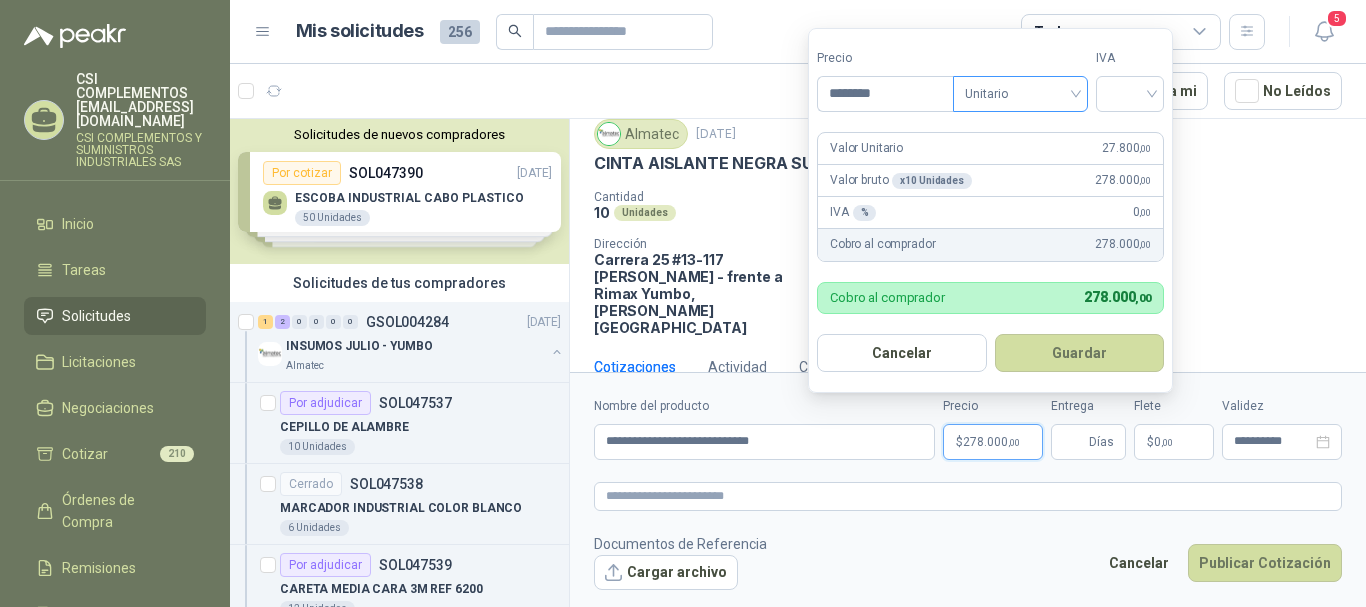 click on "Unitario" at bounding box center (1020, 94) 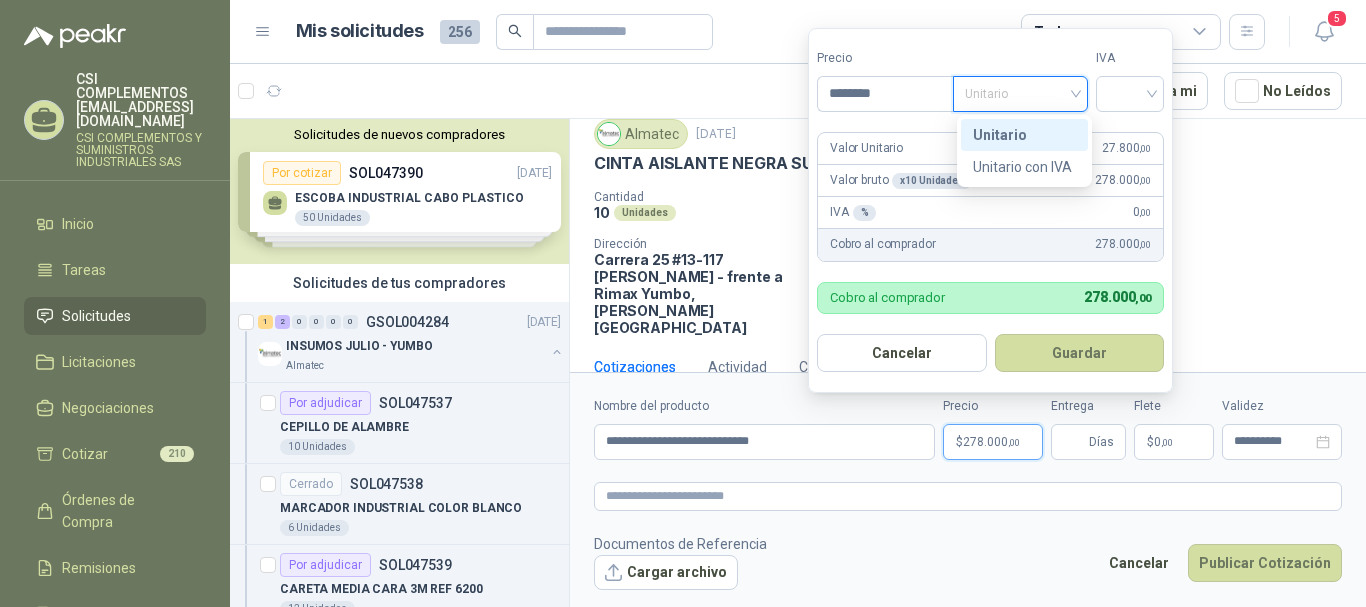 click on "Unitario" at bounding box center [1024, 135] 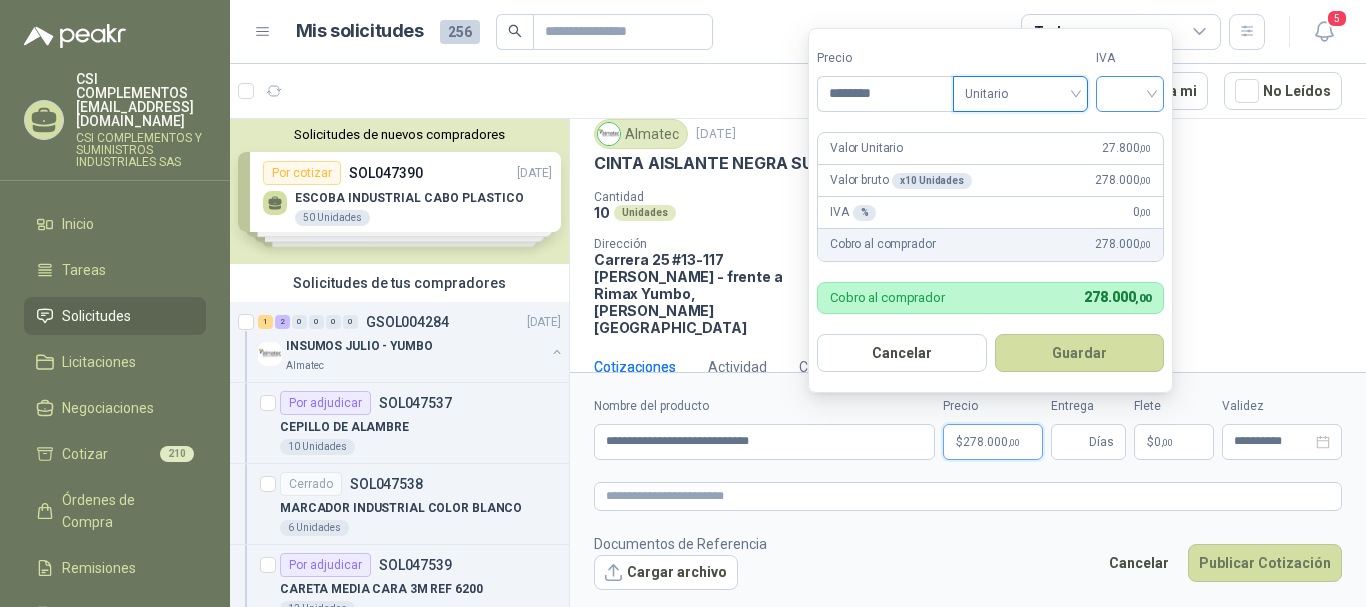 click at bounding box center (1130, 94) 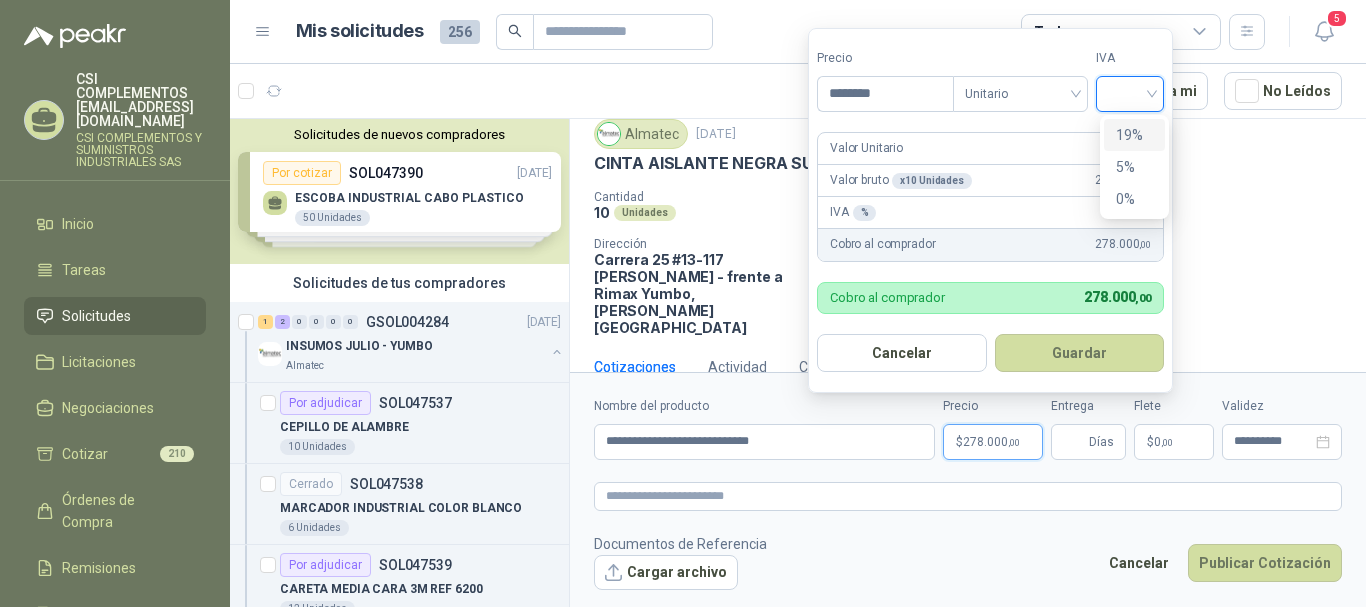 click on "19%" at bounding box center (1134, 135) 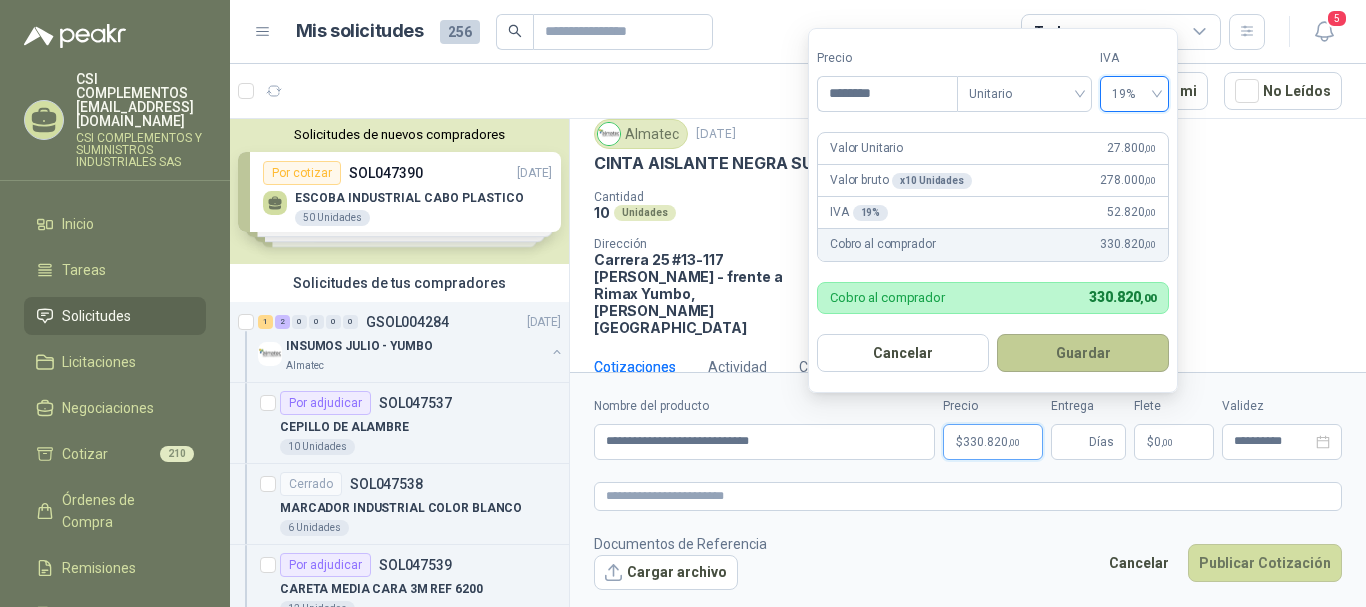 click on "Guardar" at bounding box center (1083, 353) 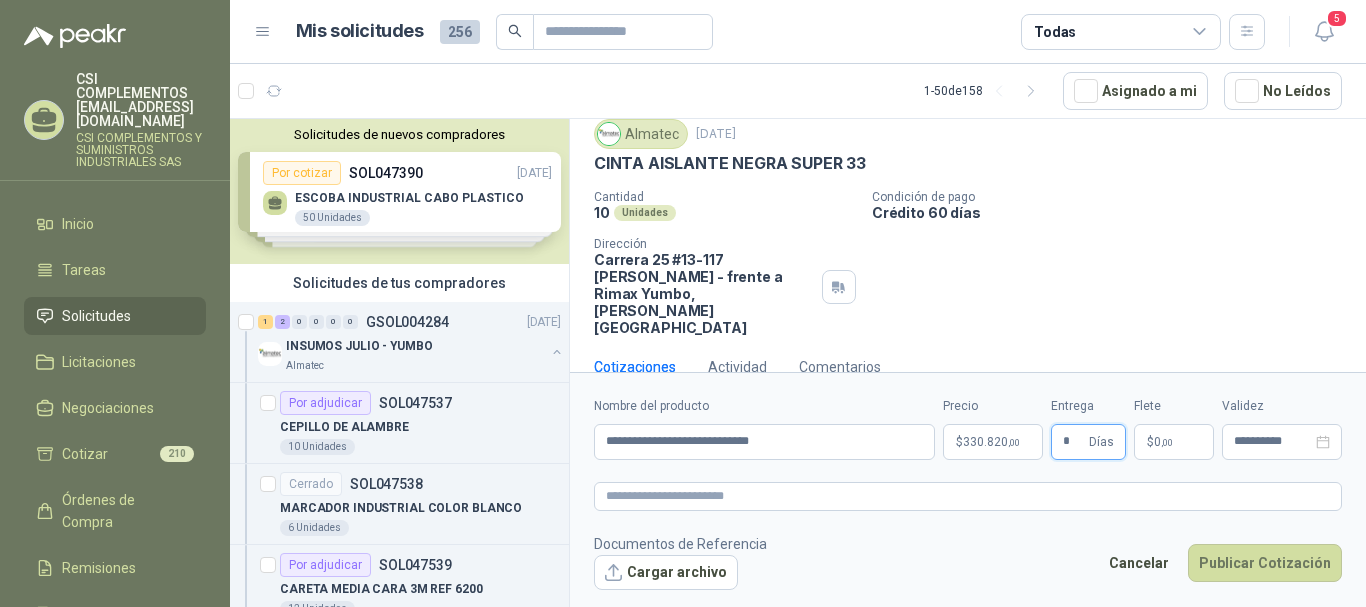 type on "*" 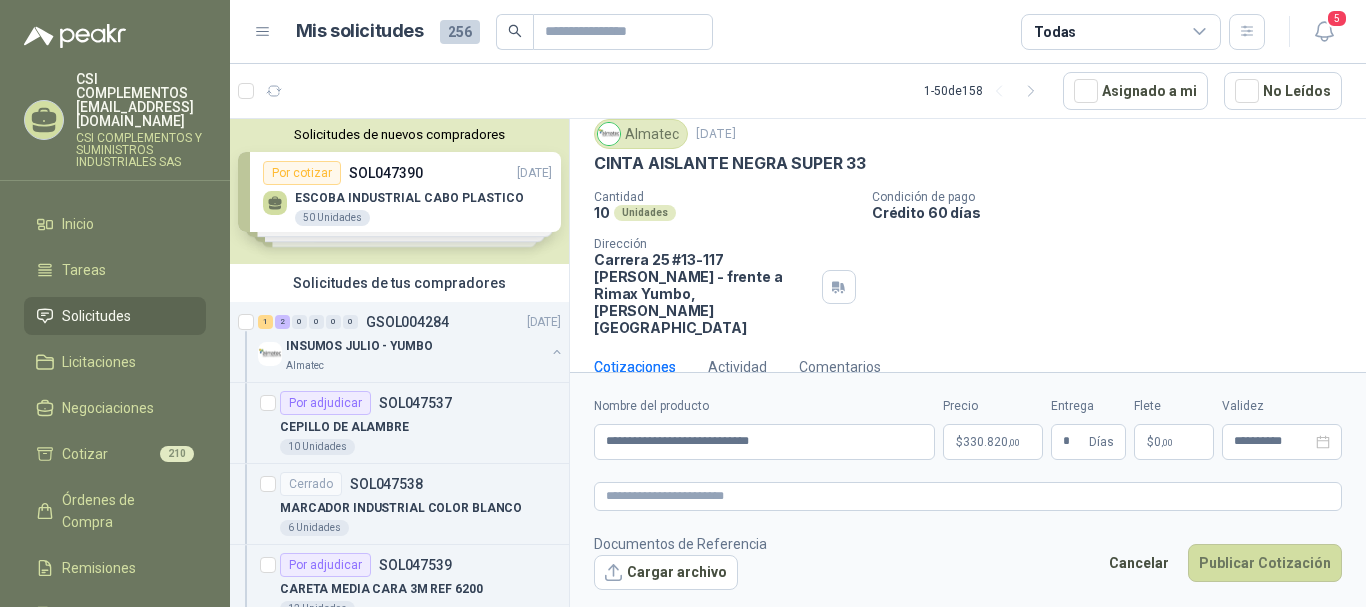 click on ",00" at bounding box center [1167, 442] 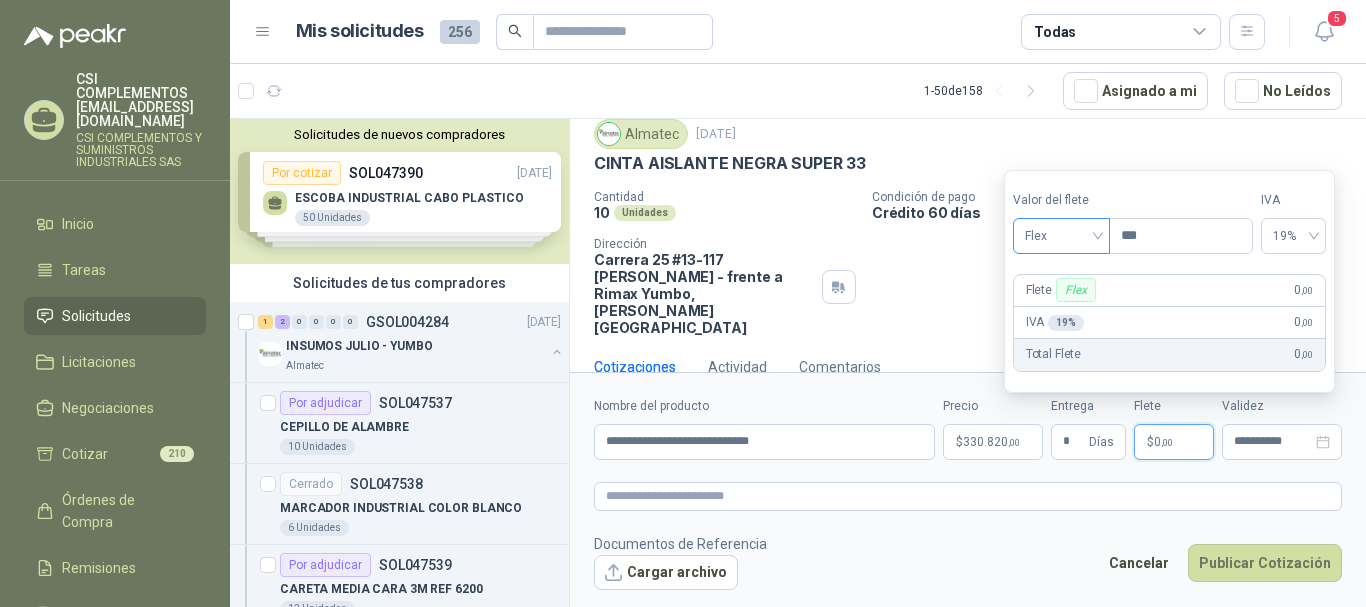 click on "Flex" at bounding box center (1061, 236) 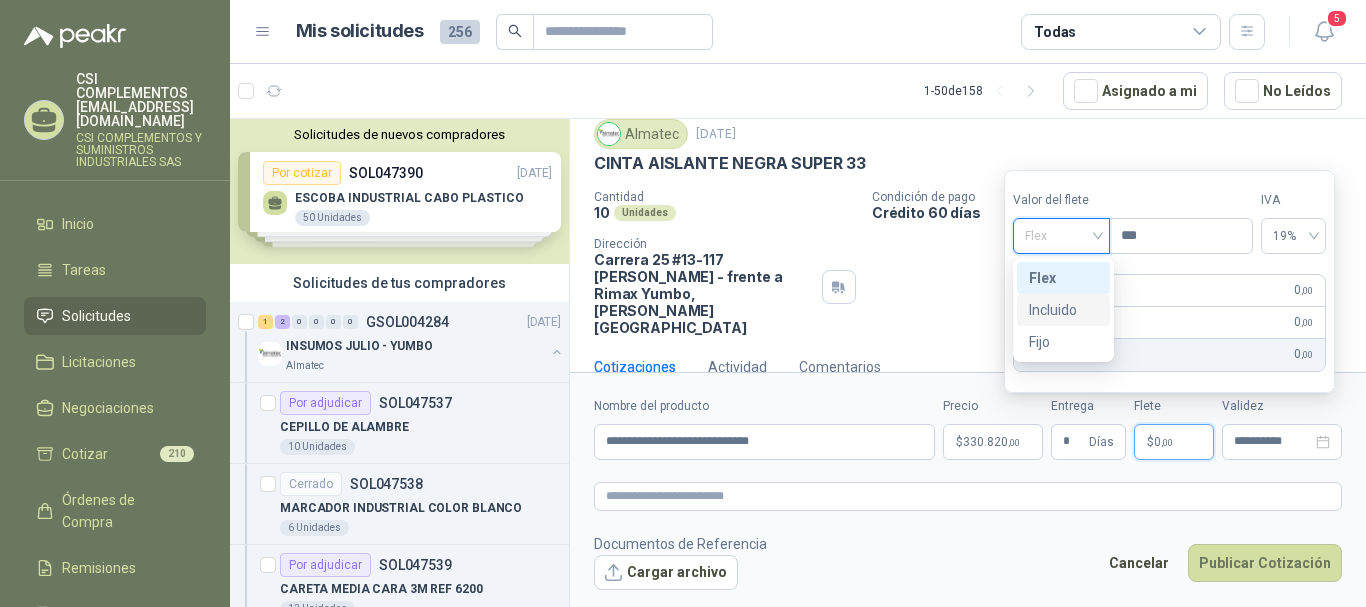 click on "Incluido" at bounding box center [1063, 310] 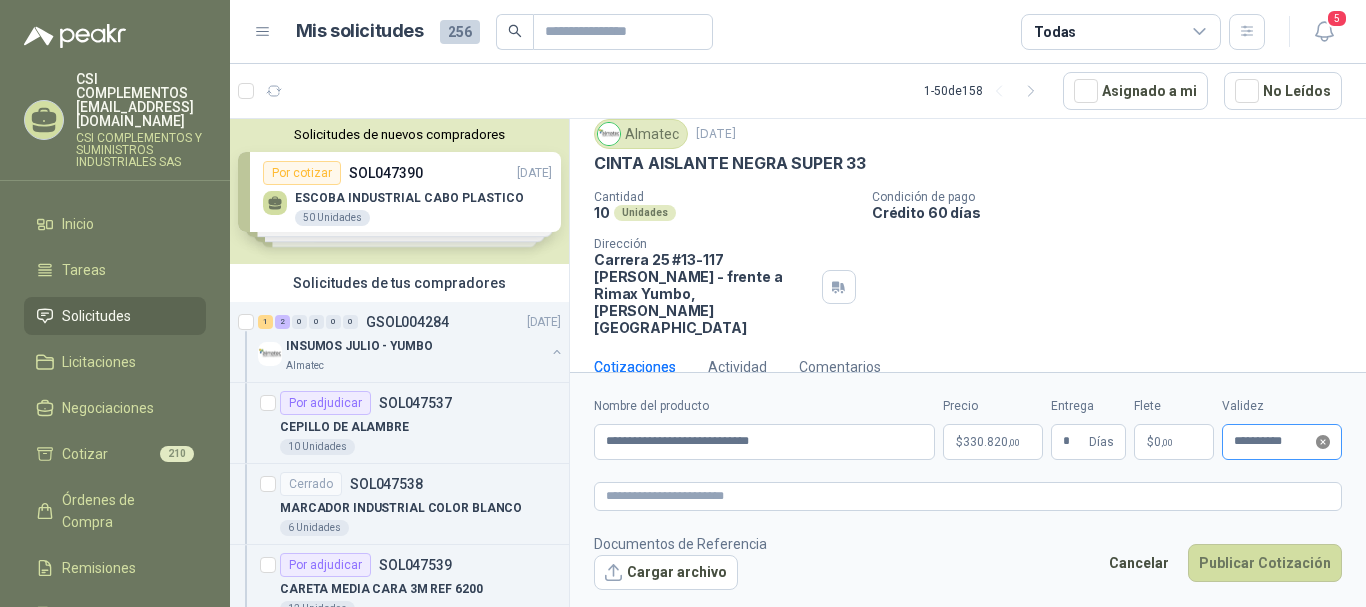 click 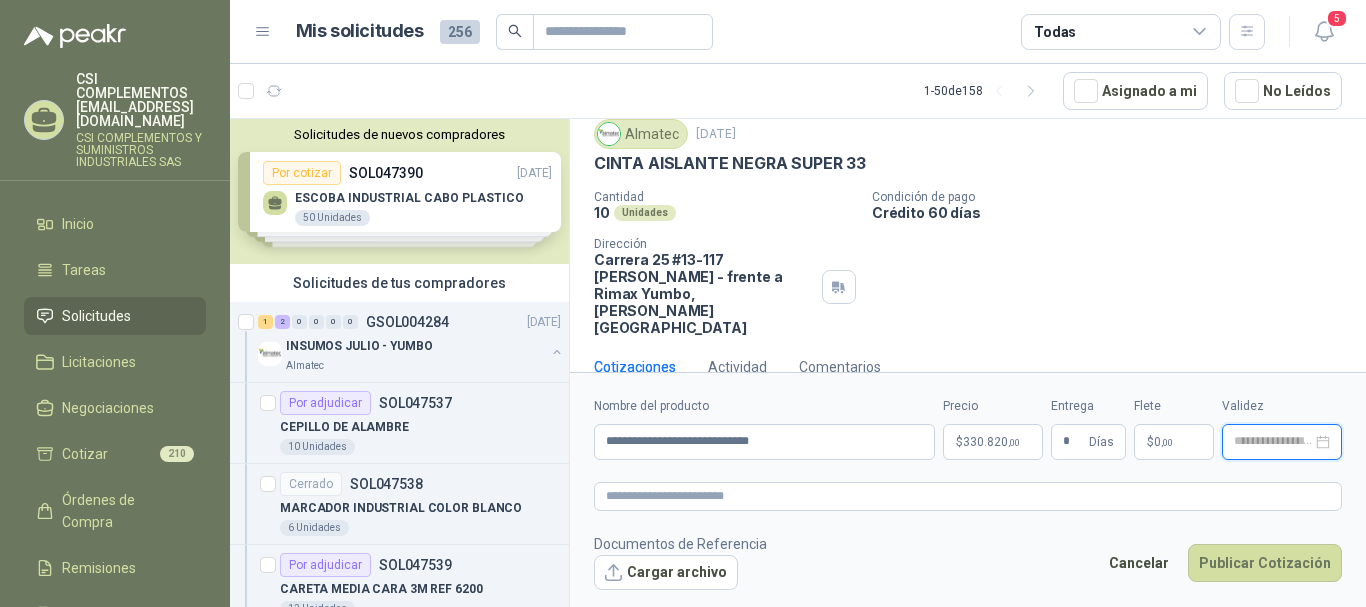 click at bounding box center [1273, 441] 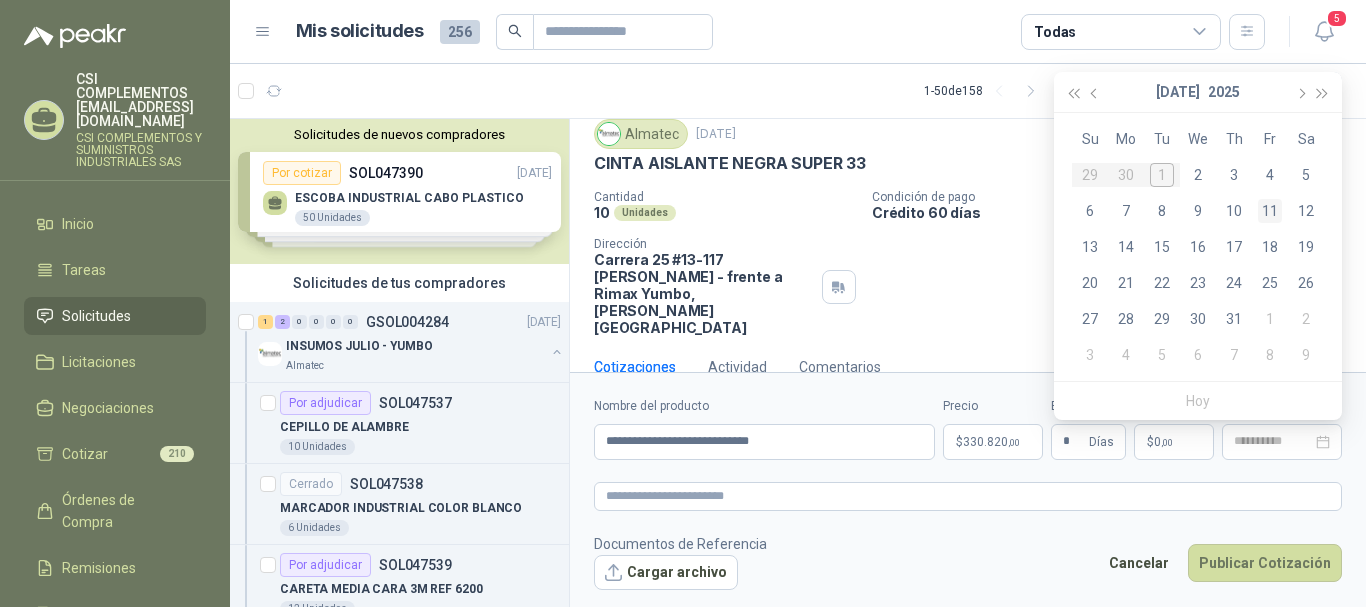 click on "11" at bounding box center (1270, 211) 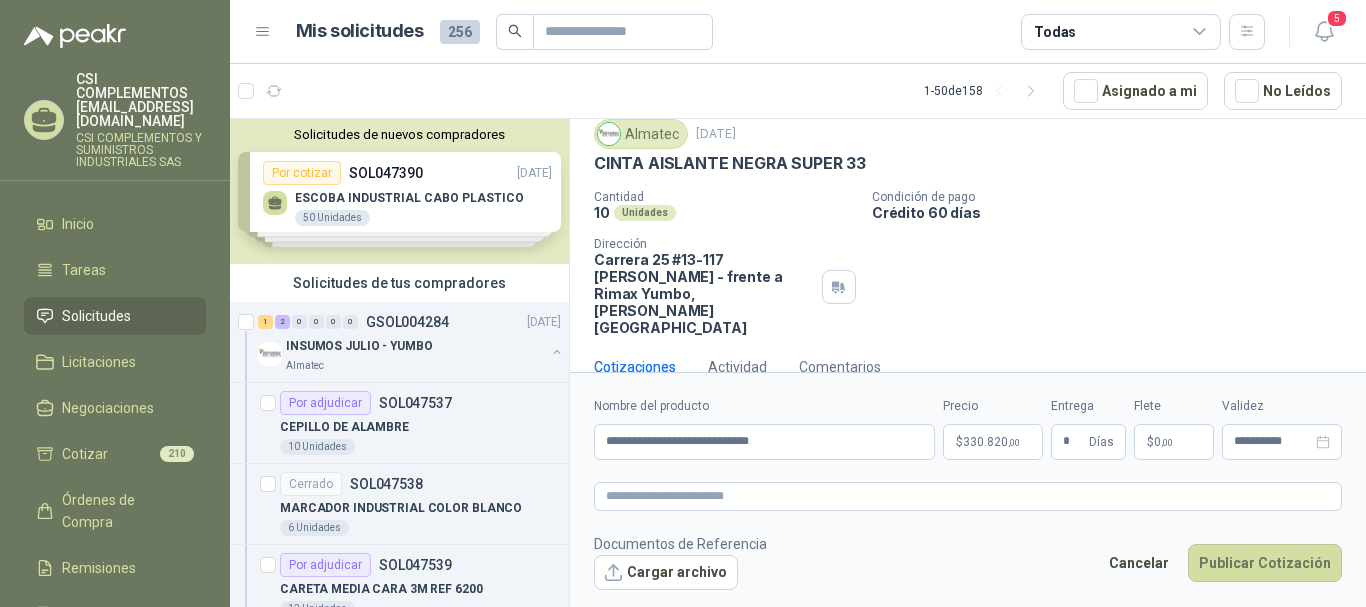 type on "**********" 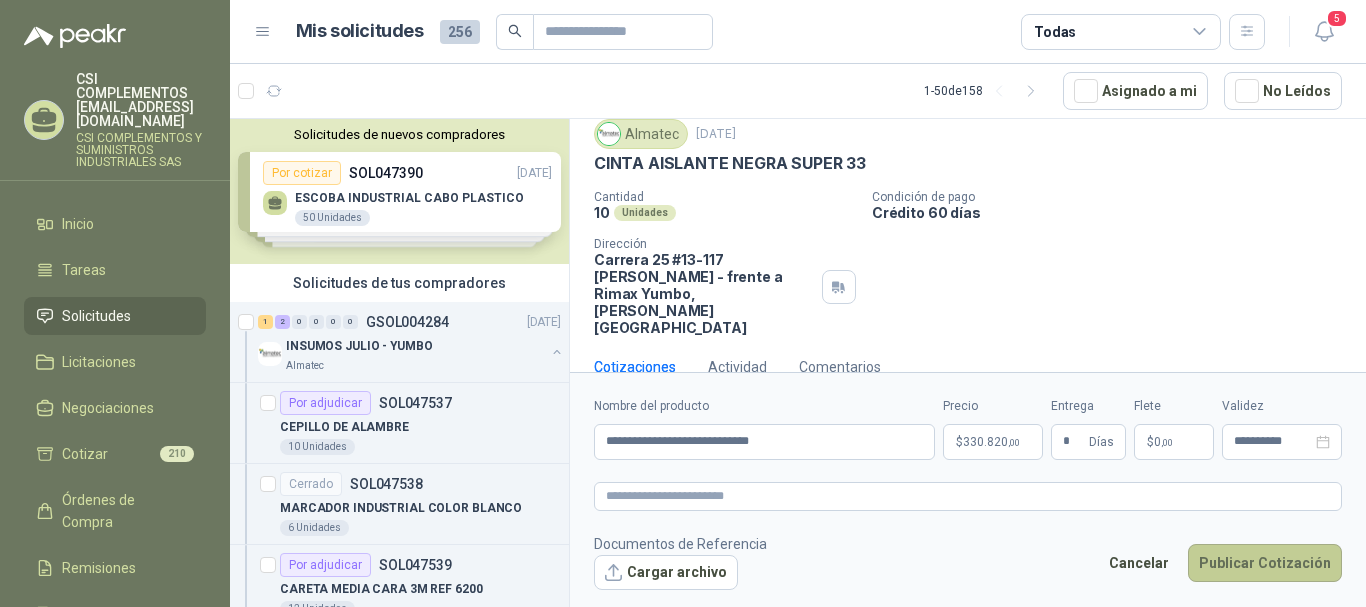click on "Publicar Cotización" at bounding box center (1265, 563) 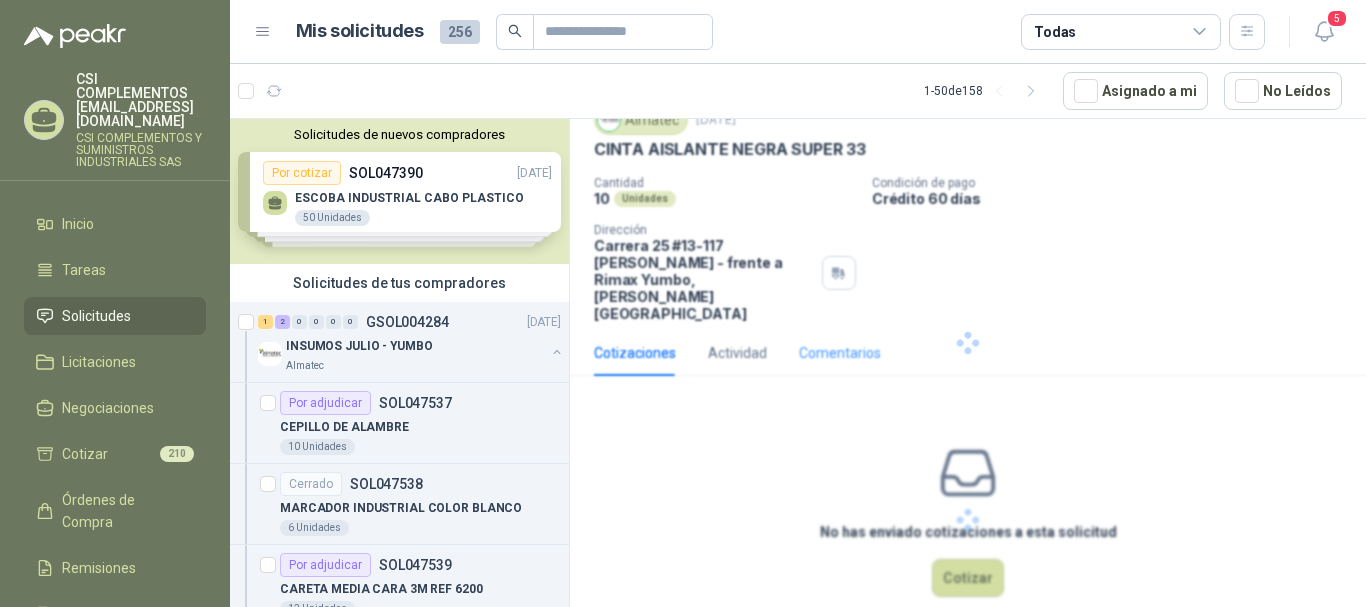 scroll, scrollTop: 0, scrollLeft: 0, axis: both 